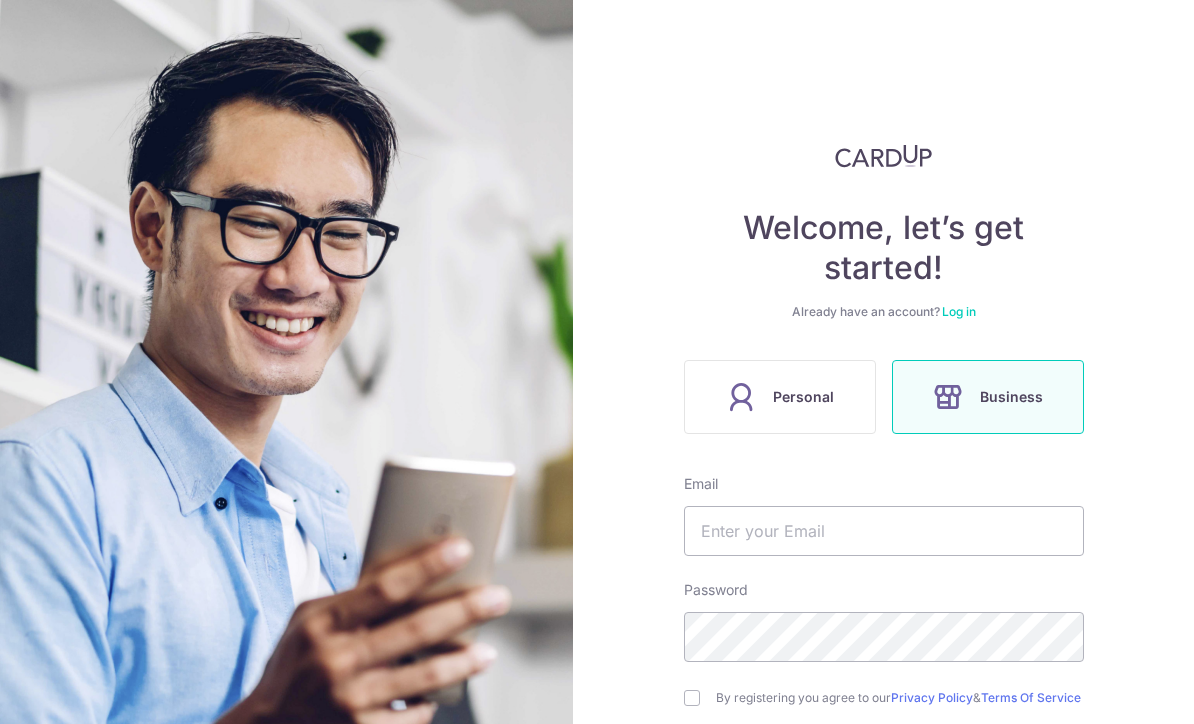 scroll, scrollTop: 0, scrollLeft: 0, axis: both 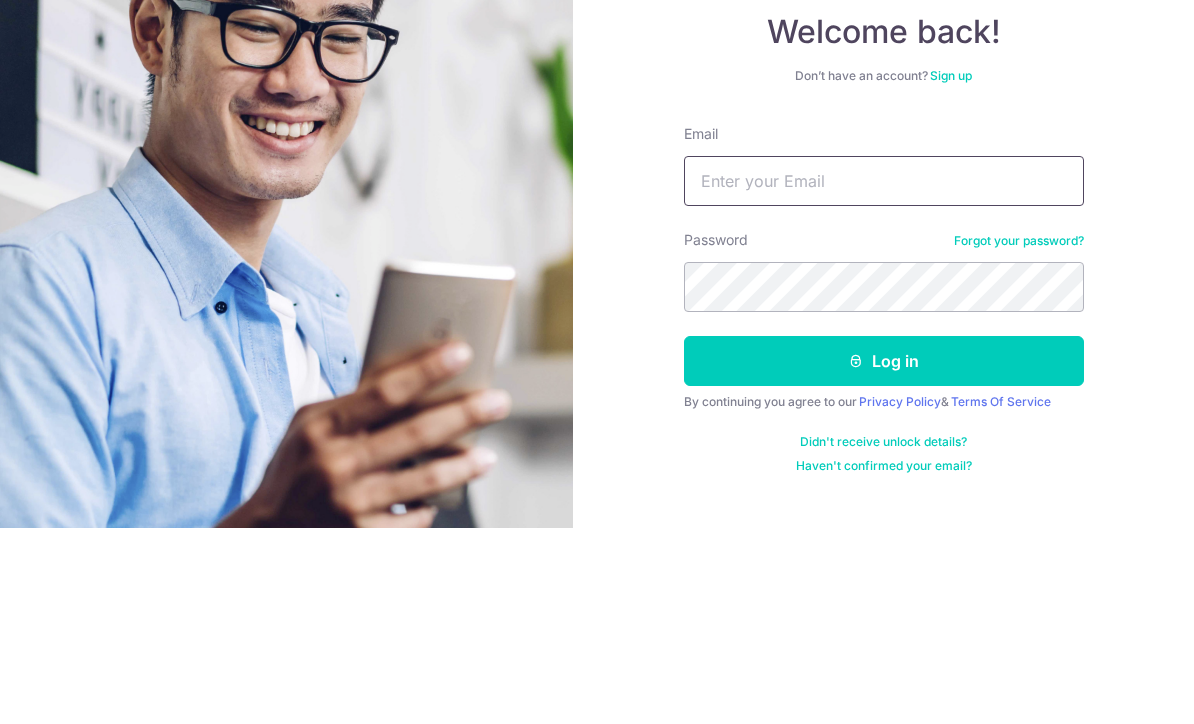 type on "Angcandy@gmail.com" 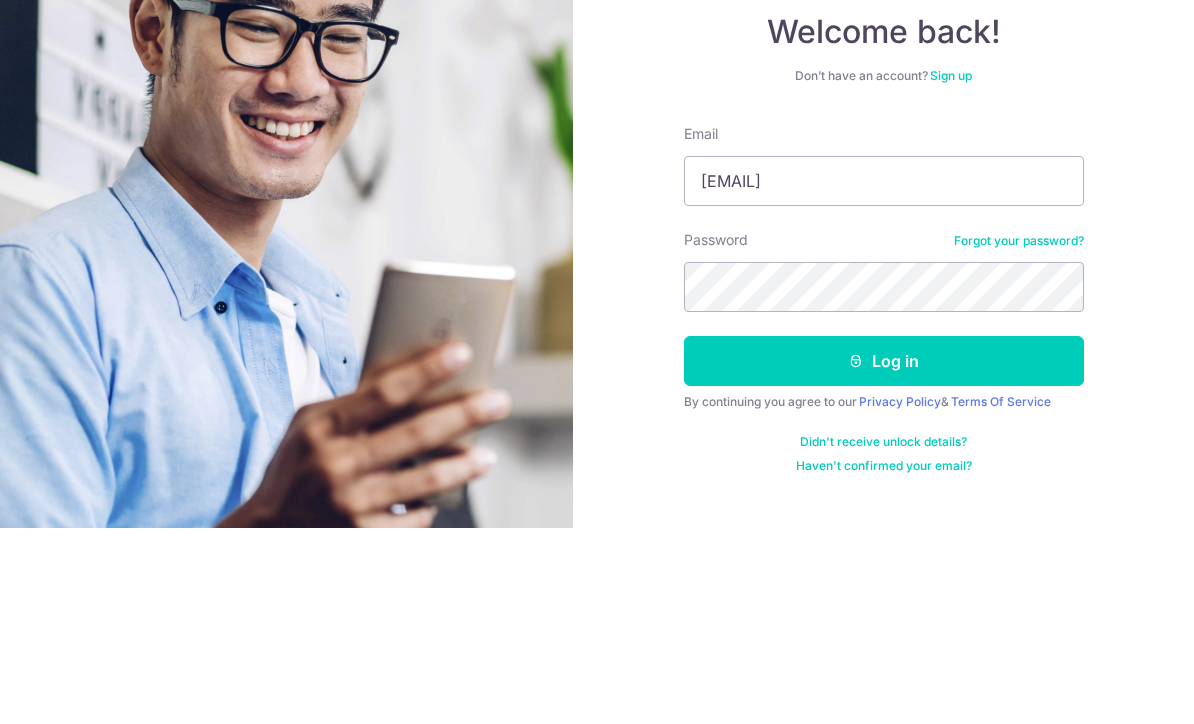 click on "Log in" at bounding box center (884, 557) 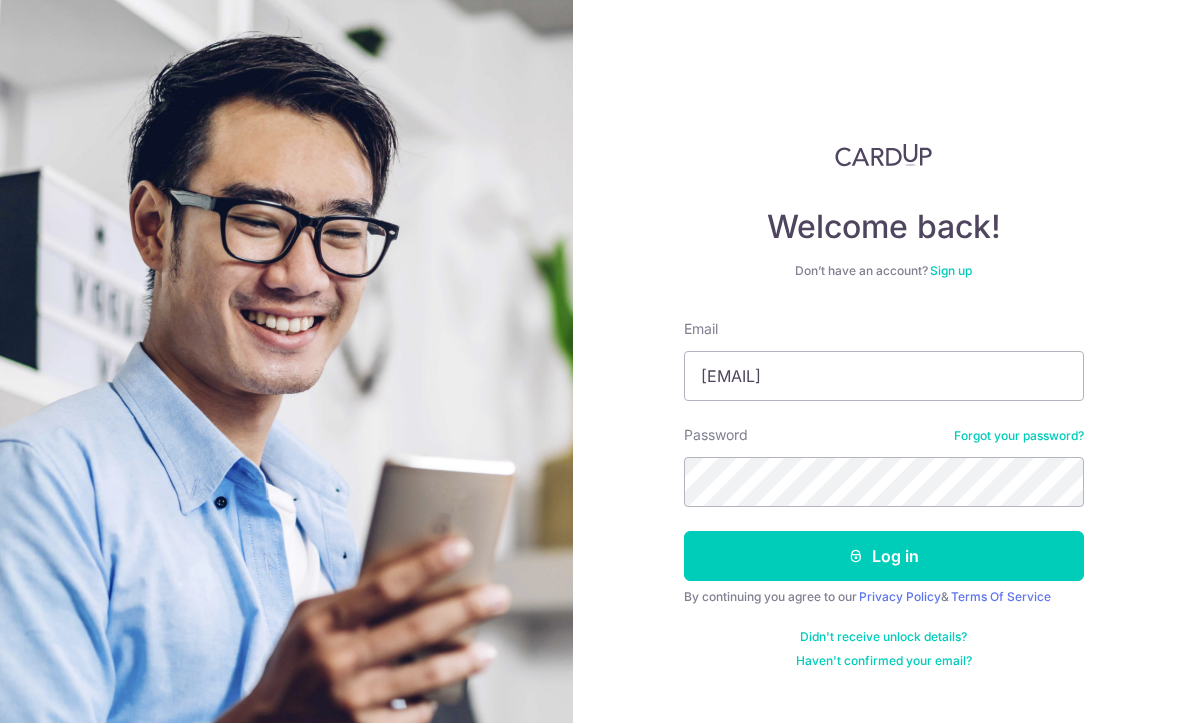 click on "Log in" at bounding box center (884, 557) 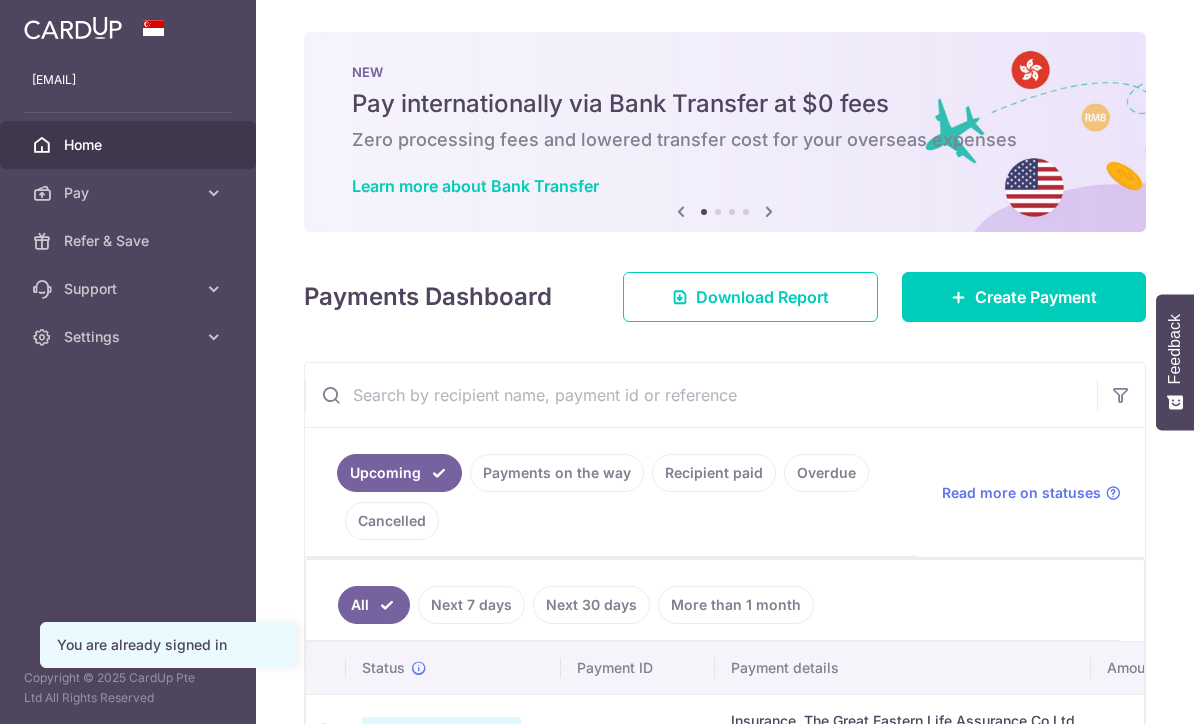 scroll, scrollTop: 0, scrollLeft: 0, axis: both 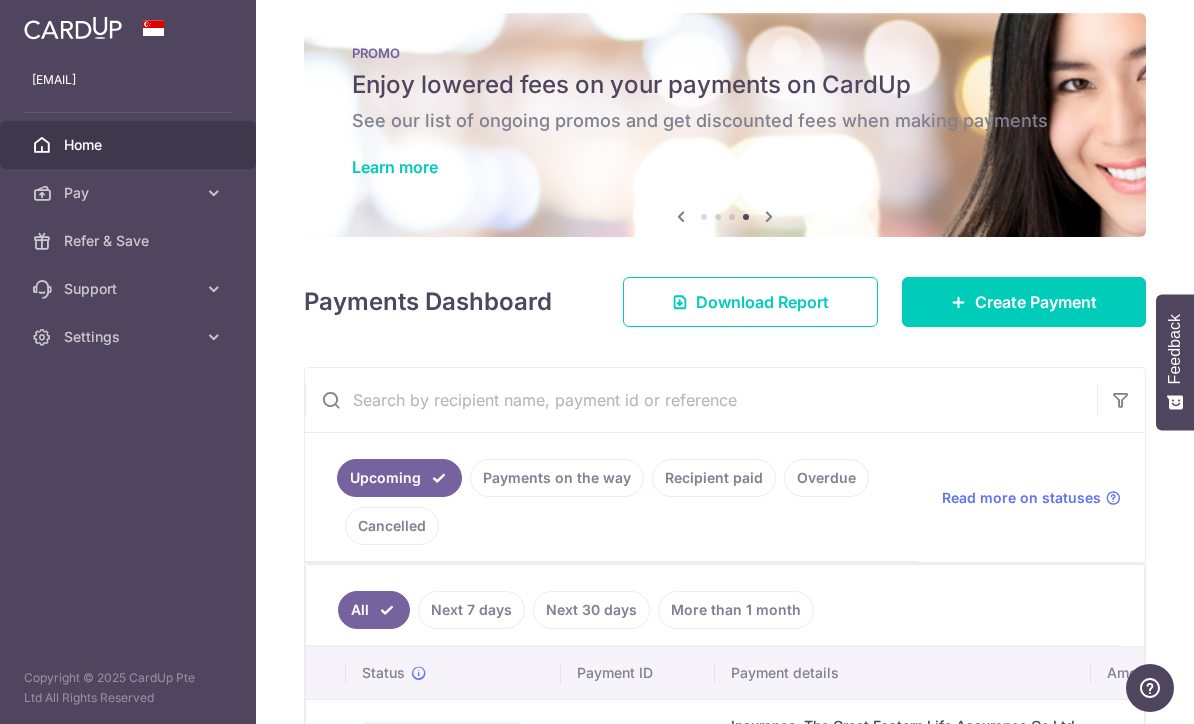 click at bounding box center (769, 216) 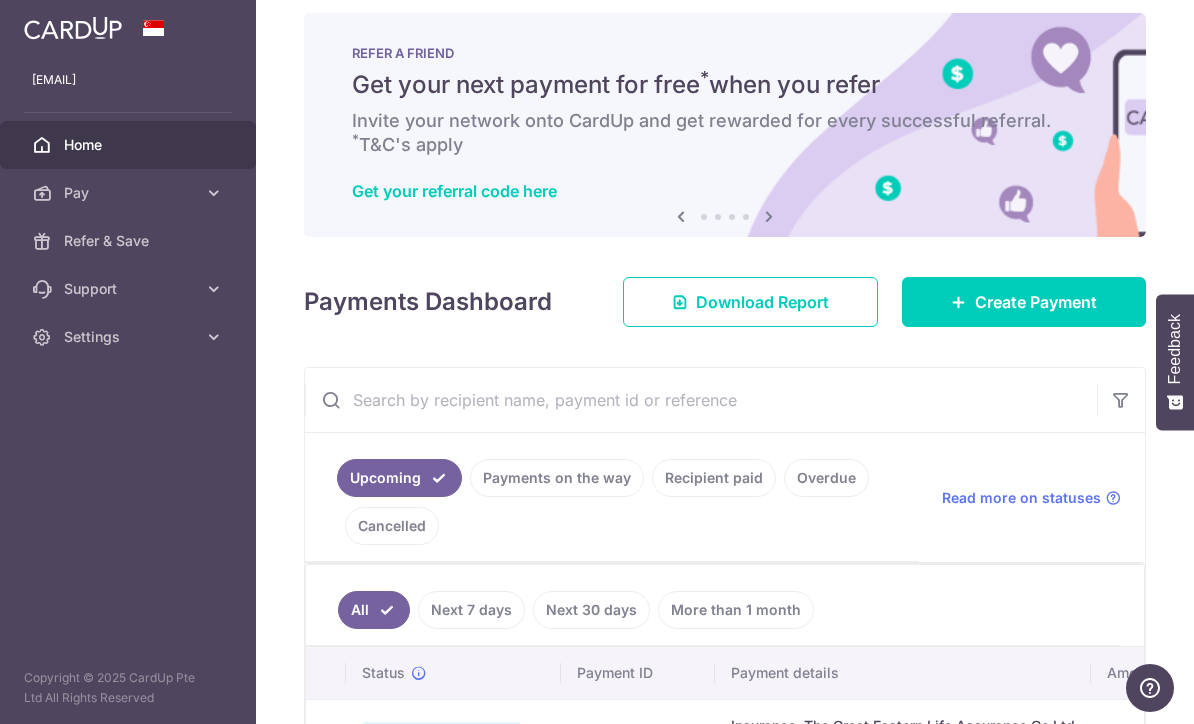 scroll, scrollTop: 66, scrollLeft: 0, axis: vertical 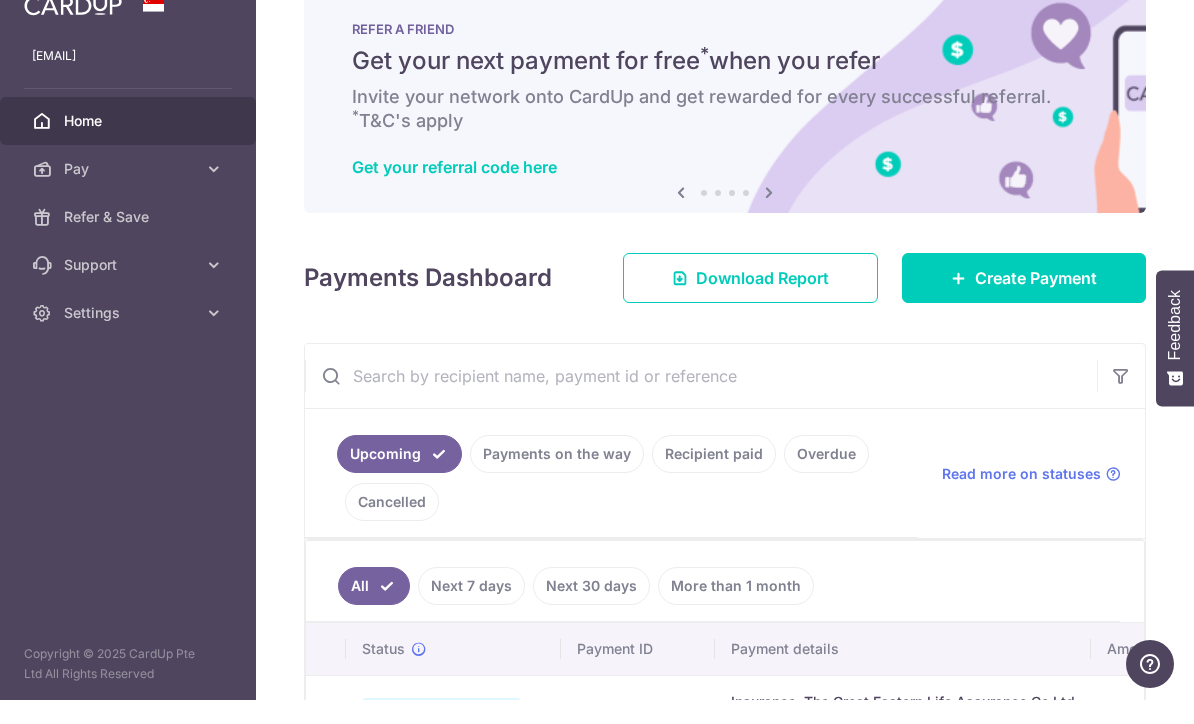 click at bounding box center [769, 216] 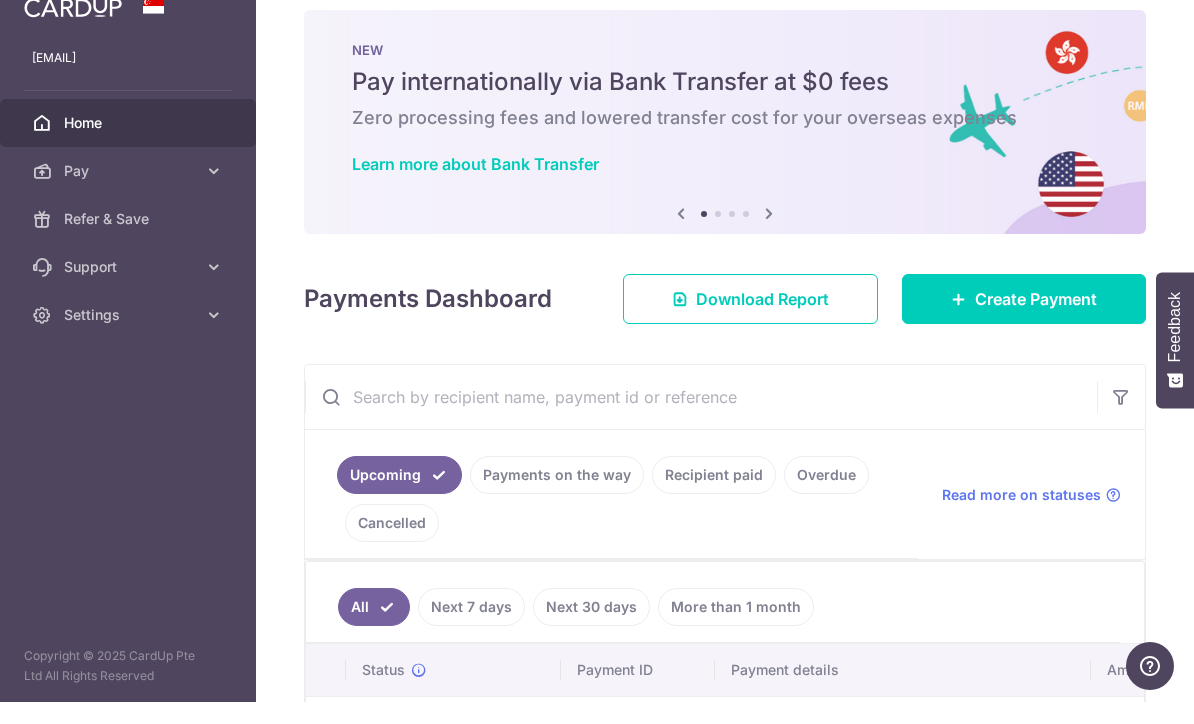 scroll, scrollTop: 0, scrollLeft: 0, axis: both 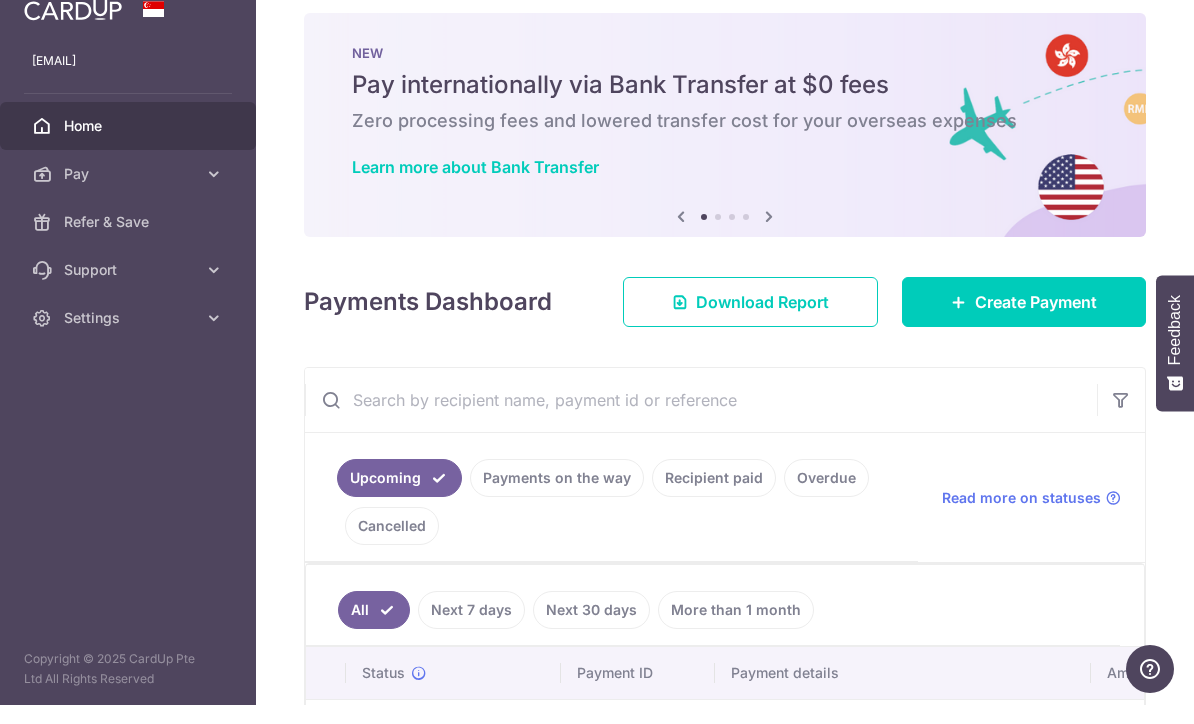 click at bounding box center (769, 235) 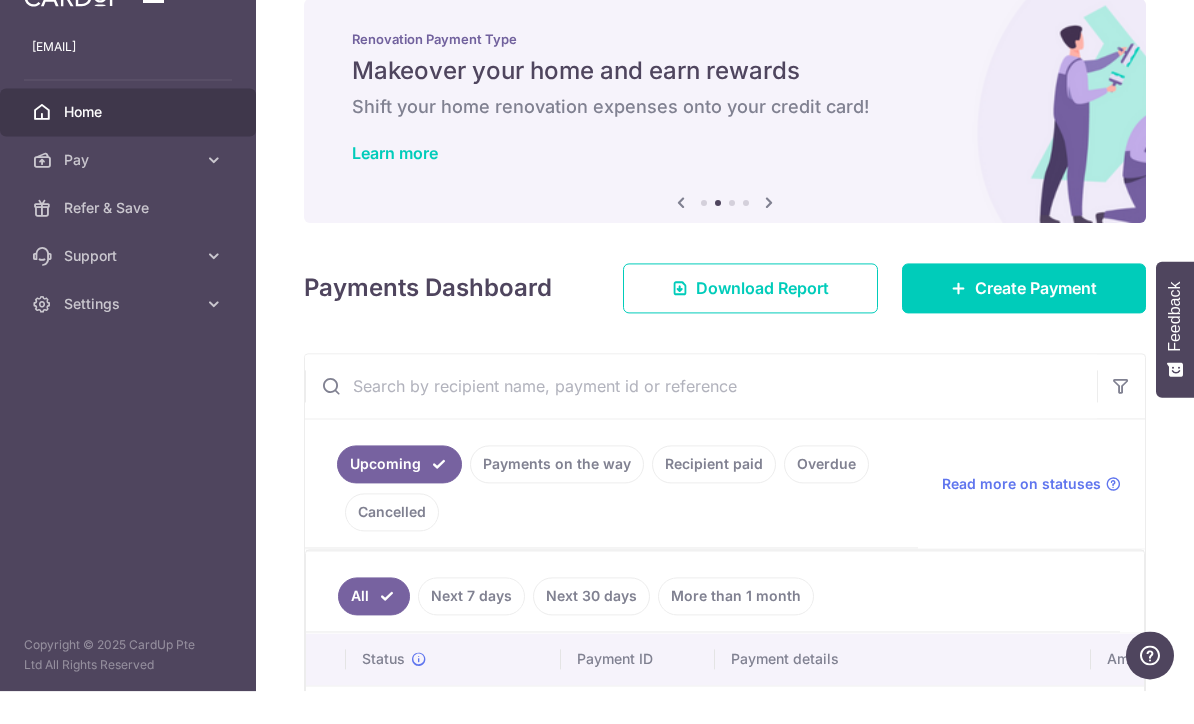 click at bounding box center (725, 144) 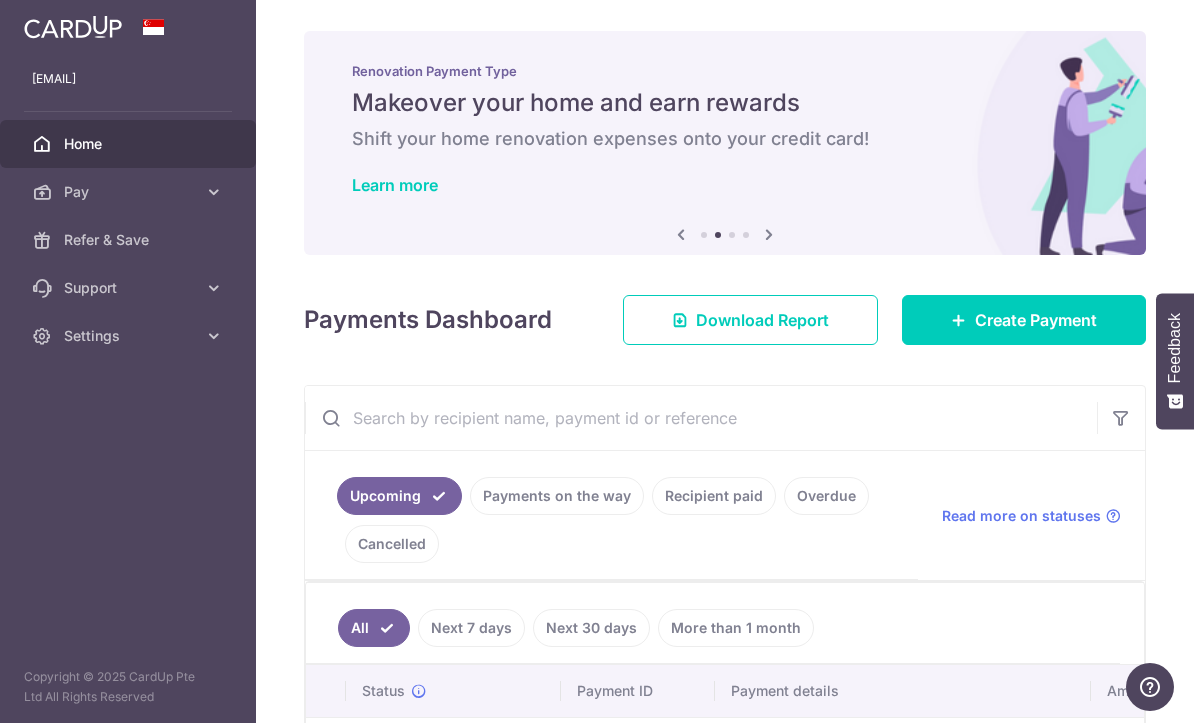 click at bounding box center (769, 235) 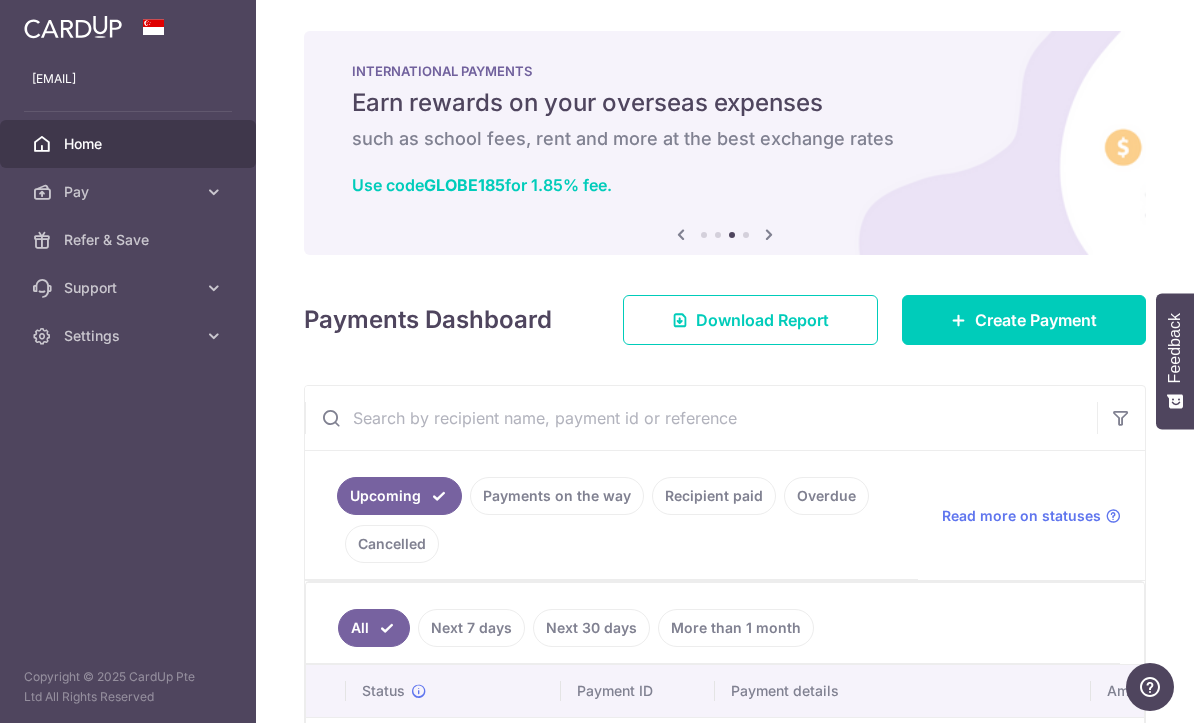 click at bounding box center [769, 235] 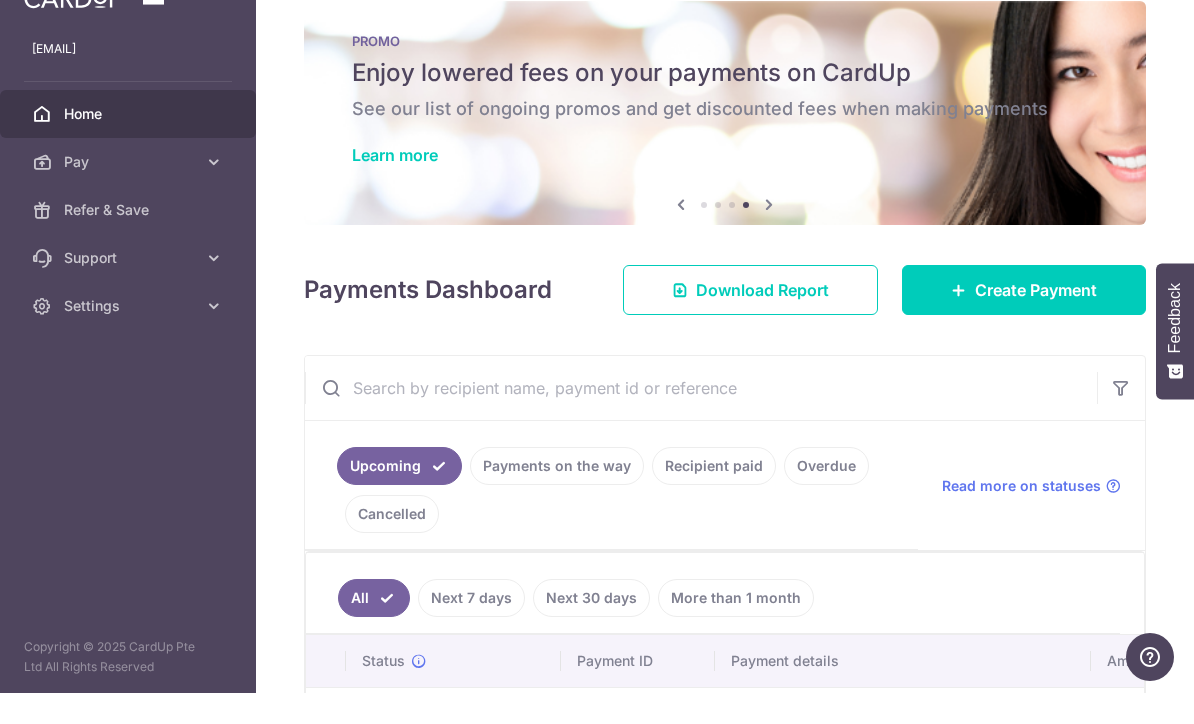 click on "Learn more" at bounding box center (395, 186) 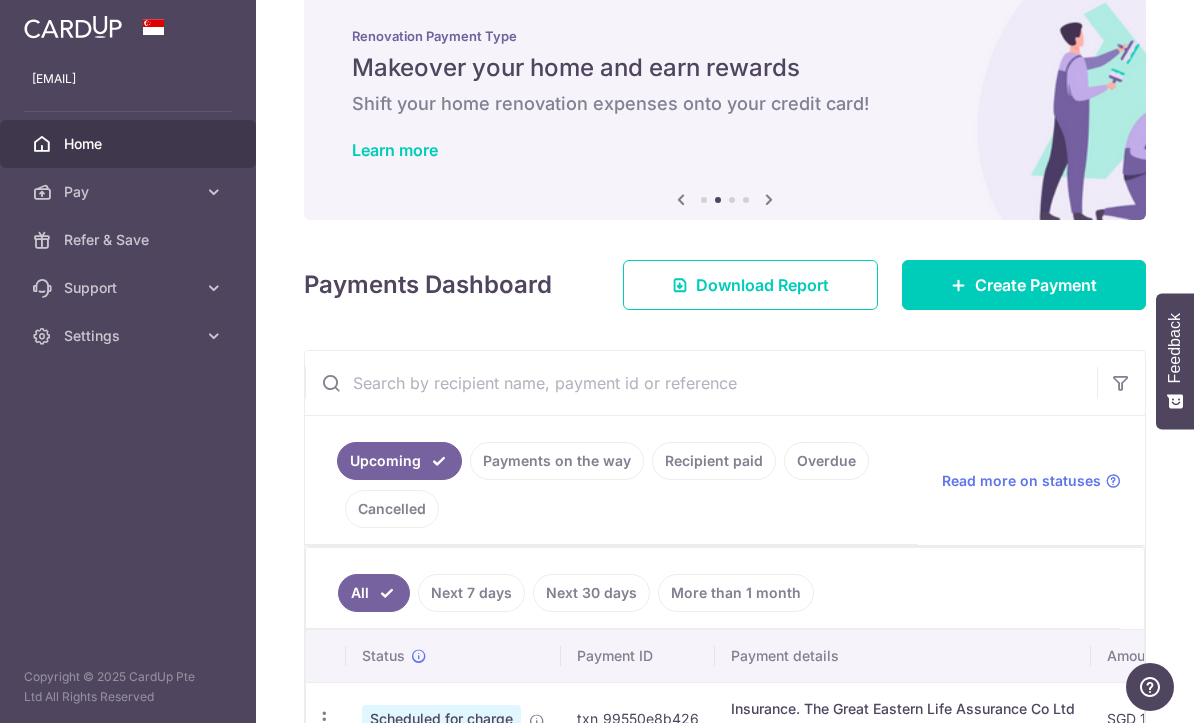 scroll, scrollTop: 36, scrollLeft: 0, axis: vertical 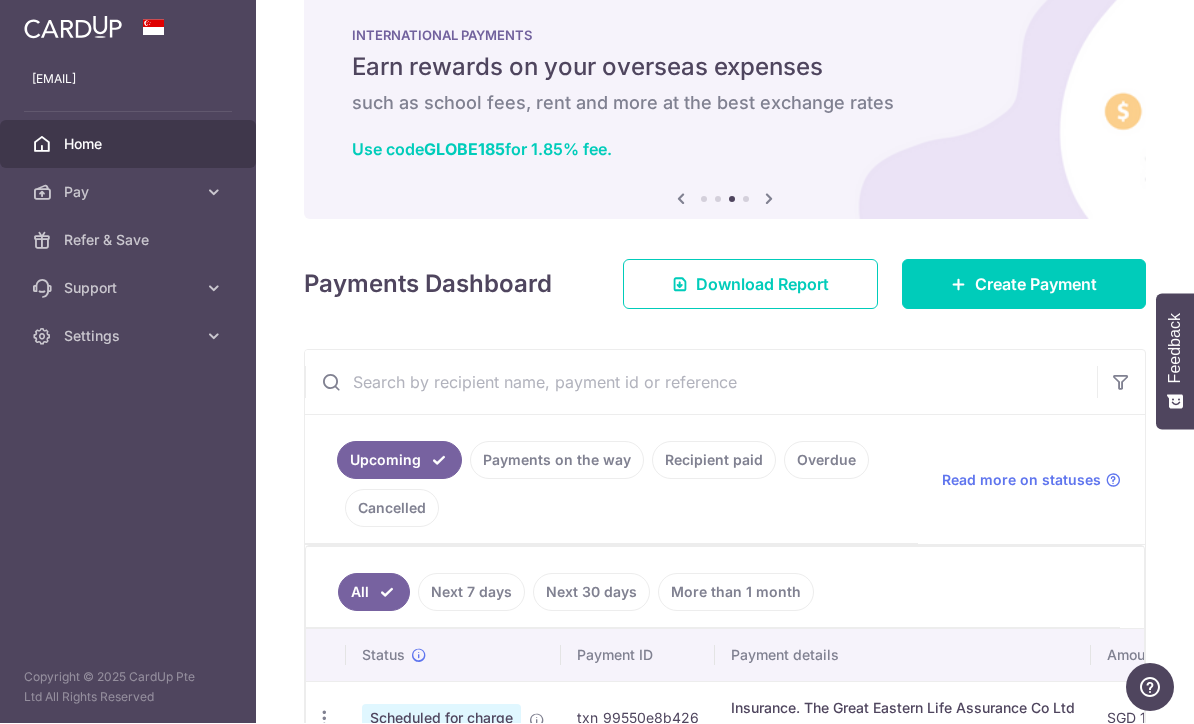 click on "Create Payment" at bounding box center [1036, 285] 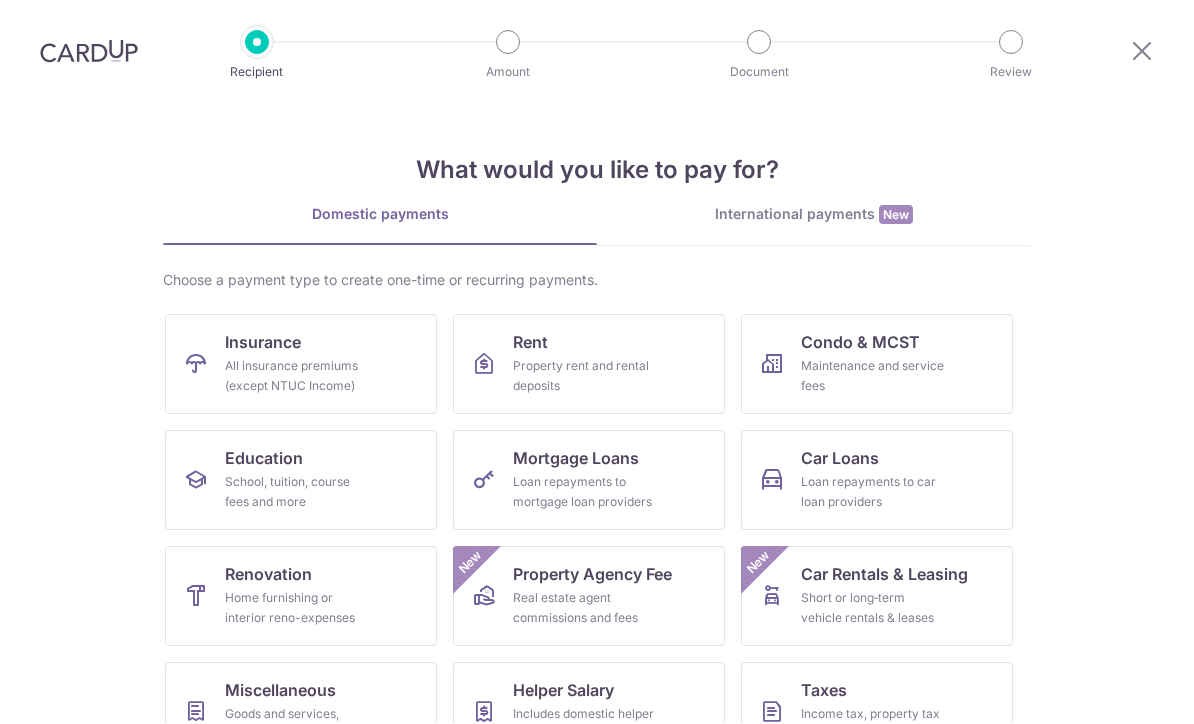 scroll, scrollTop: 0, scrollLeft: 0, axis: both 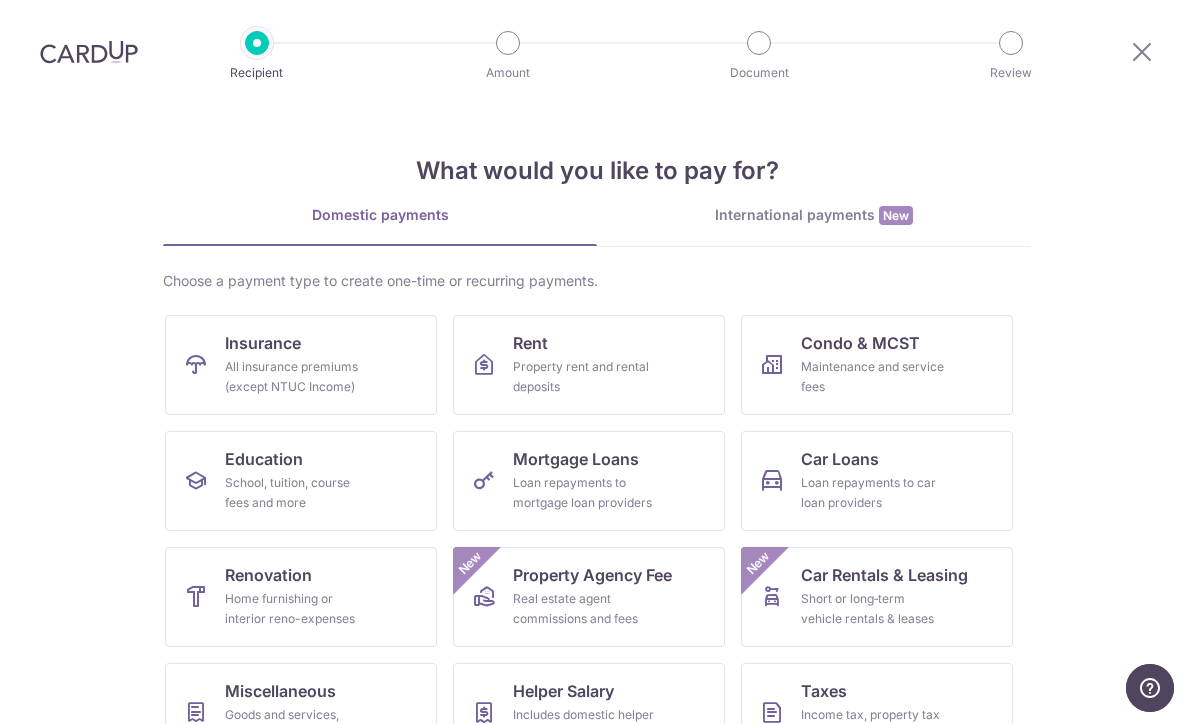 click on "All insurance premiums (except NTUC Income)" at bounding box center [297, 377] 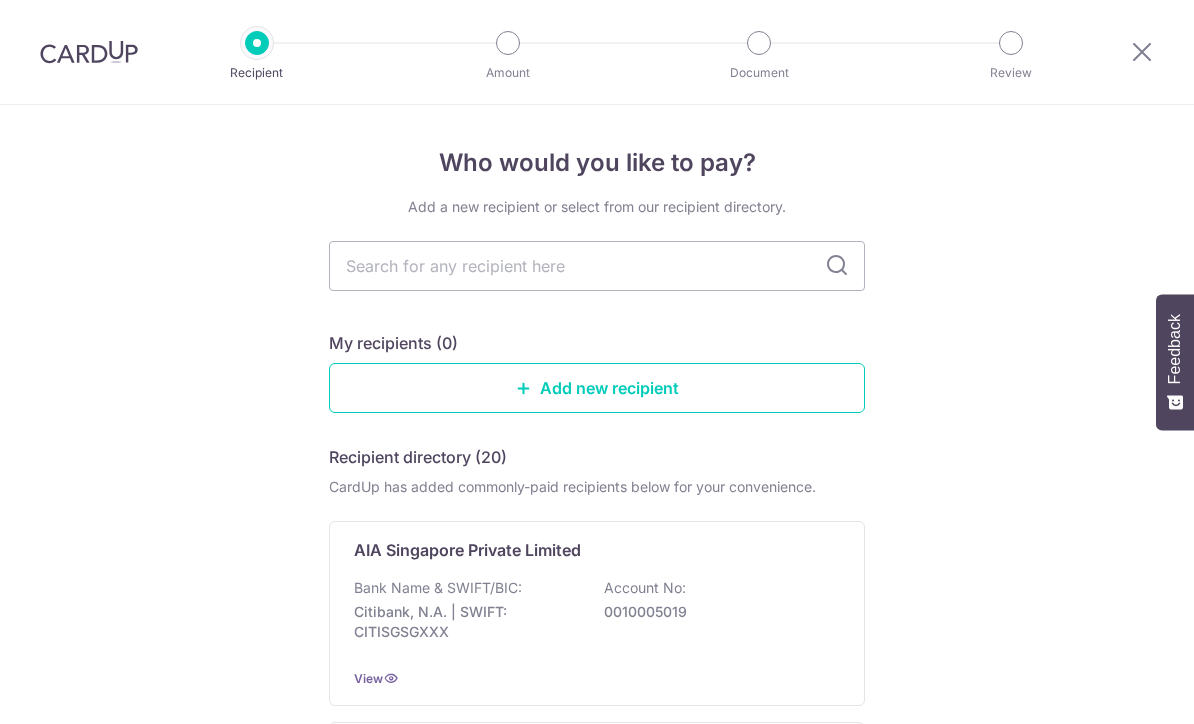 scroll, scrollTop: 0, scrollLeft: 0, axis: both 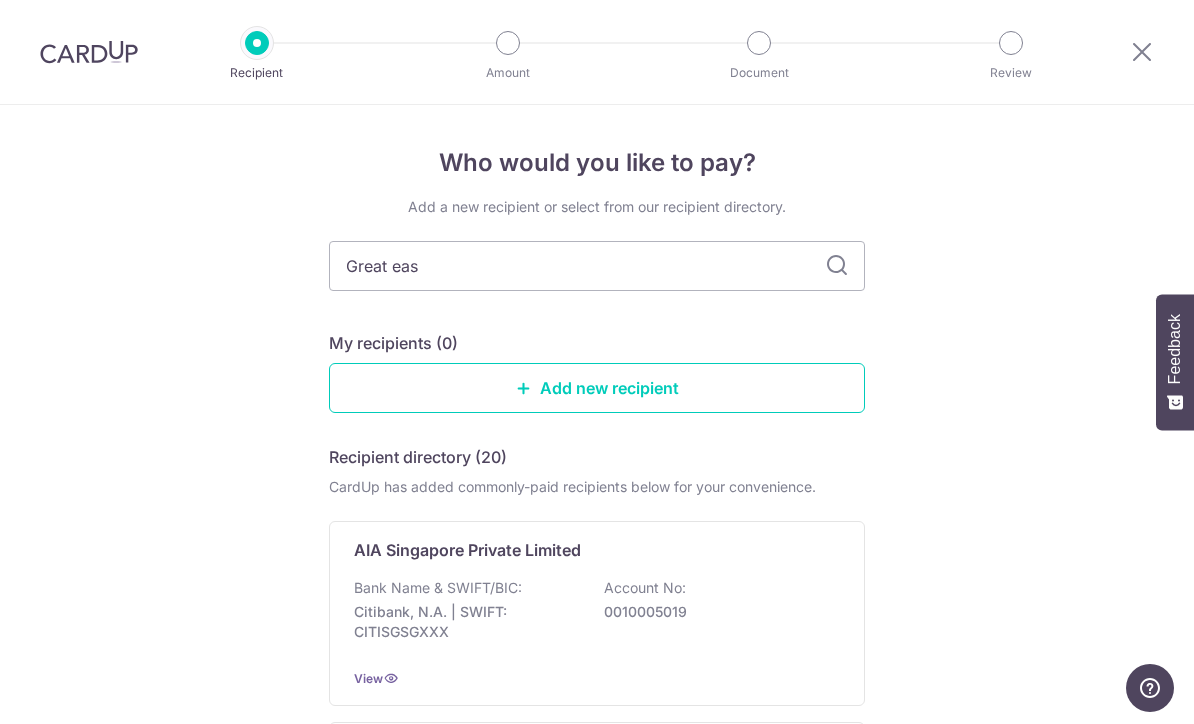 type on "Great east" 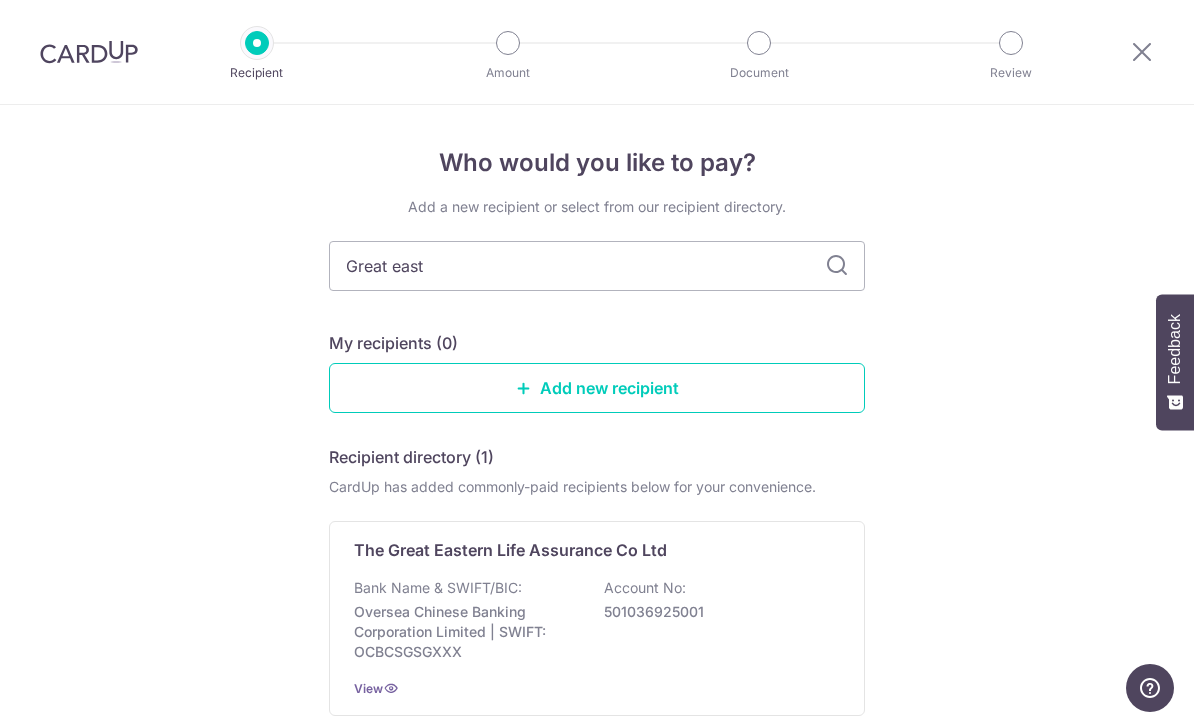 click on "Bank Name & SWIFT/BIC:" at bounding box center [438, 588] 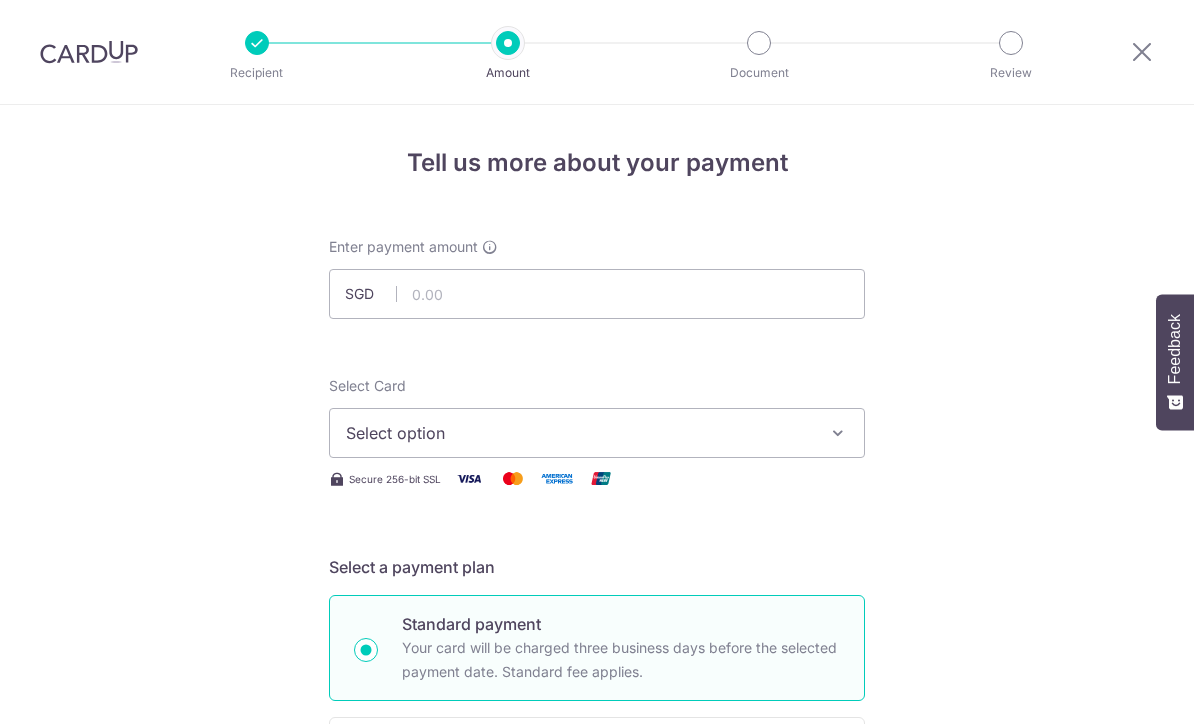 scroll, scrollTop: 0, scrollLeft: 0, axis: both 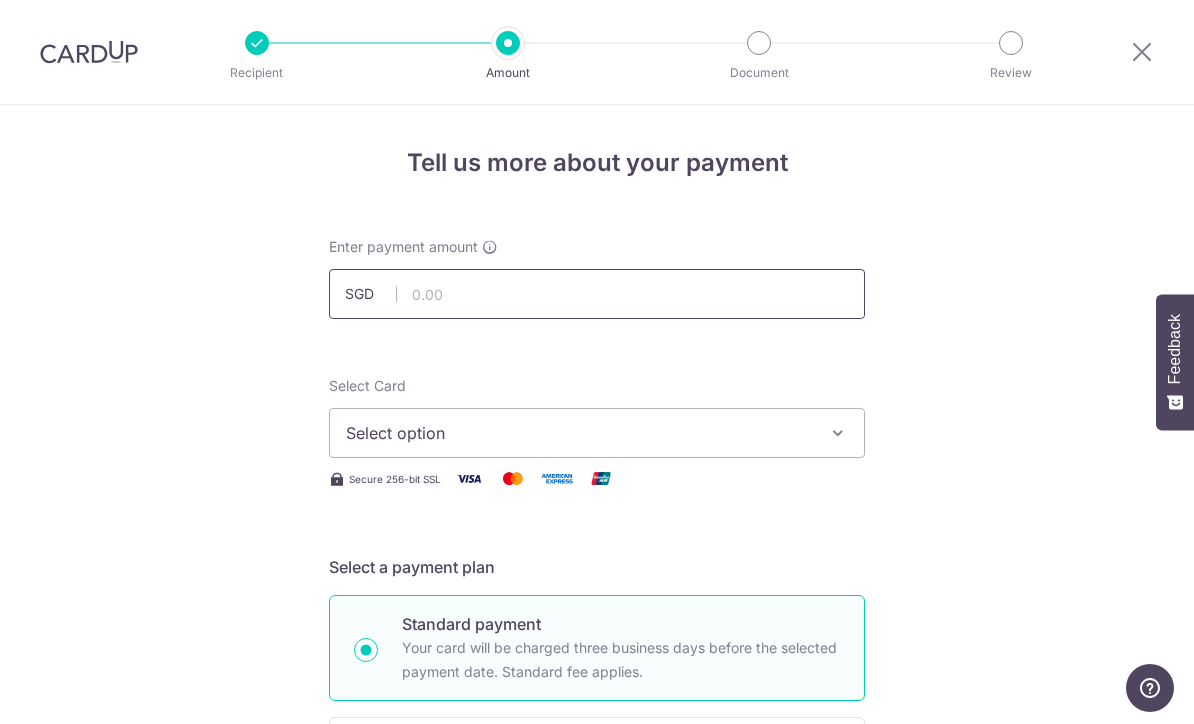 click at bounding box center [597, 294] 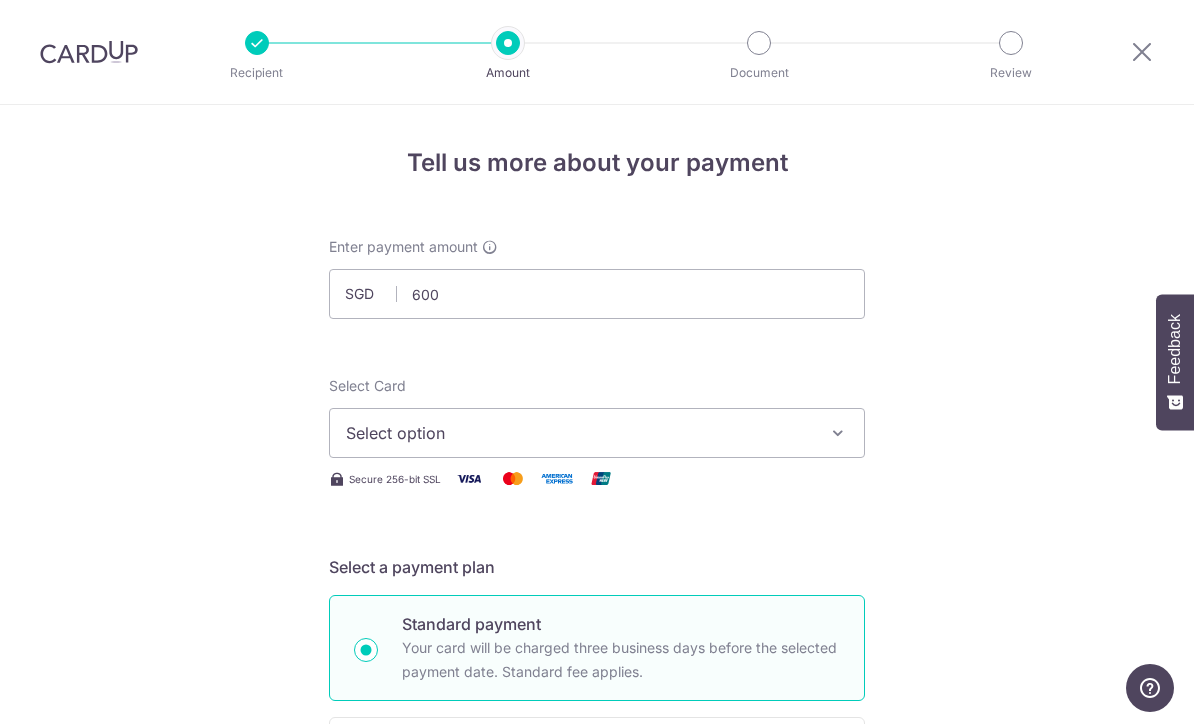 click on "Select option" at bounding box center [579, 433] 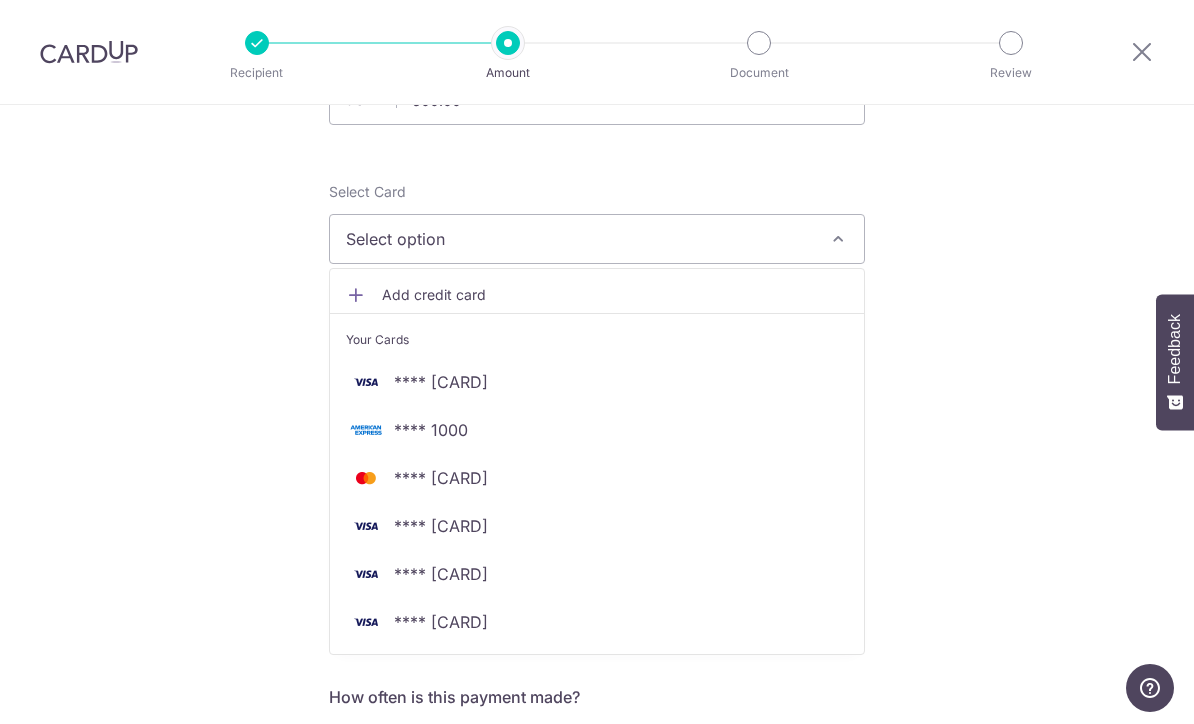 scroll, scrollTop: 198, scrollLeft: 0, axis: vertical 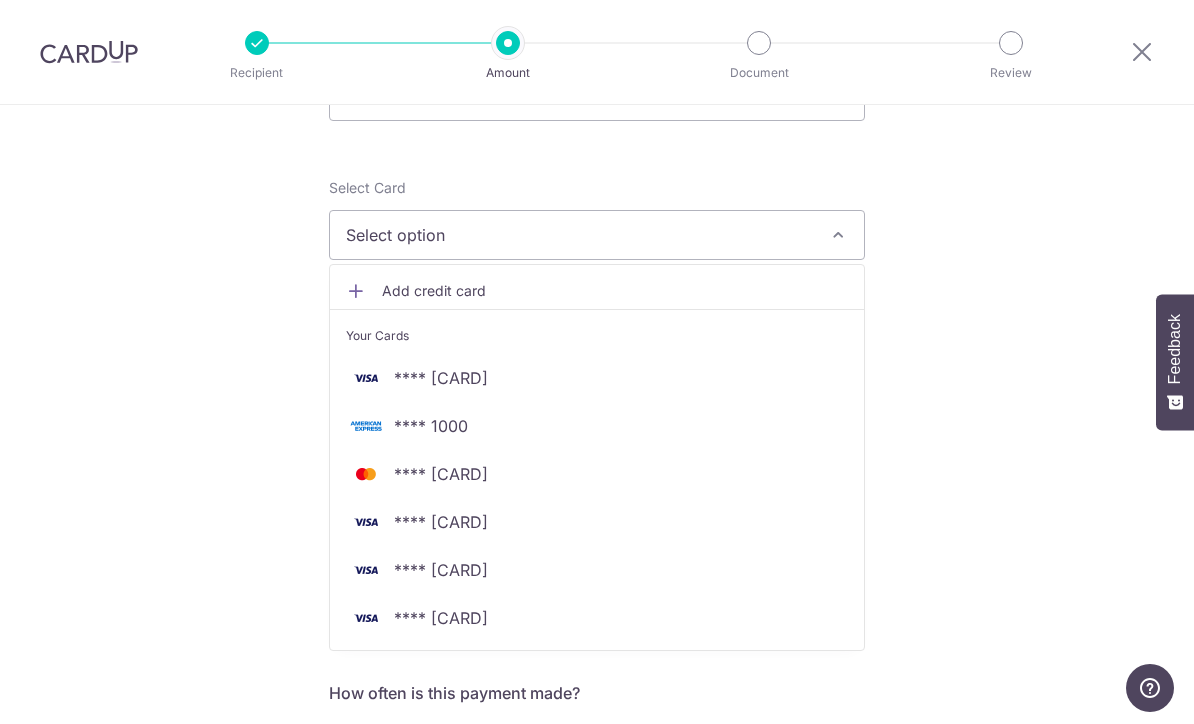 click on "**** 2451" at bounding box center (597, 522) 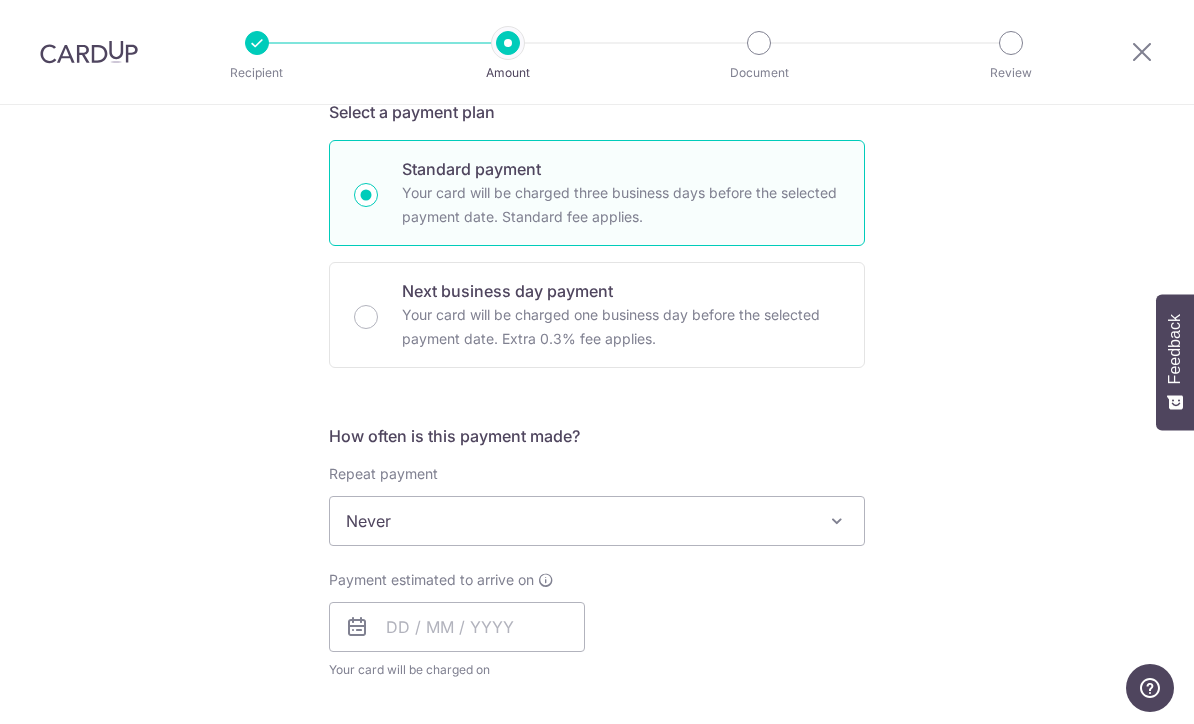 scroll, scrollTop: 464, scrollLeft: 0, axis: vertical 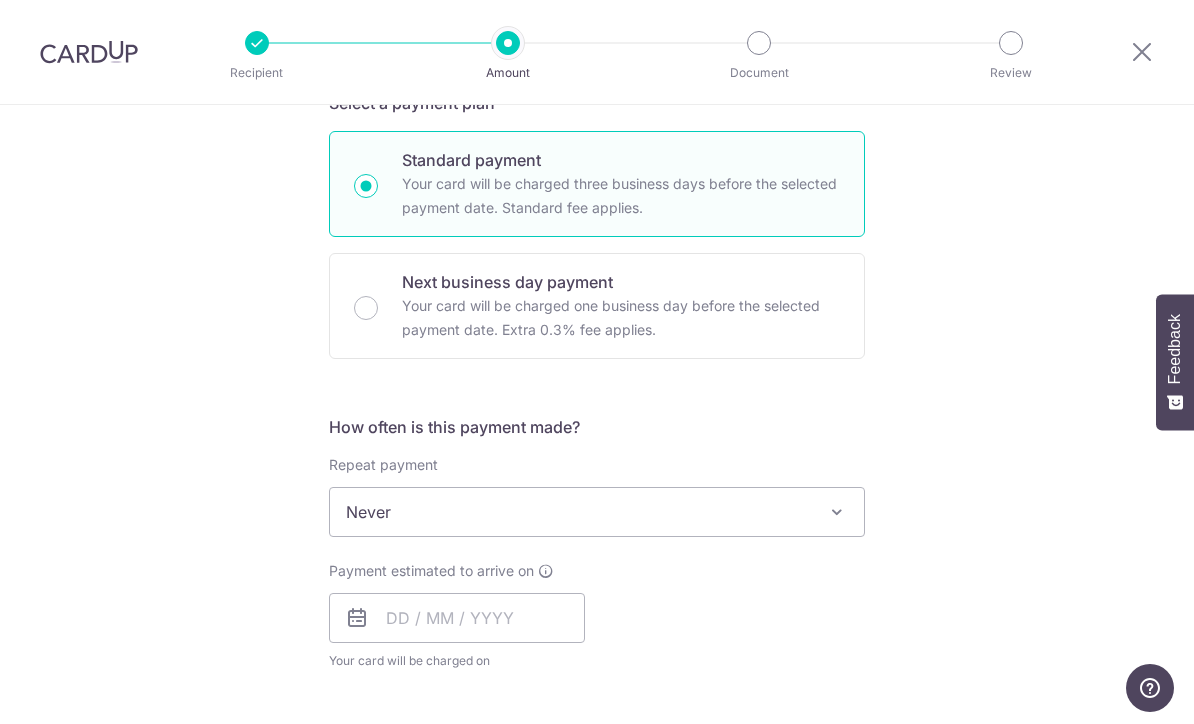 click on "Never" at bounding box center (597, 512) 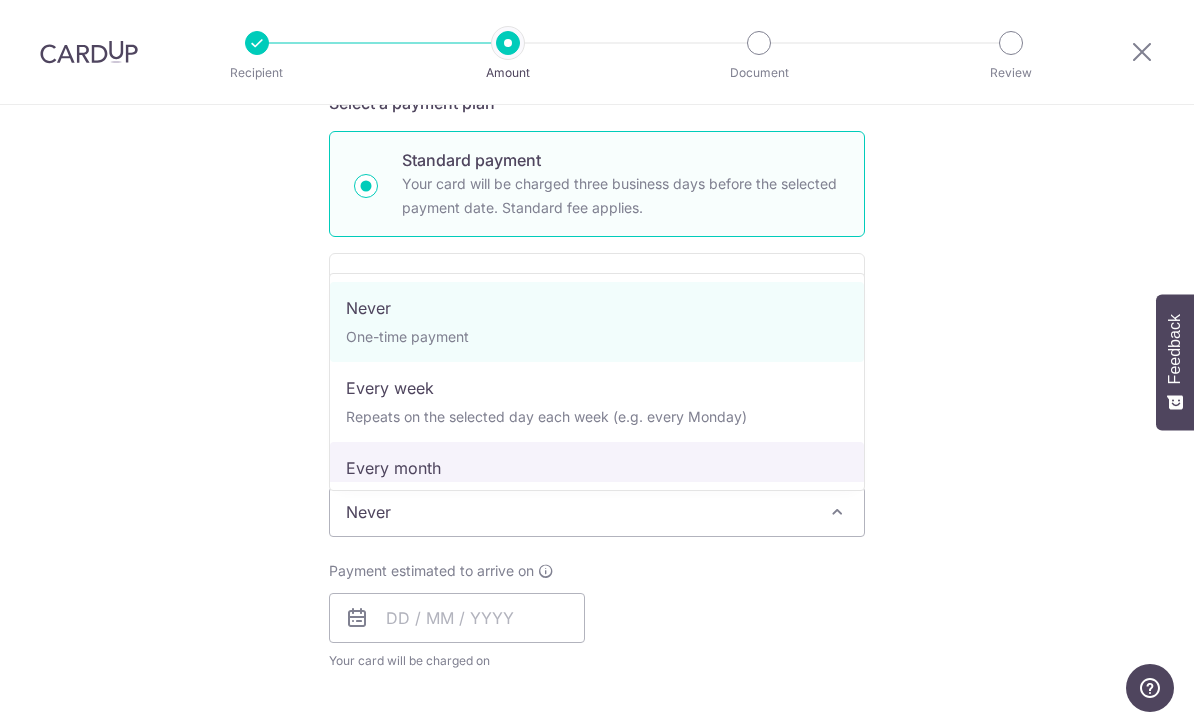 select on "3" 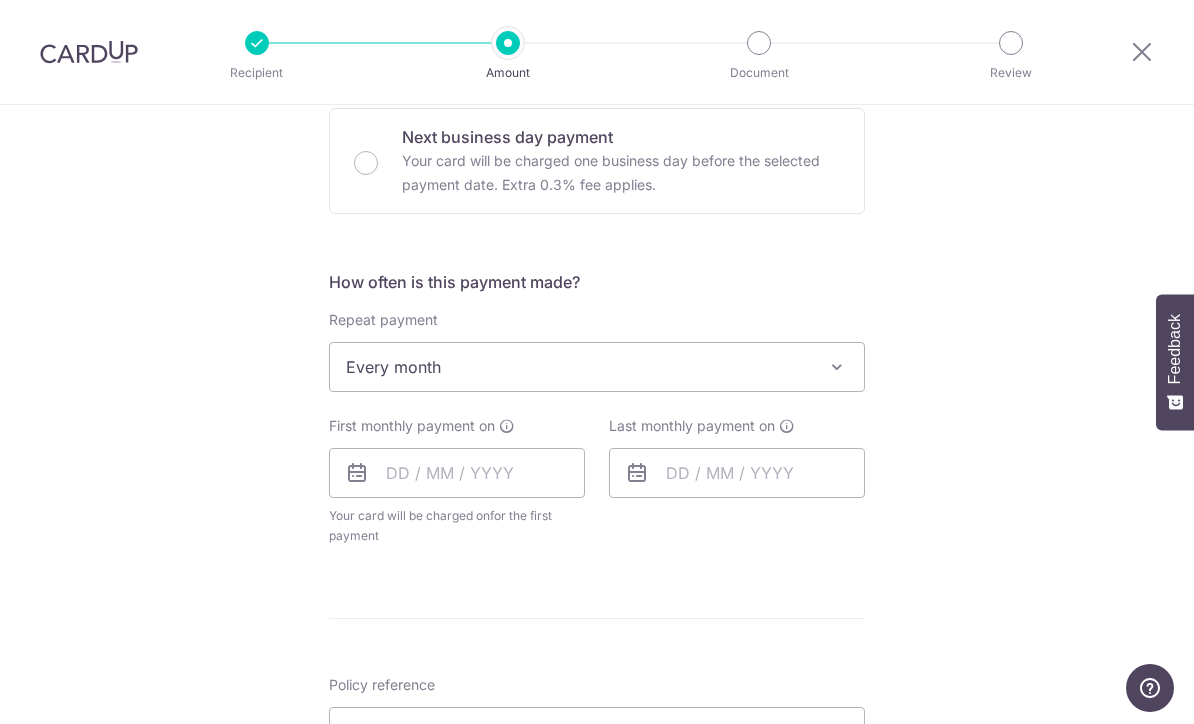 scroll, scrollTop: 775, scrollLeft: 0, axis: vertical 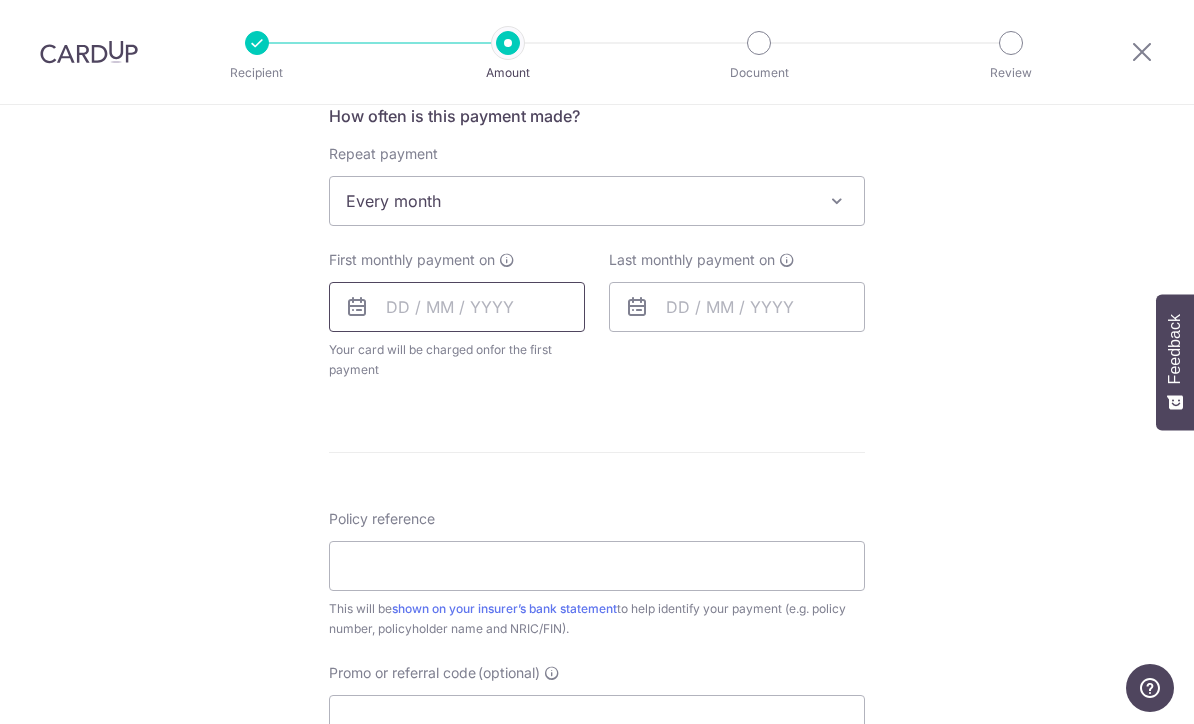 click at bounding box center [457, 307] 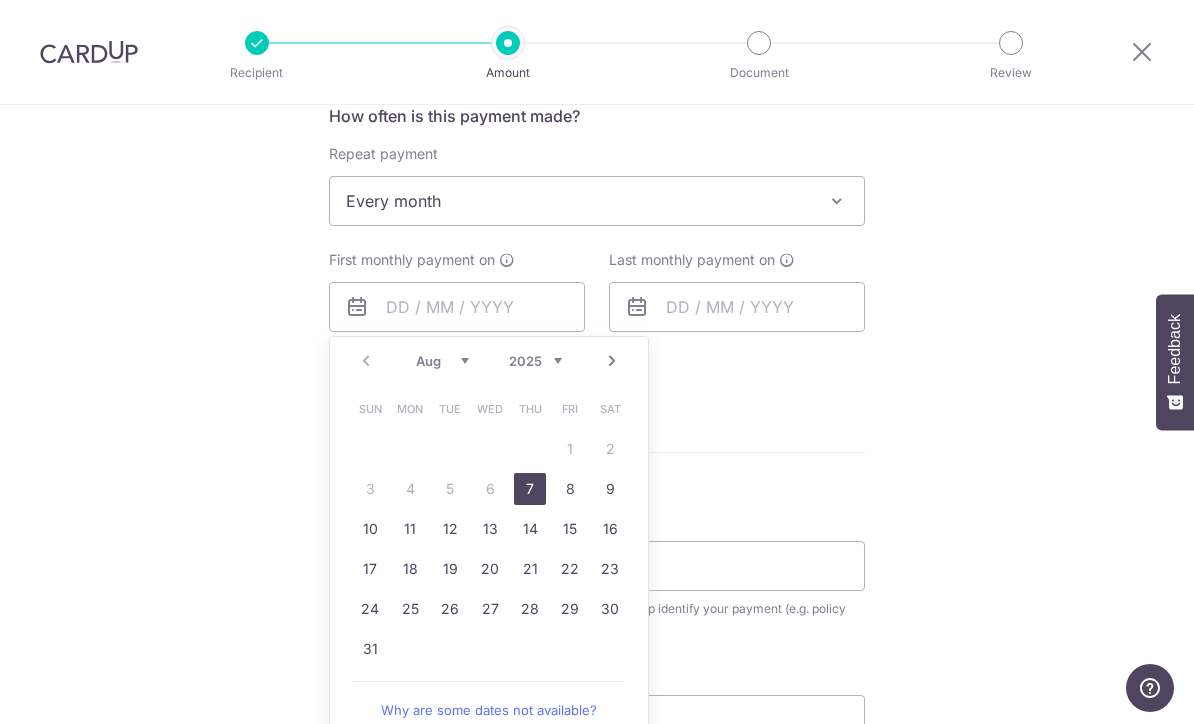 click on "7" at bounding box center (530, 489) 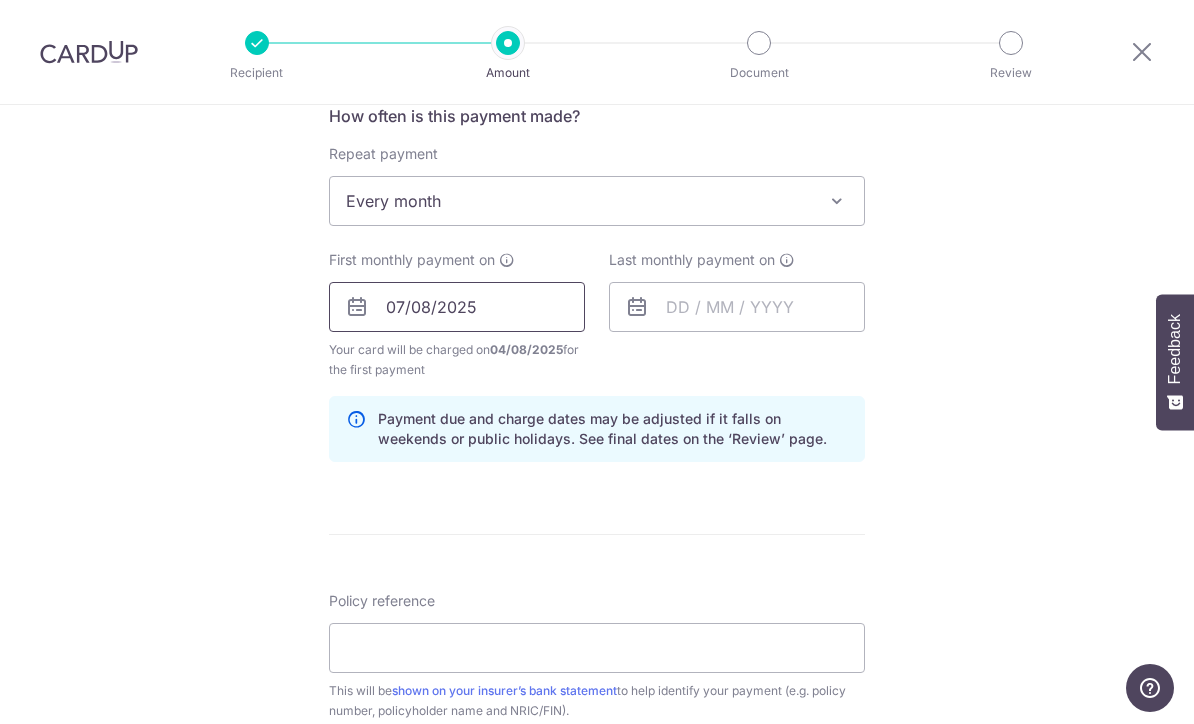 click on "07/08/2025" at bounding box center [457, 307] 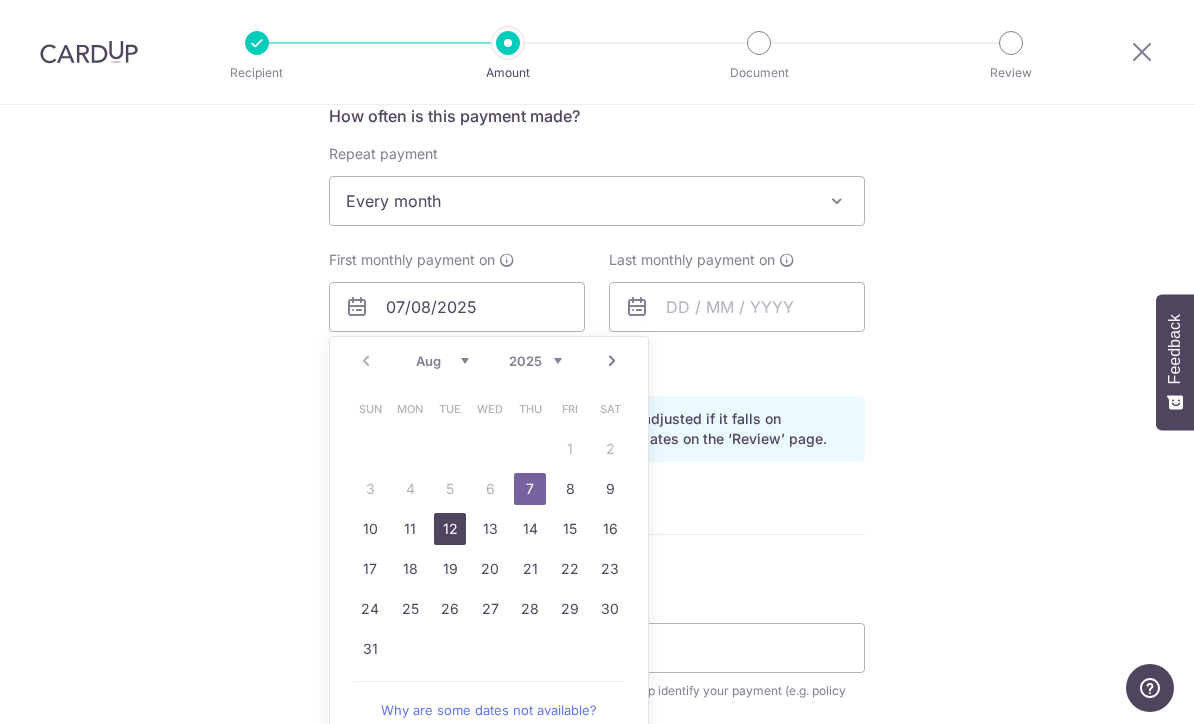 click on "12" at bounding box center [450, 529] 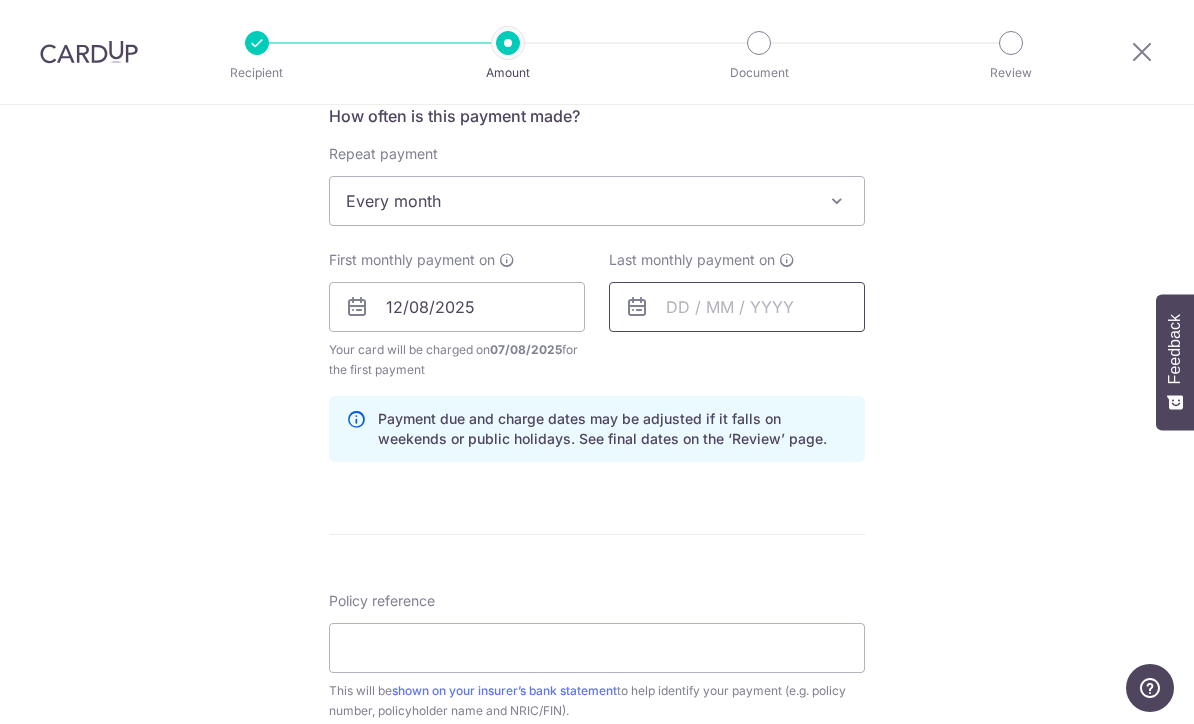 click at bounding box center [737, 307] 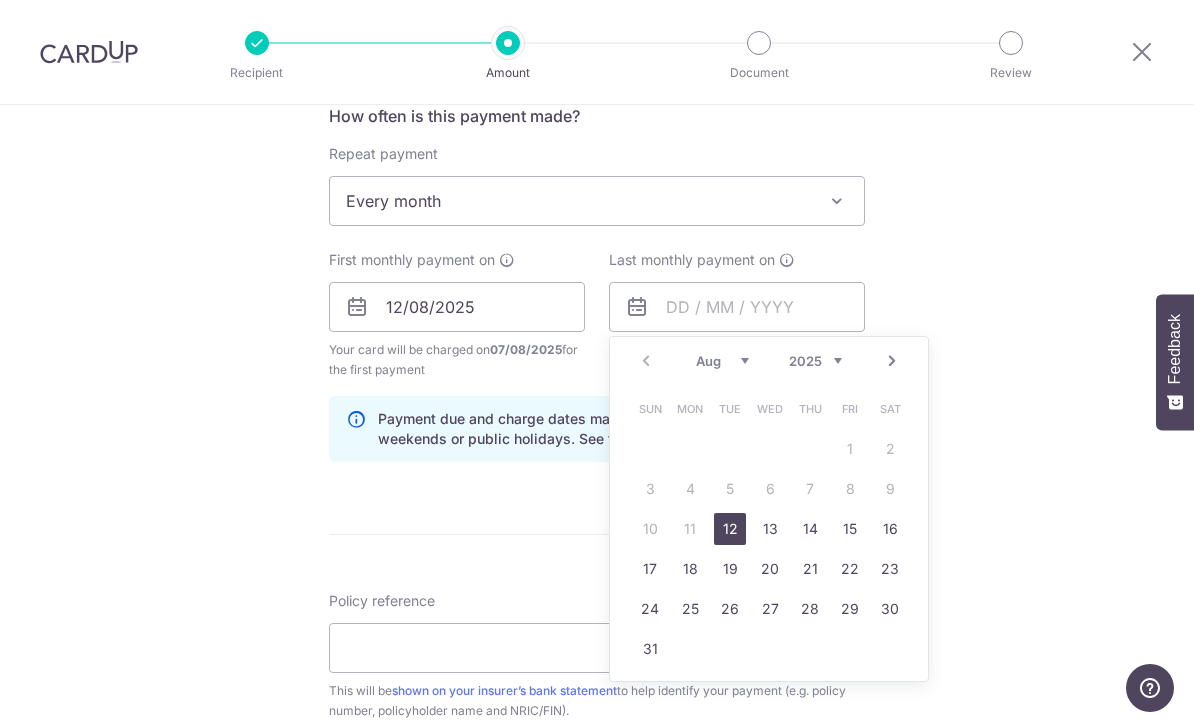 click on "Aug Sep Oct Nov Dec" at bounding box center (722, 361) 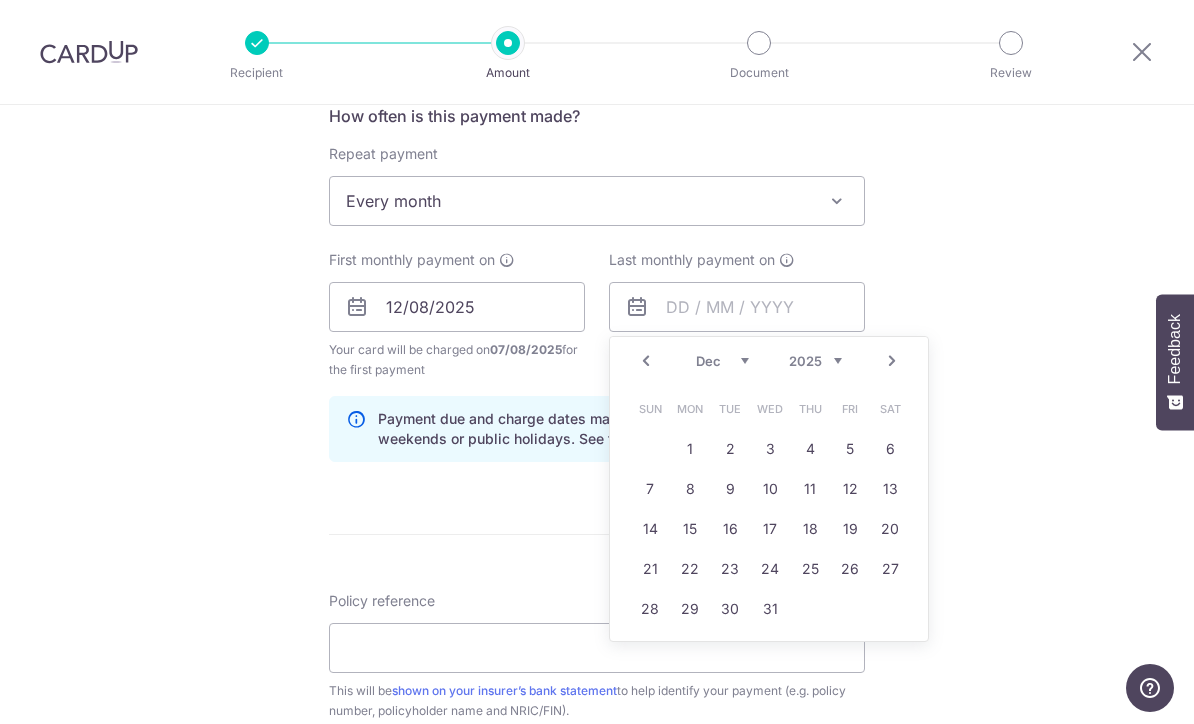 click on "12" at bounding box center (850, 489) 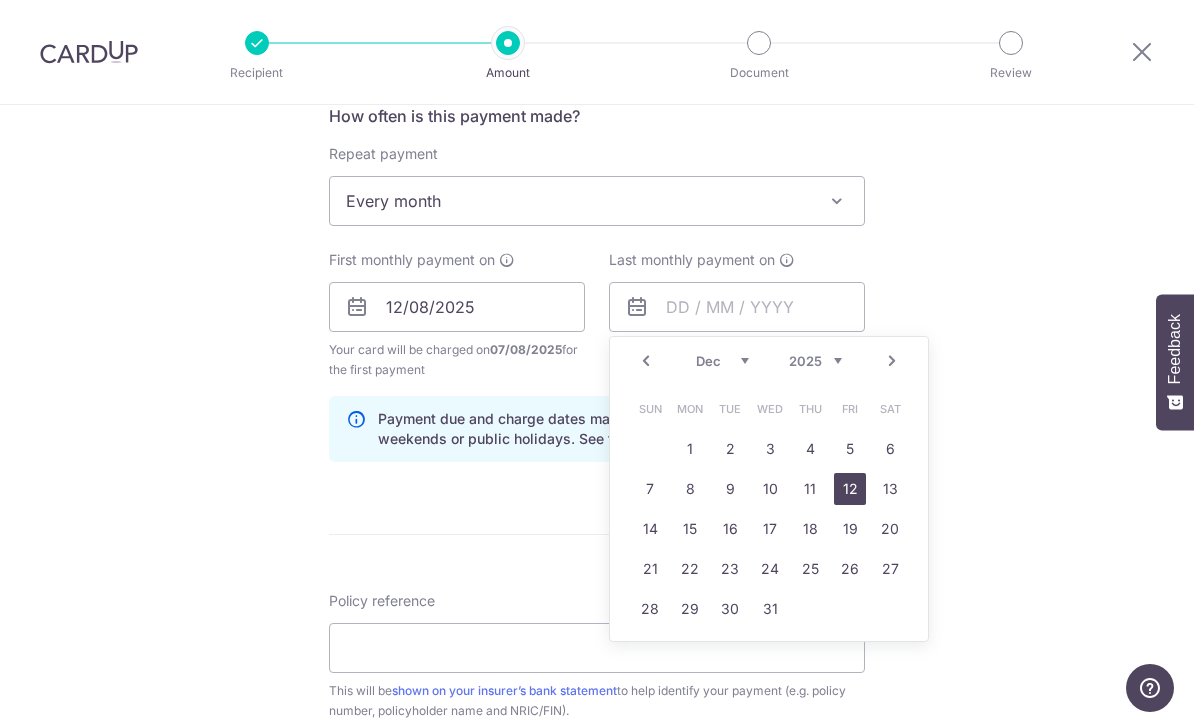 type on "12/12/2025" 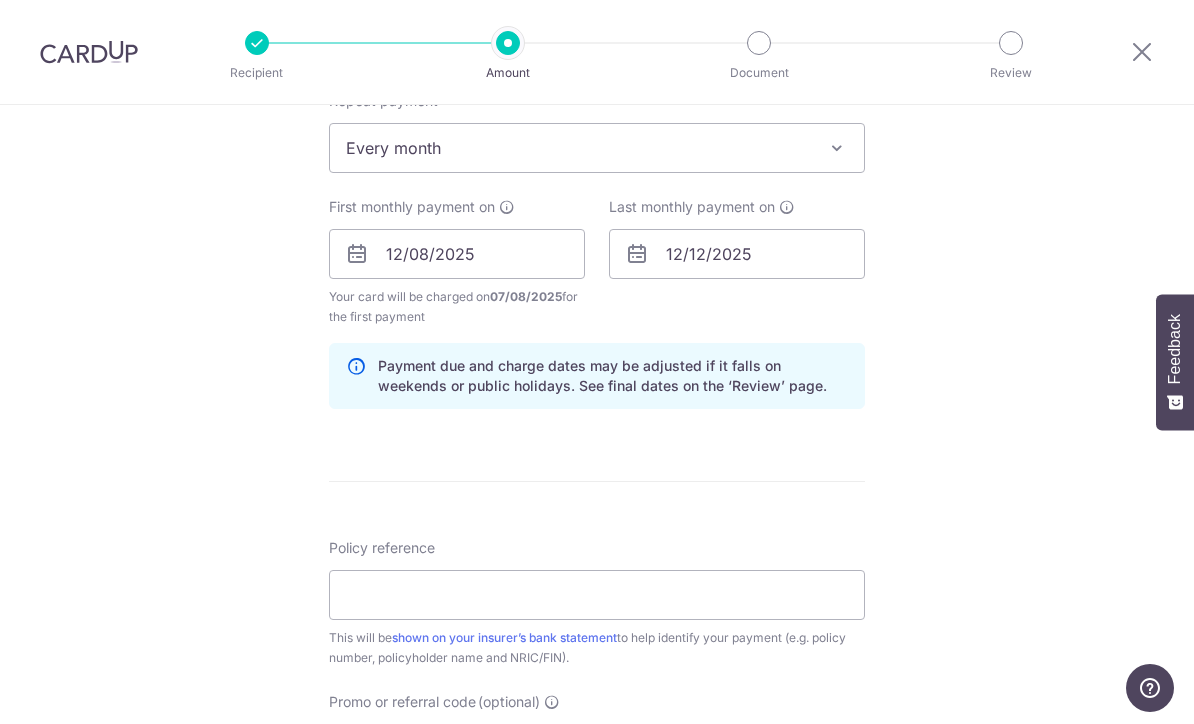 scroll, scrollTop: 888, scrollLeft: 0, axis: vertical 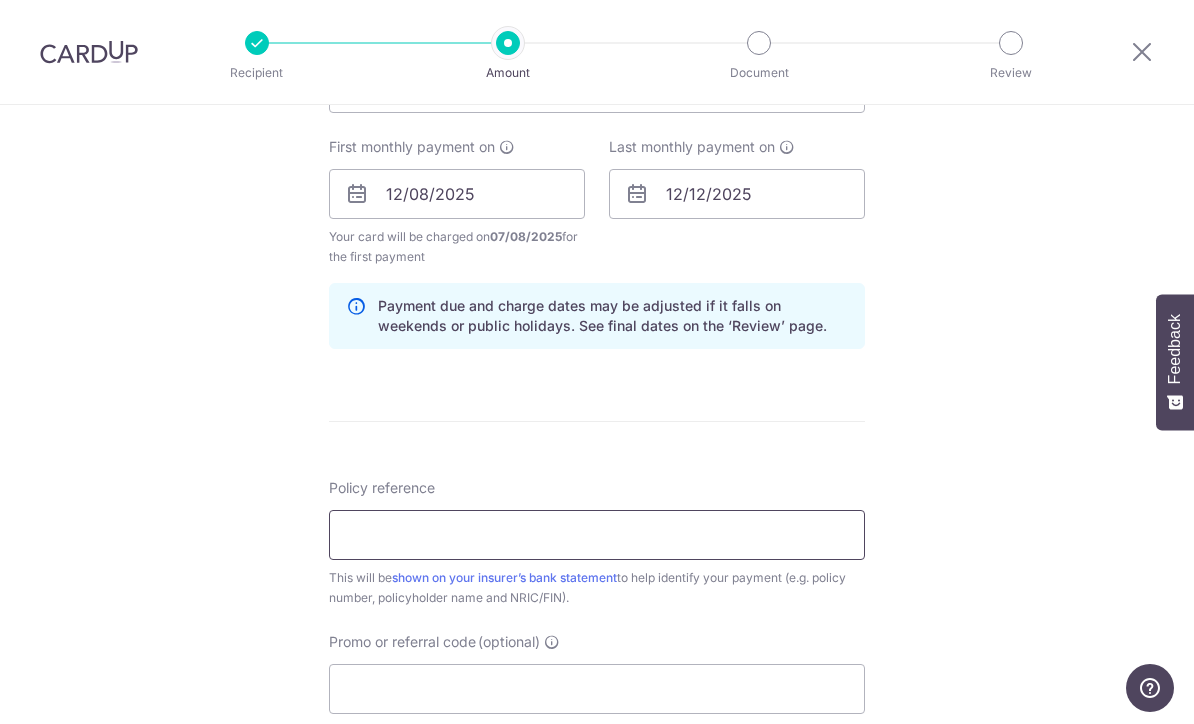 click on "Policy reference" at bounding box center [597, 535] 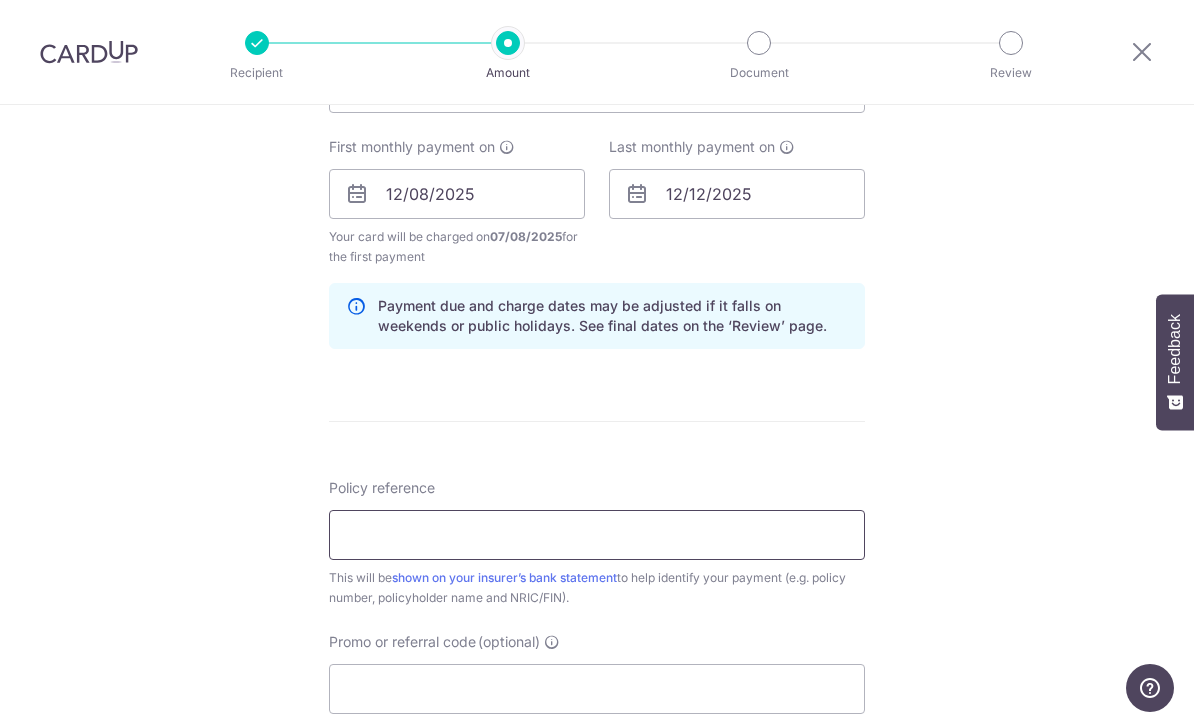 click on "Policy reference" at bounding box center (597, 535) 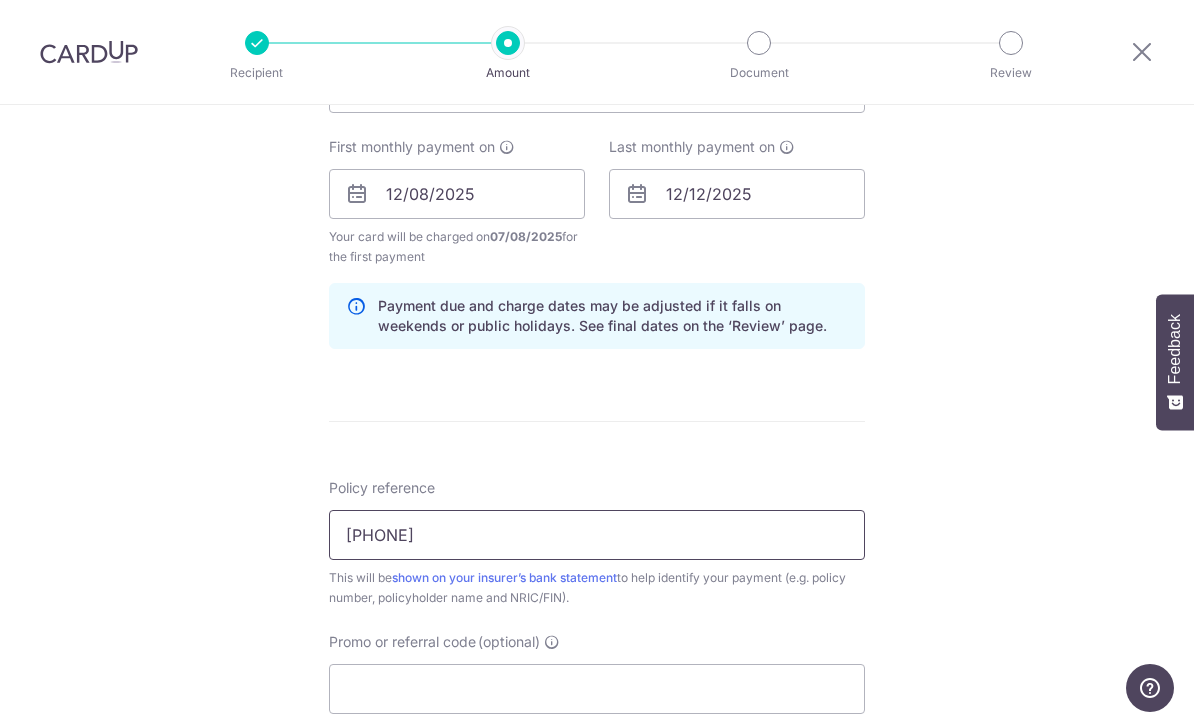type on "0237002372" 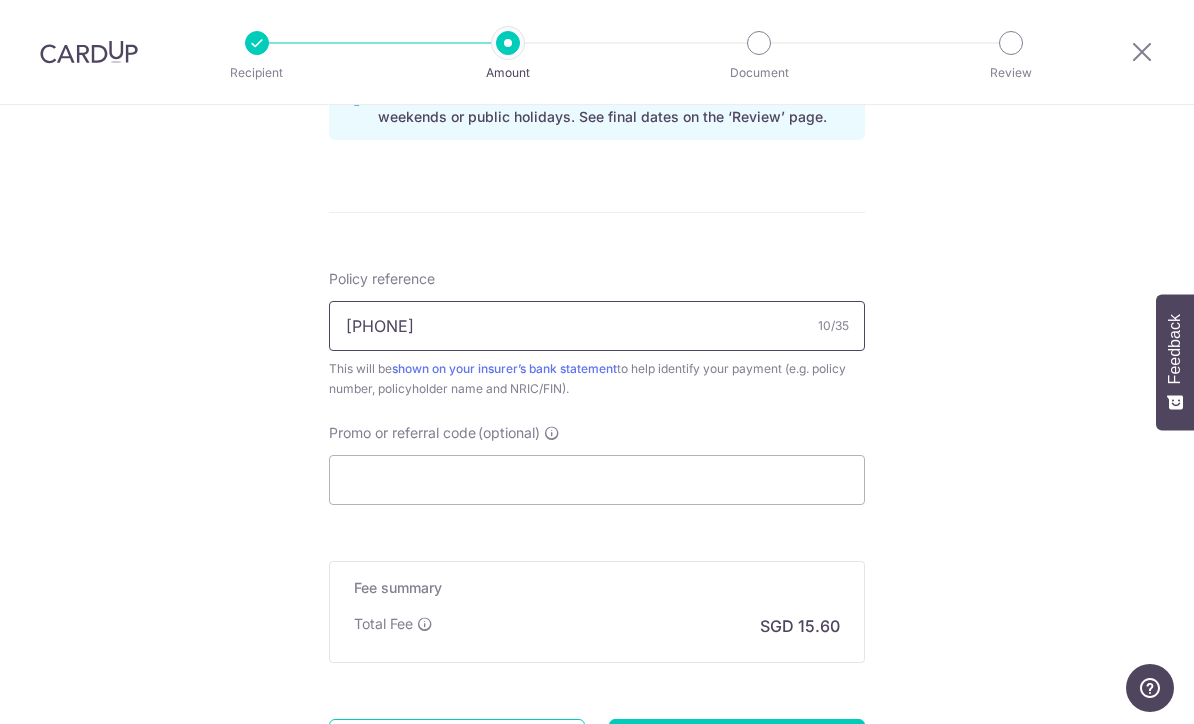 scroll, scrollTop: 1102, scrollLeft: 0, axis: vertical 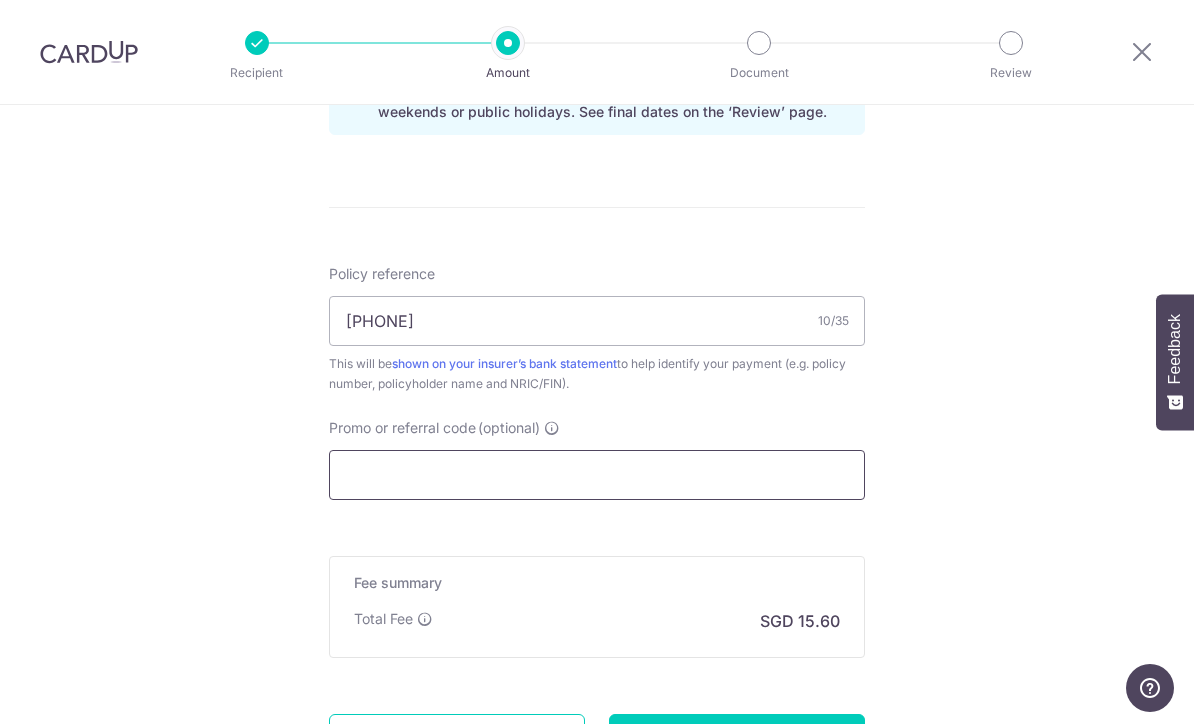 click on "Promo or referral code
(optional)" at bounding box center (597, 475) 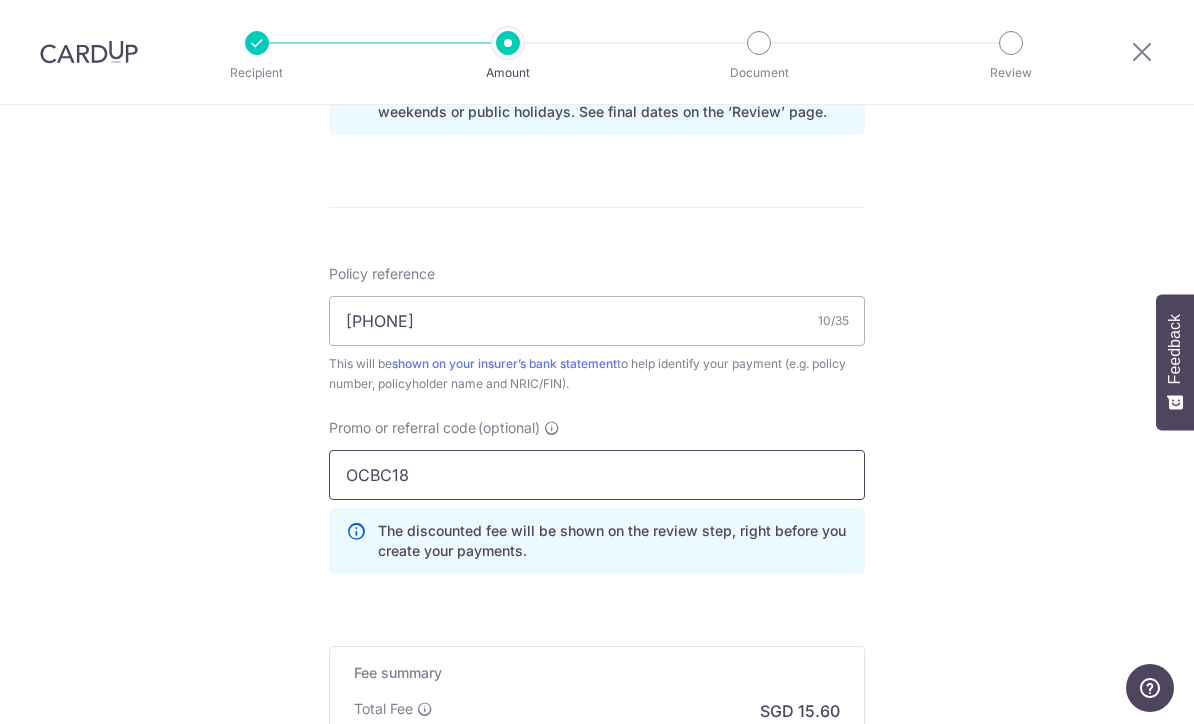 type on "OCBC18" 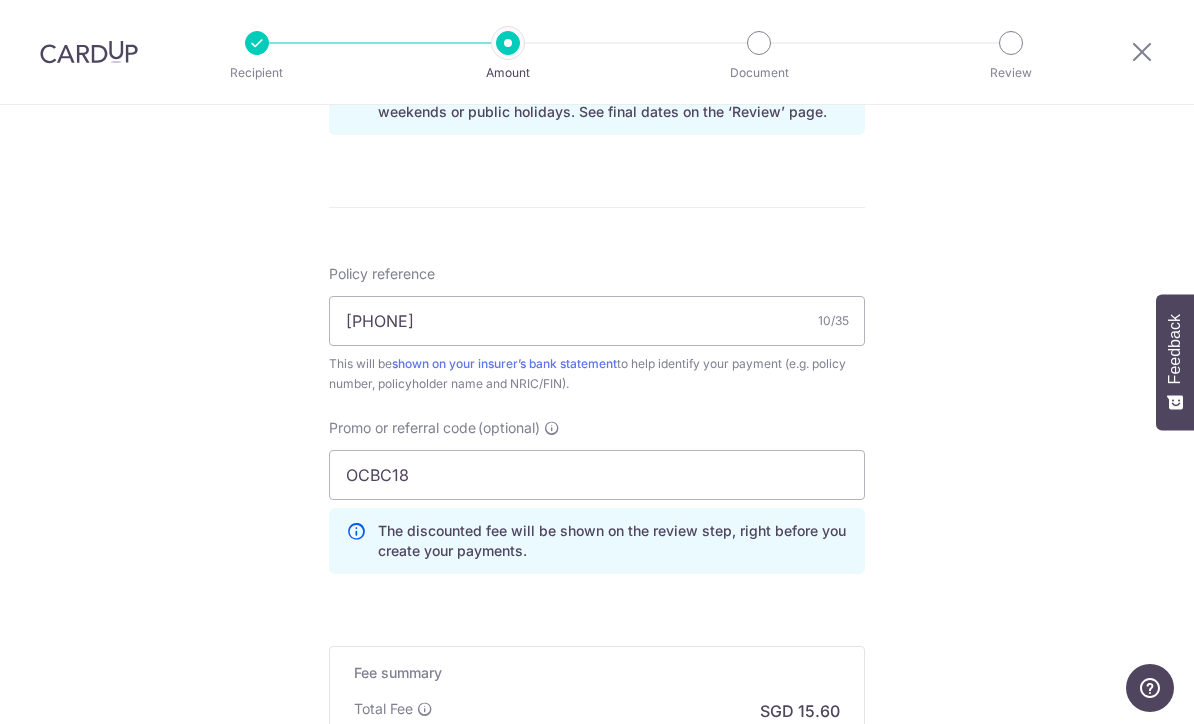 click on "Tell us more about your payment
Enter payment amount
SGD
600.00
600.00
Select Card
**** 2451
Add credit card
Your Cards
**** 4901
**** 1000
**** 7863
**** 2451
**** 2444
**** 2659
Secure 256-bit SSL
Text" at bounding box center (597, 3) 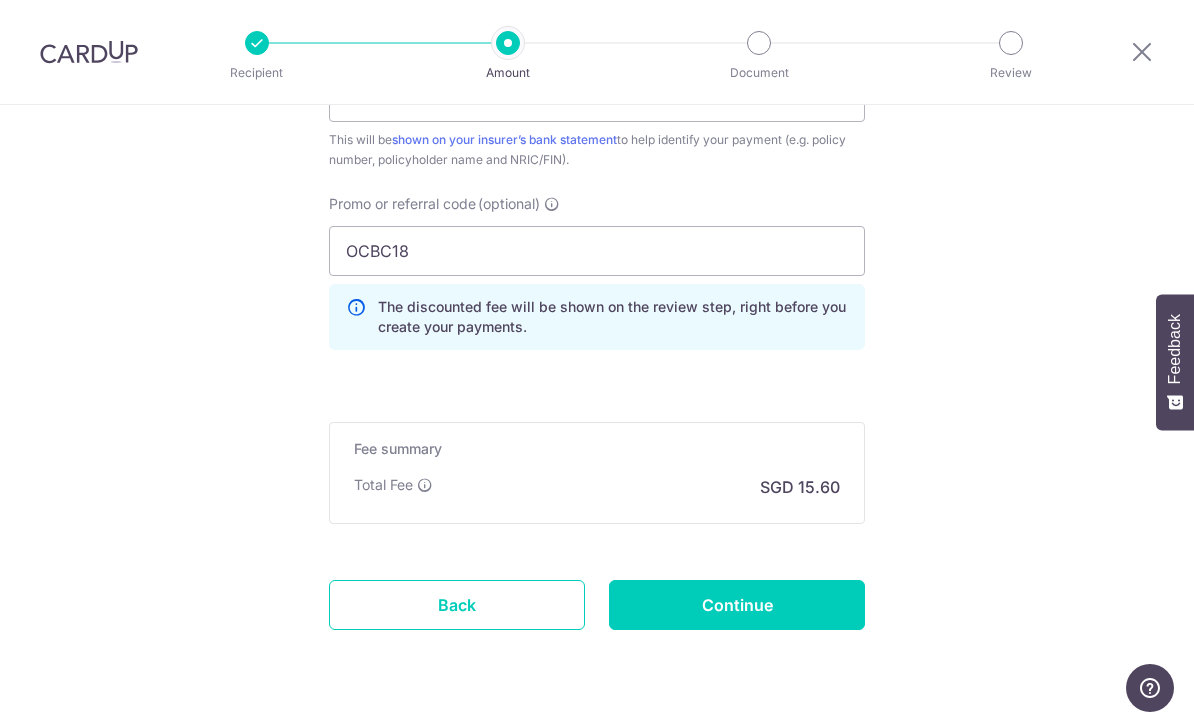 scroll, scrollTop: 1324, scrollLeft: 0, axis: vertical 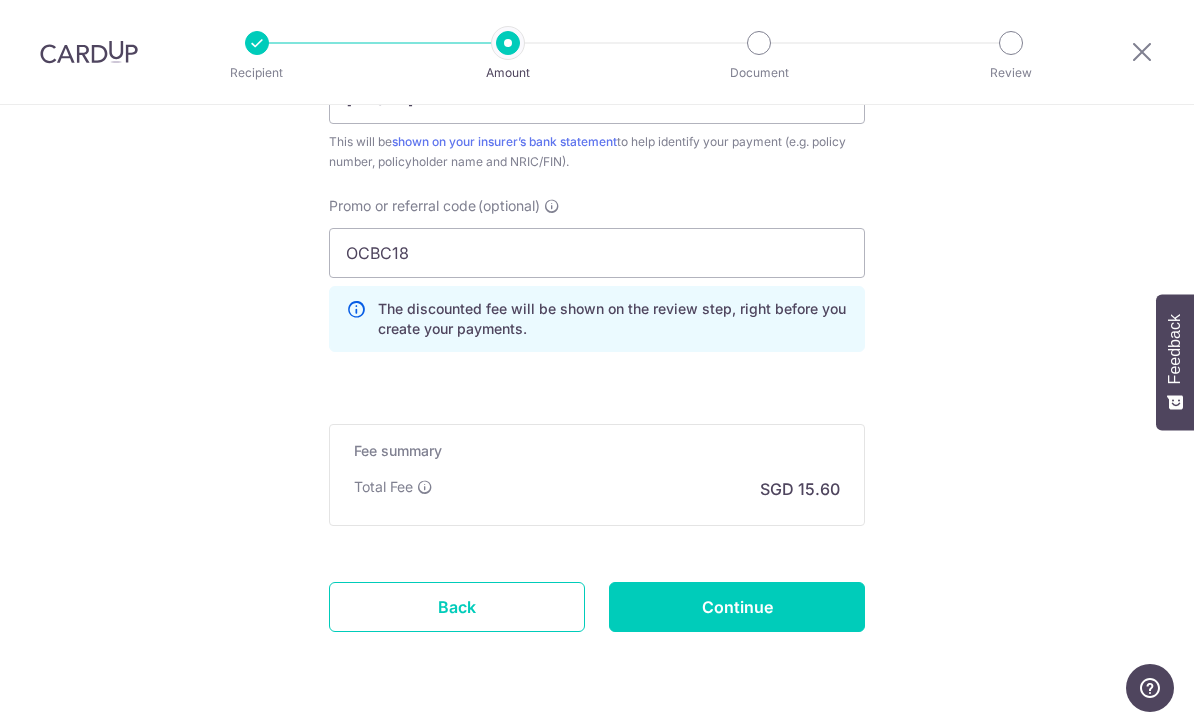 click on "Continue" at bounding box center [737, 607] 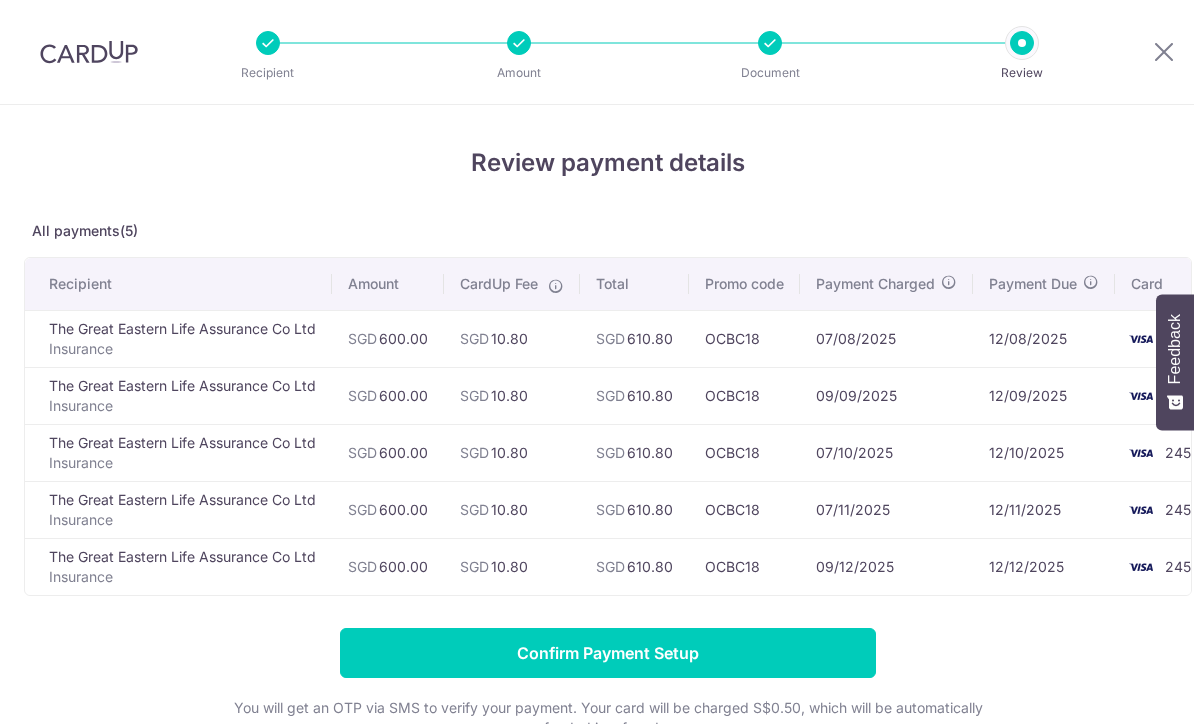 scroll, scrollTop: 0, scrollLeft: 0, axis: both 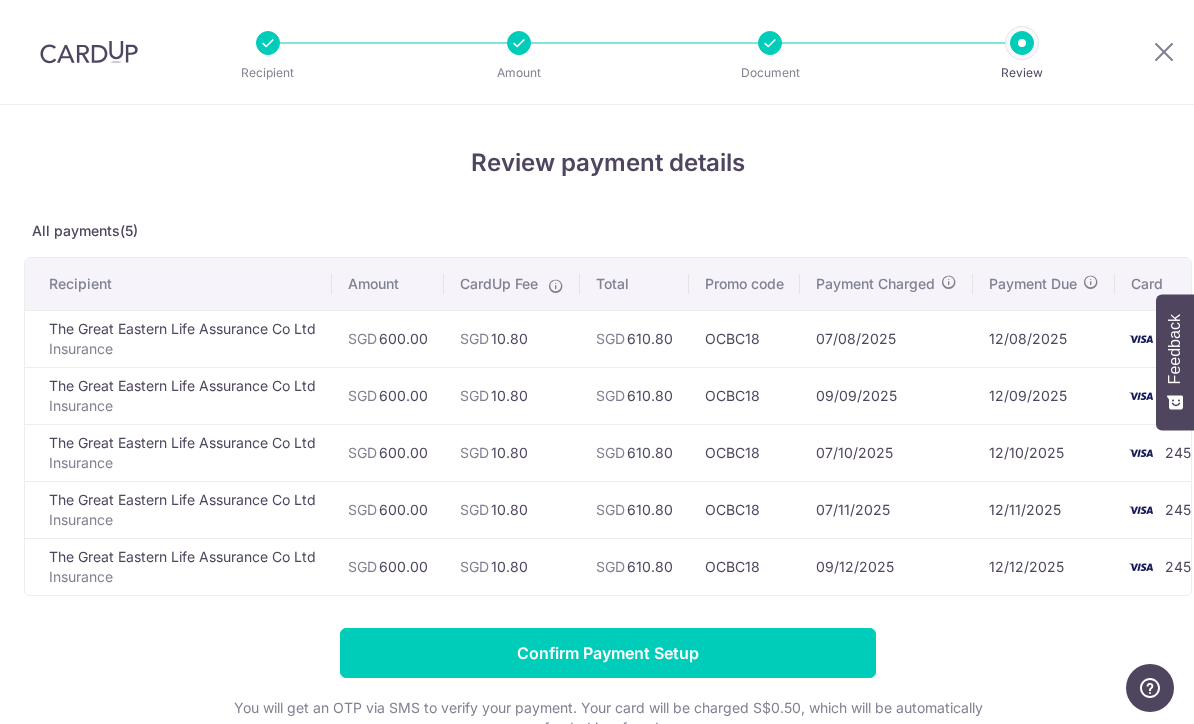 click on "Confirm Payment Setup" at bounding box center (608, 653) 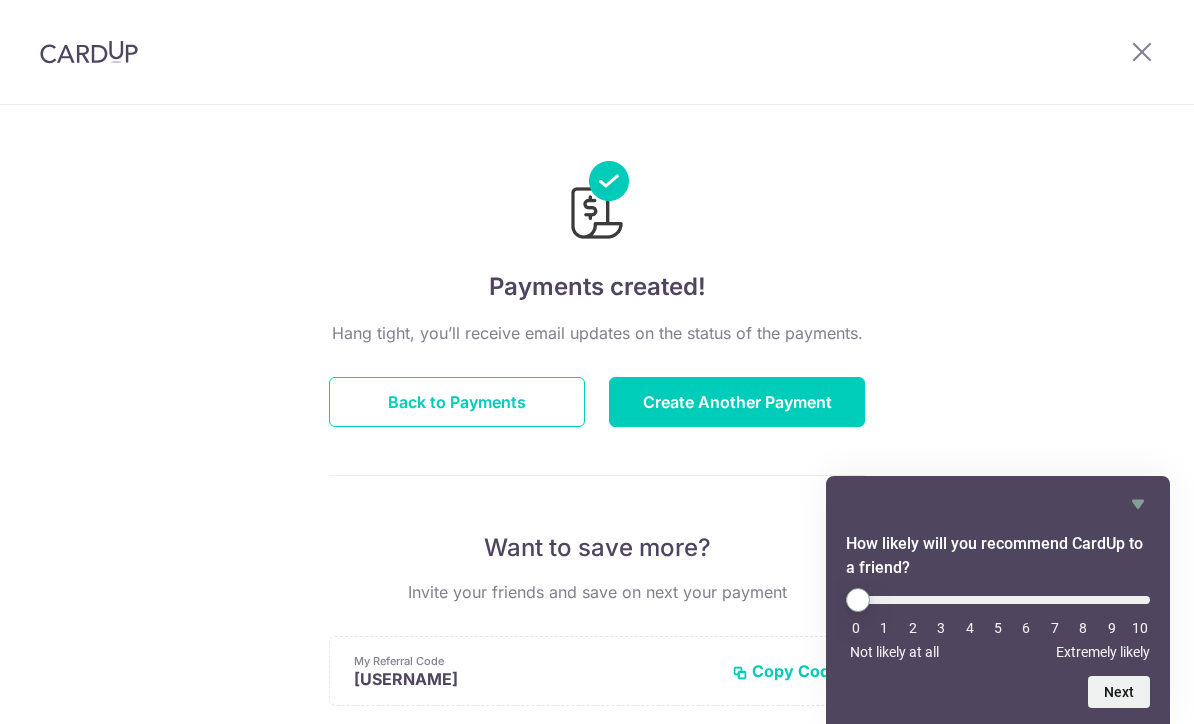scroll, scrollTop: 0, scrollLeft: 0, axis: both 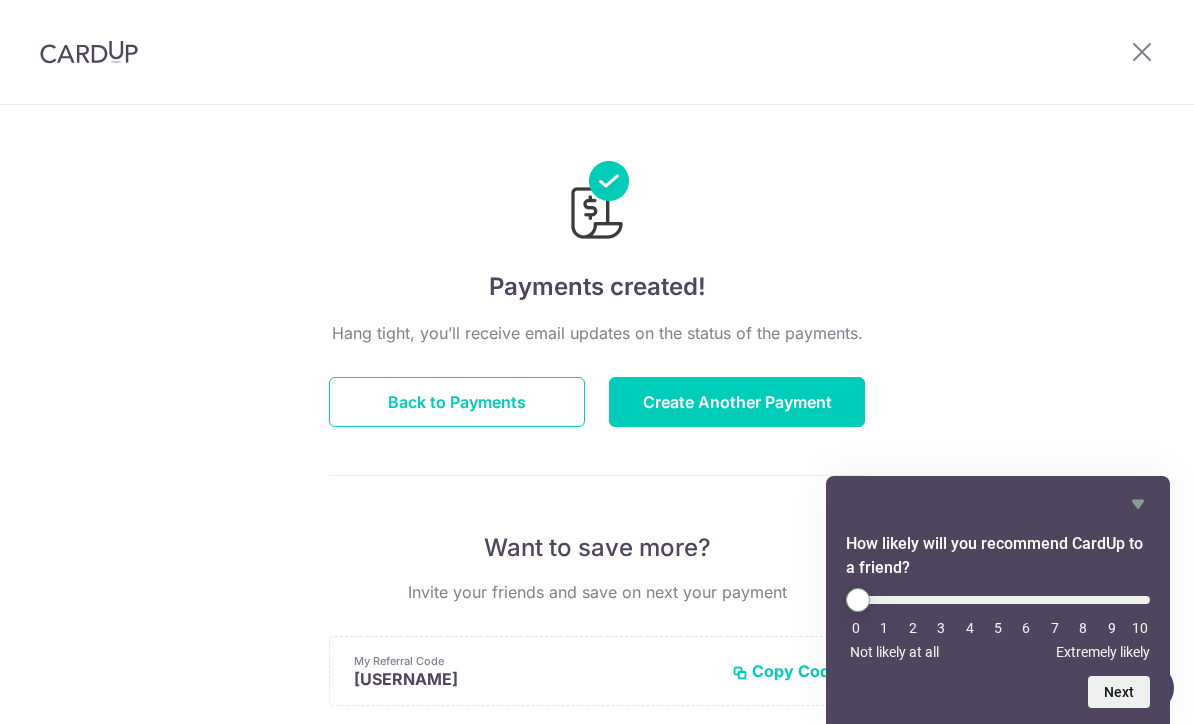 click 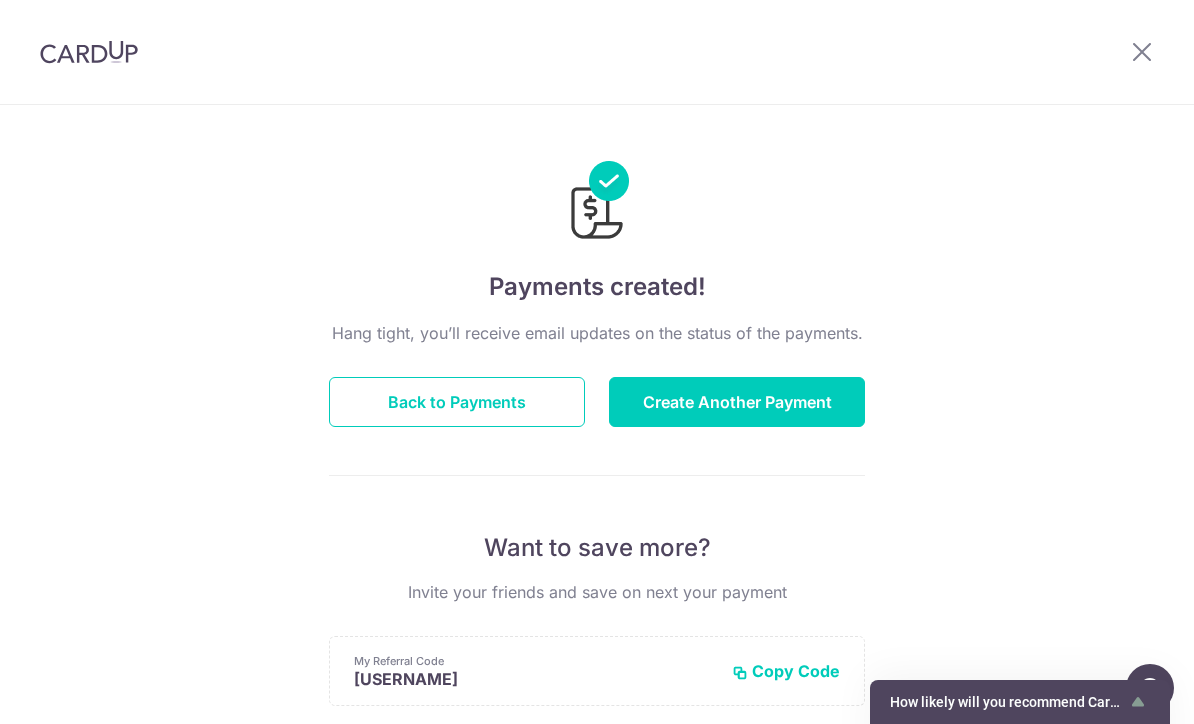 click on "Create Another Payment" at bounding box center (737, 402) 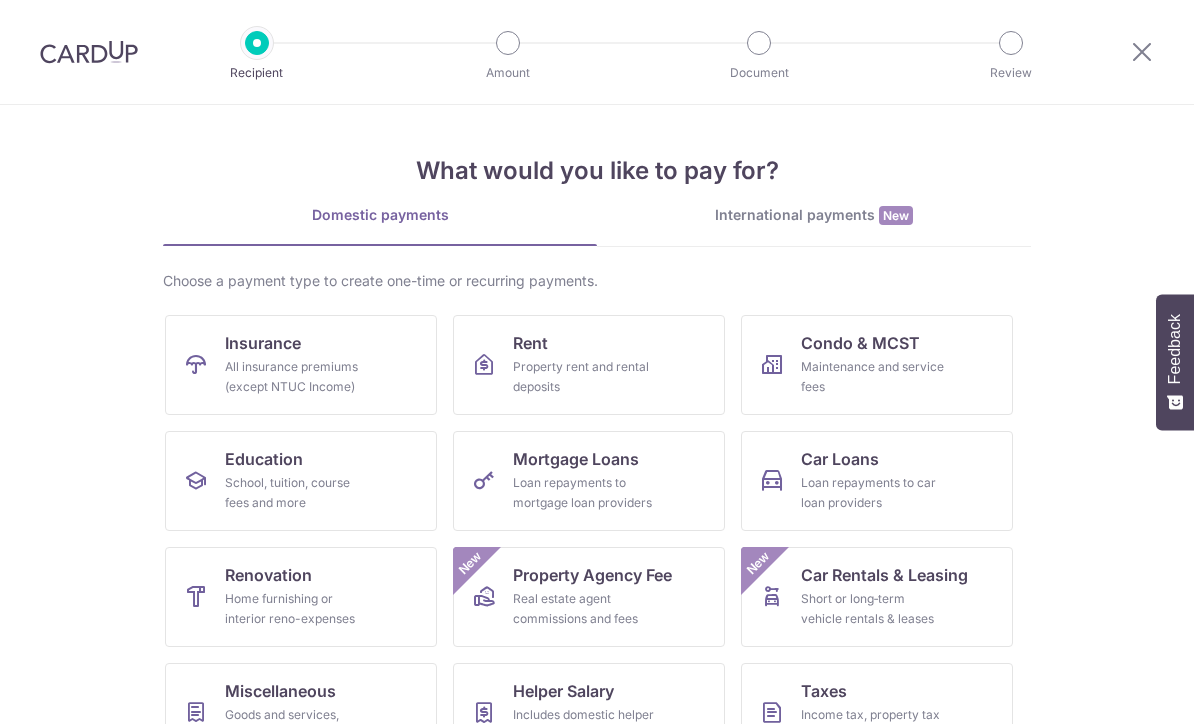 scroll, scrollTop: 0, scrollLeft: 0, axis: both 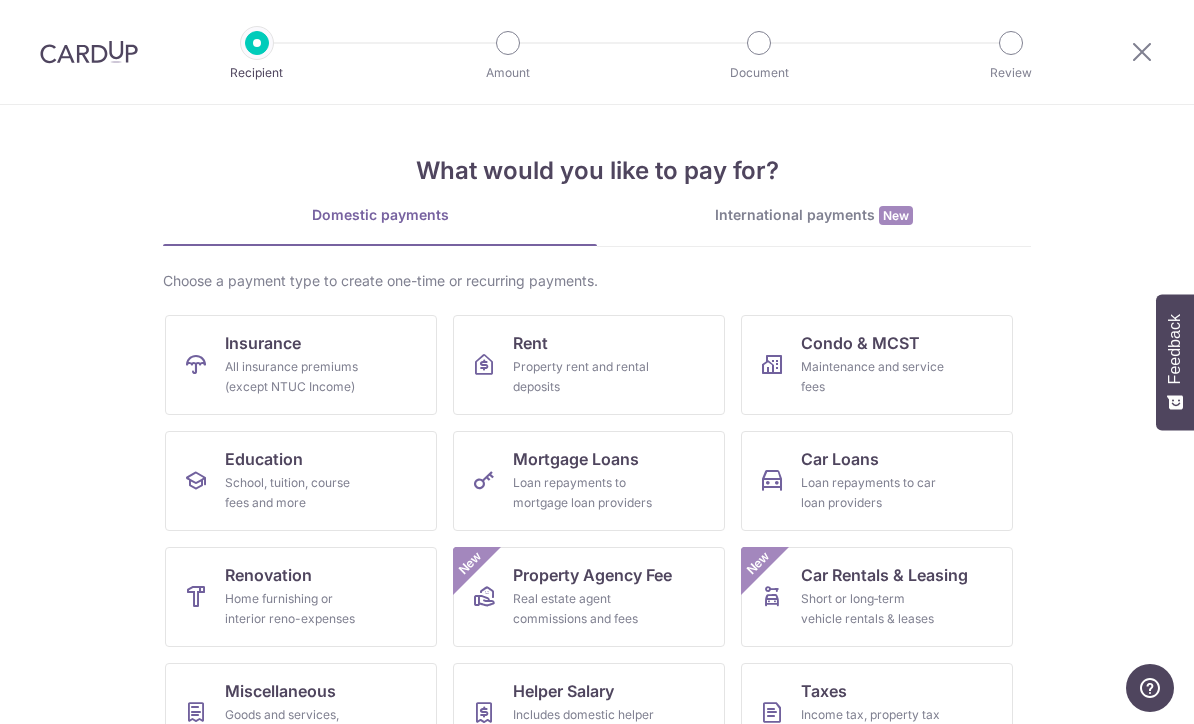 click on "Insurance" at bounding box center (263, 343) 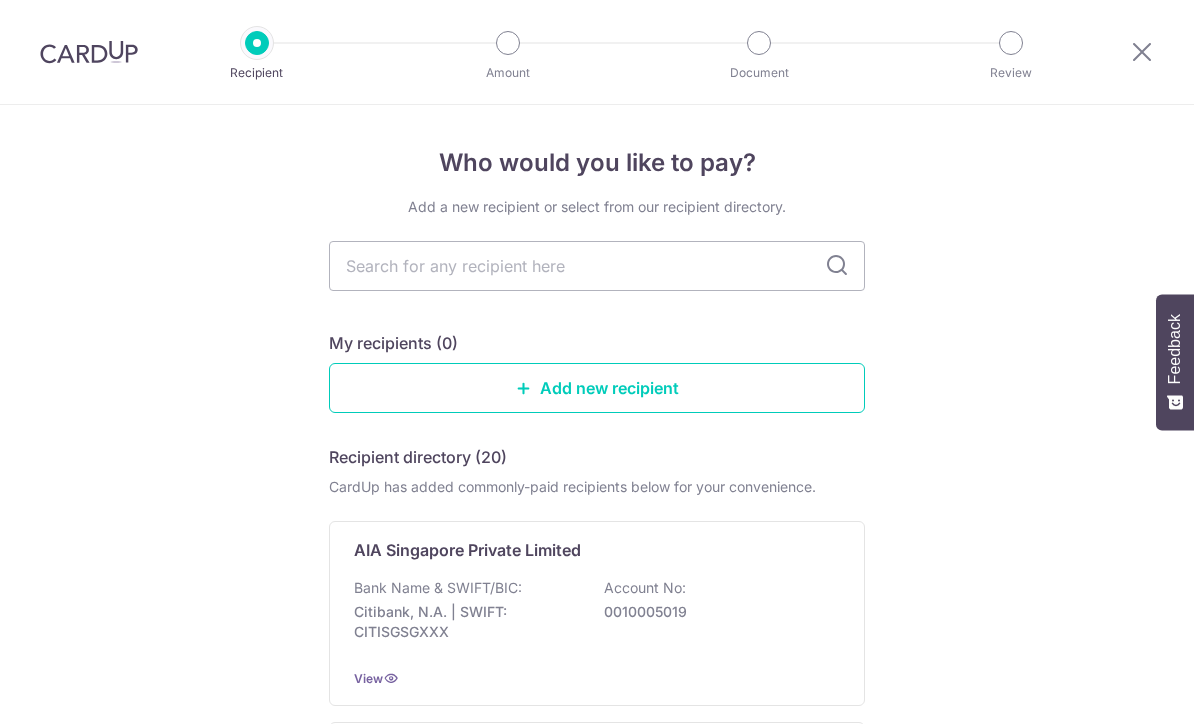 scroll, scrollTop: 0, scrollLeft: 0, axis: both 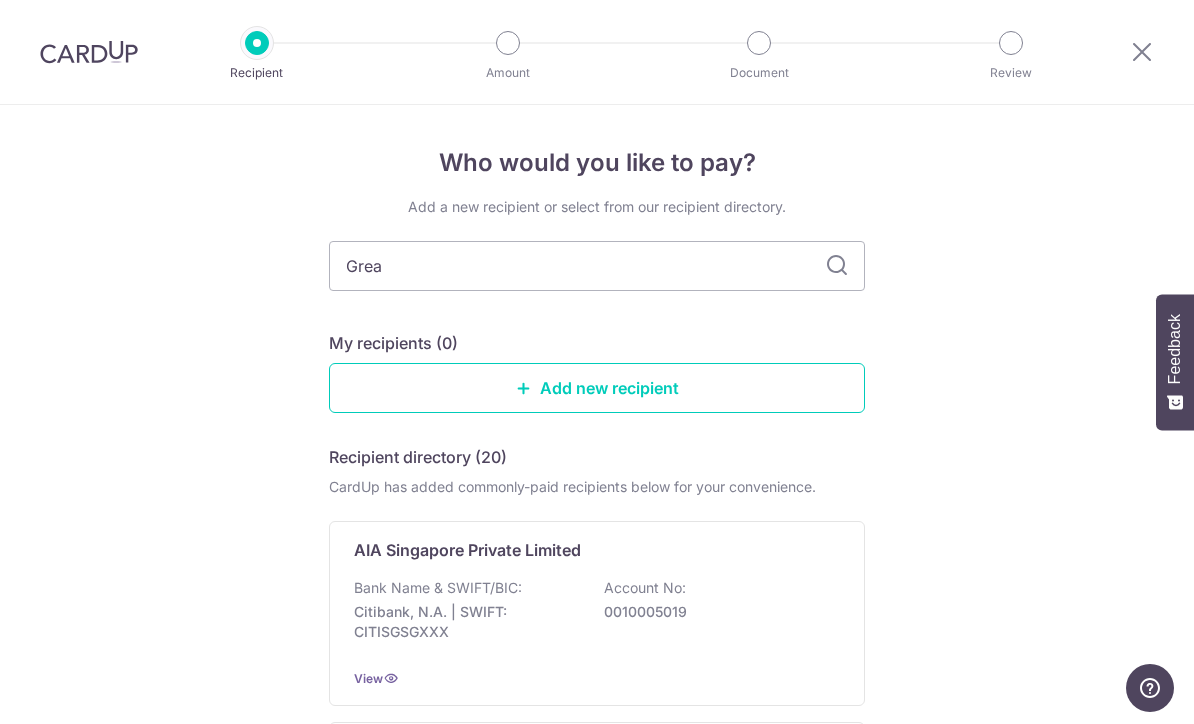 type on "Great" 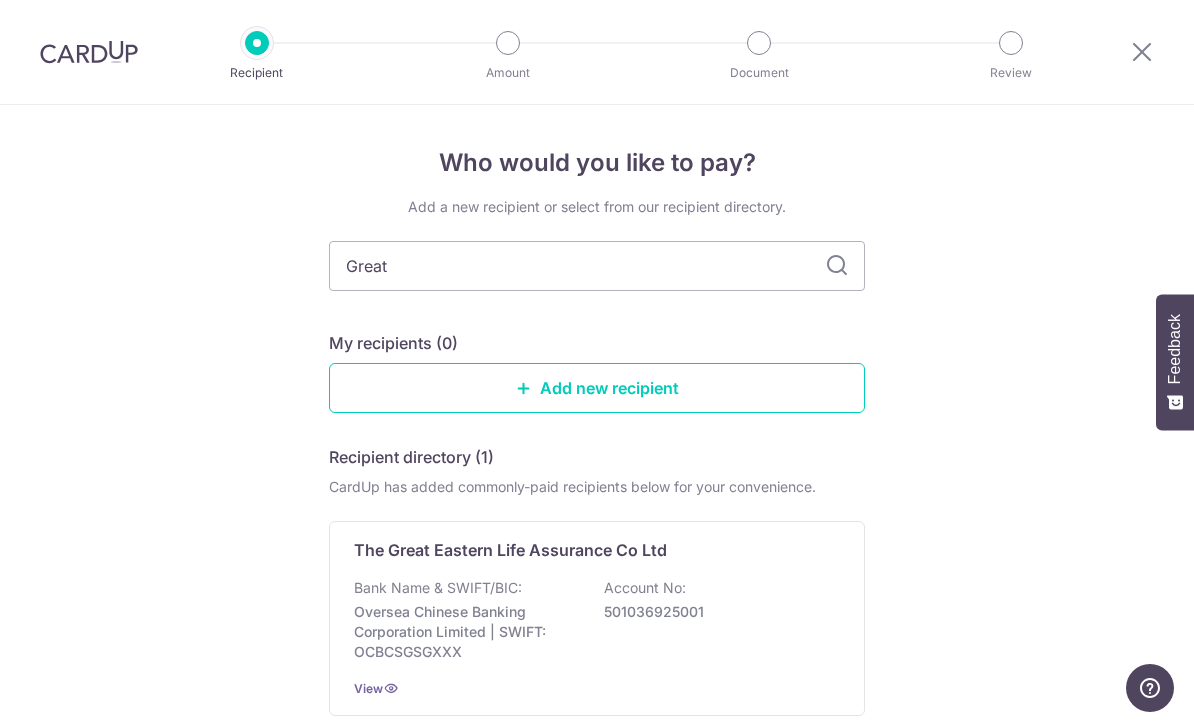 click on "The Great Eastern Life Assurance Co Ltd
Bank Name & SWIFT/BIC:
[BANK NAME] | SWIFT: [SWIFT]
Account No:
[ACCOUNT NUMBER]
View" at bounding box center (597, 618) 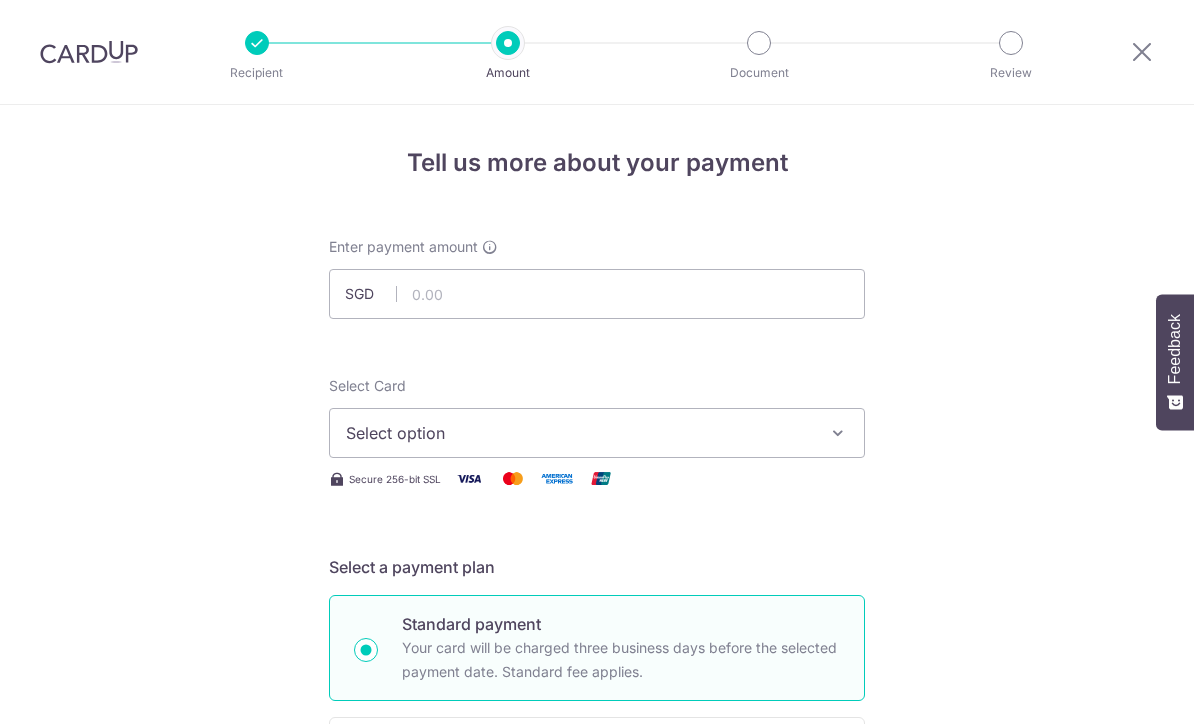scroll, scrollTop: 0, scrollLeft: 0, axis: both 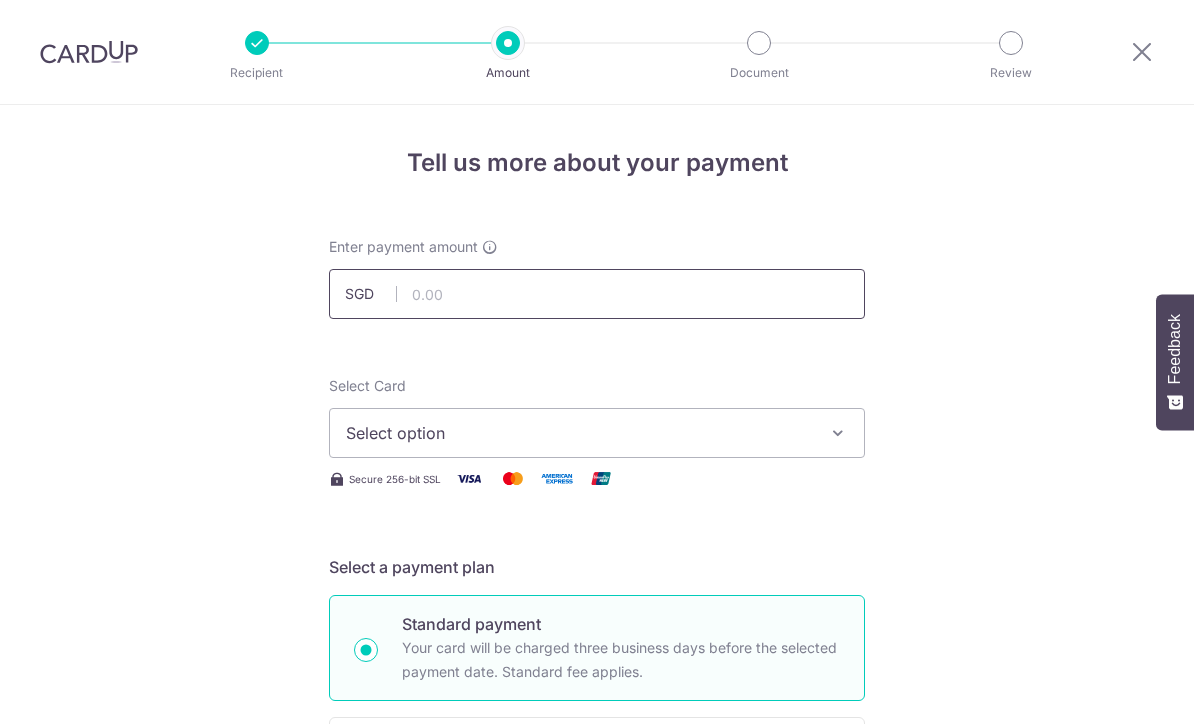 click at bounding box center [597, 294] 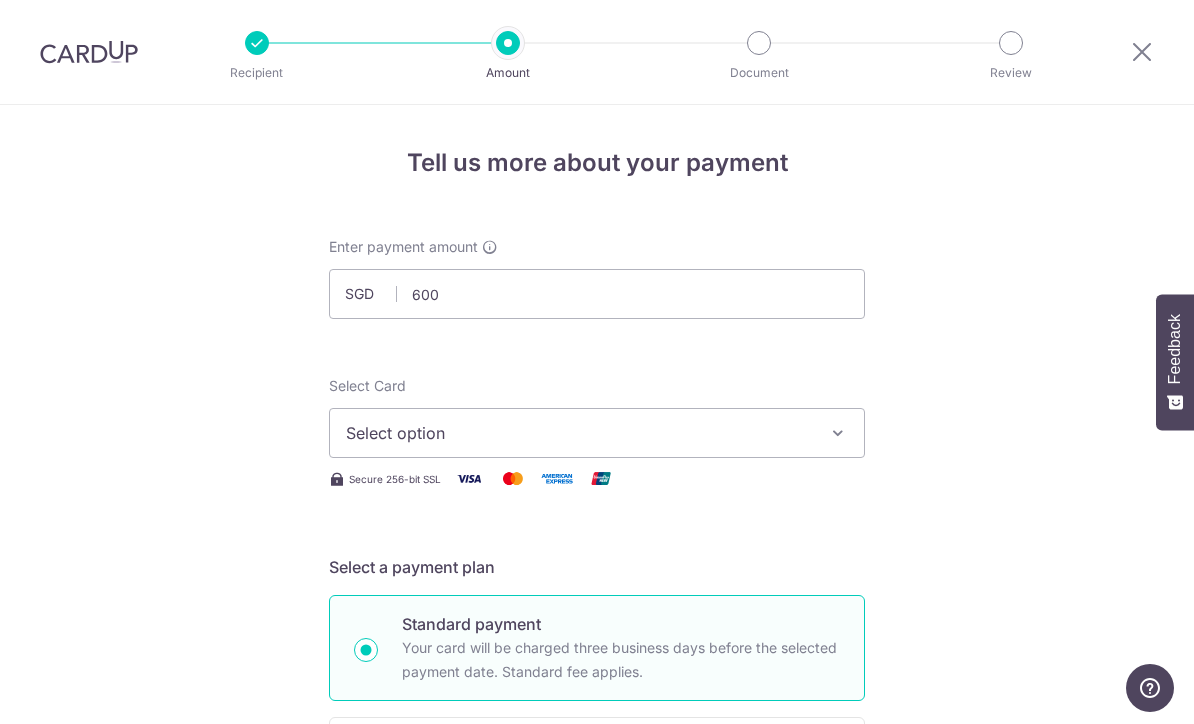 click on "Select option" at bounding box center [579, 433] 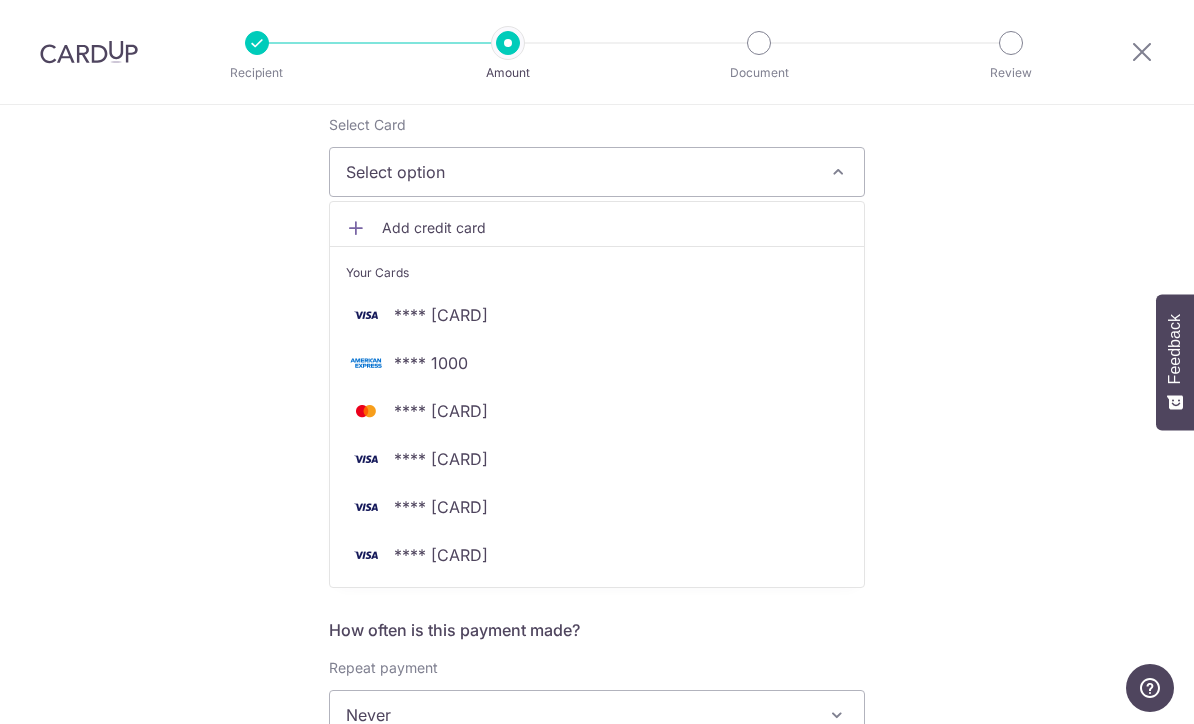 scroll, scrollTop: 267, scrollLeft: 0, axis: vertical 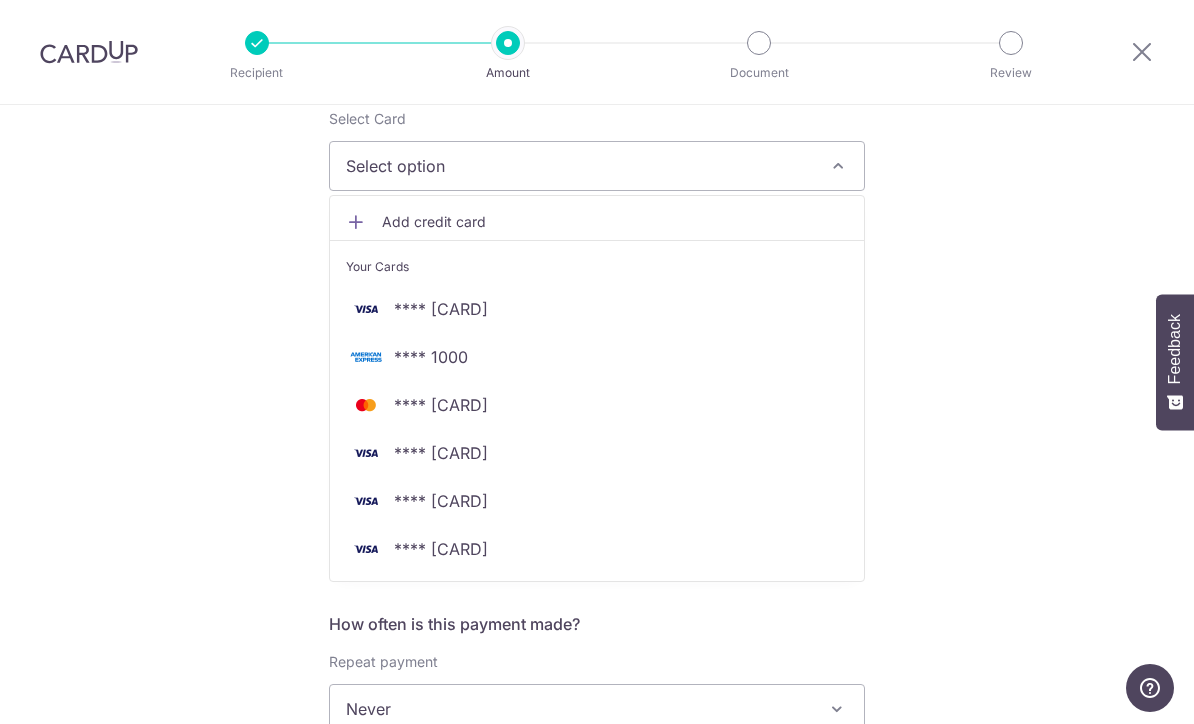 click on "**** [LAST_FOUR]" at bounding box center [441, 453] 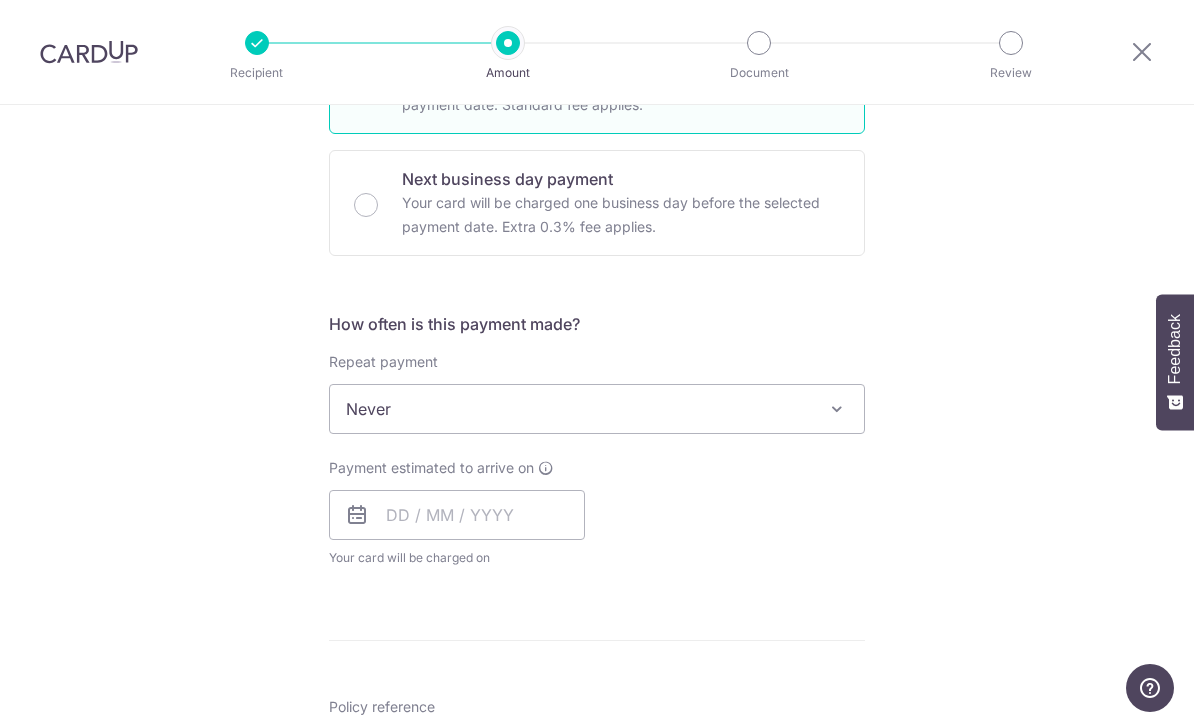 scroll, scrollTop: 570, scrollLeft: 0, axis: vertical 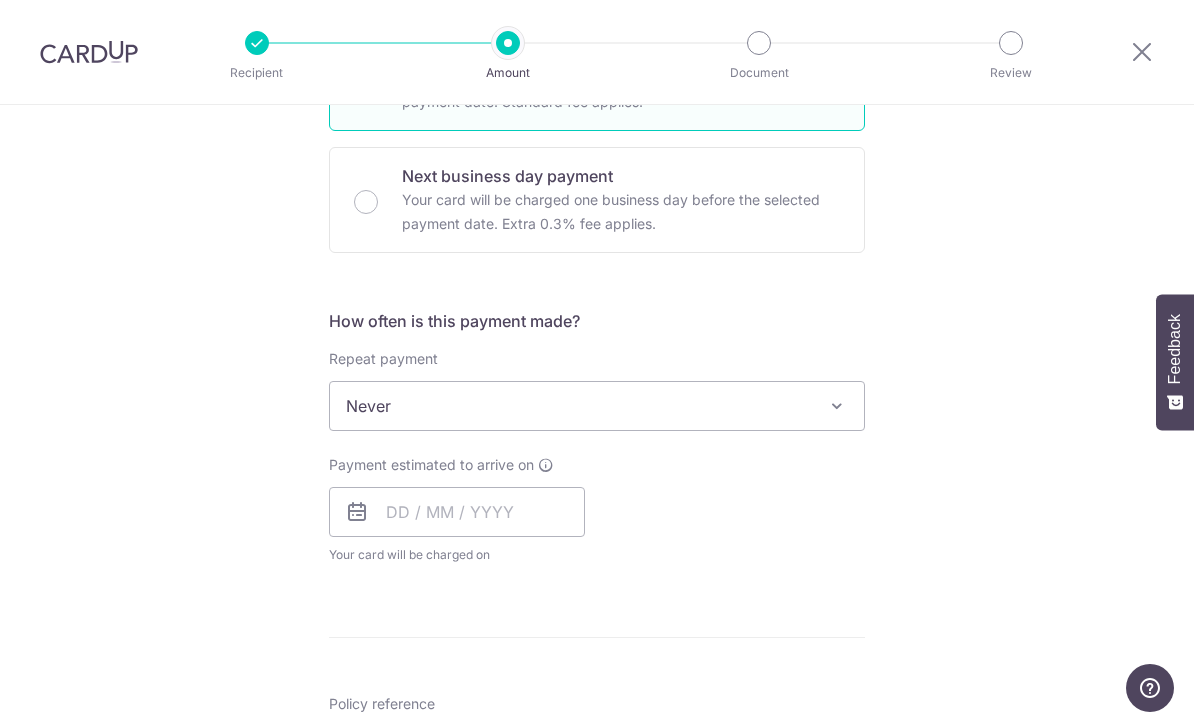 click on "Never" at bounding box center (597, 406) 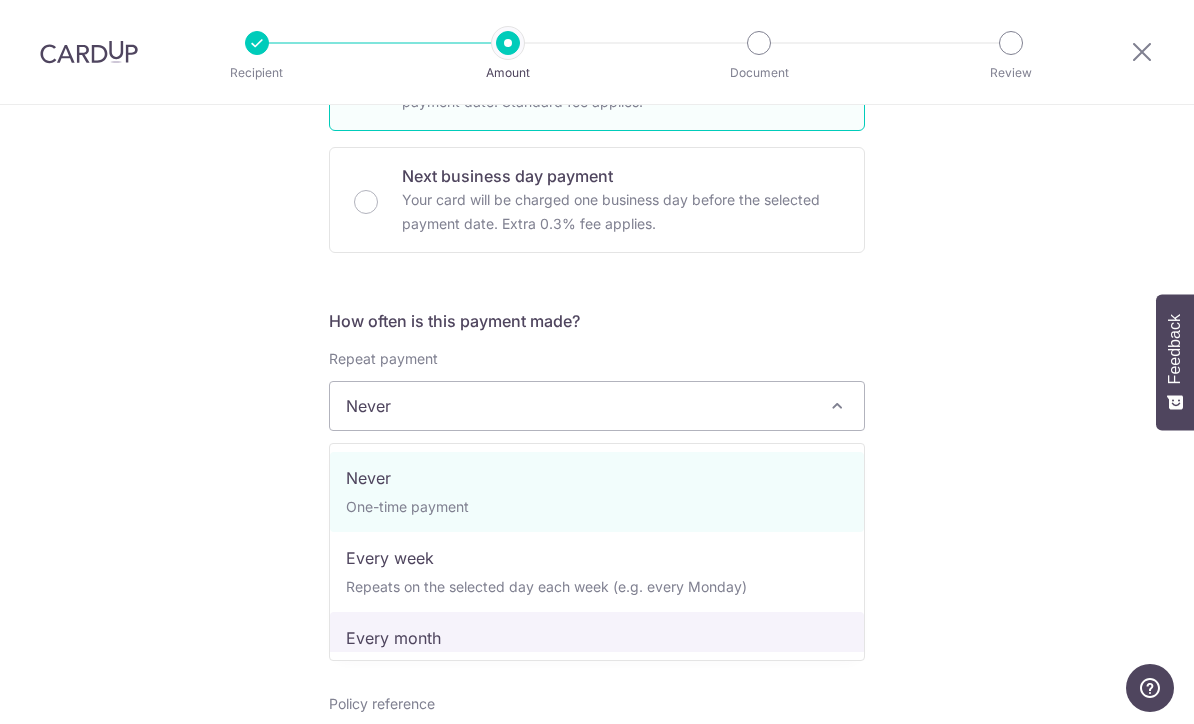 select on "3" 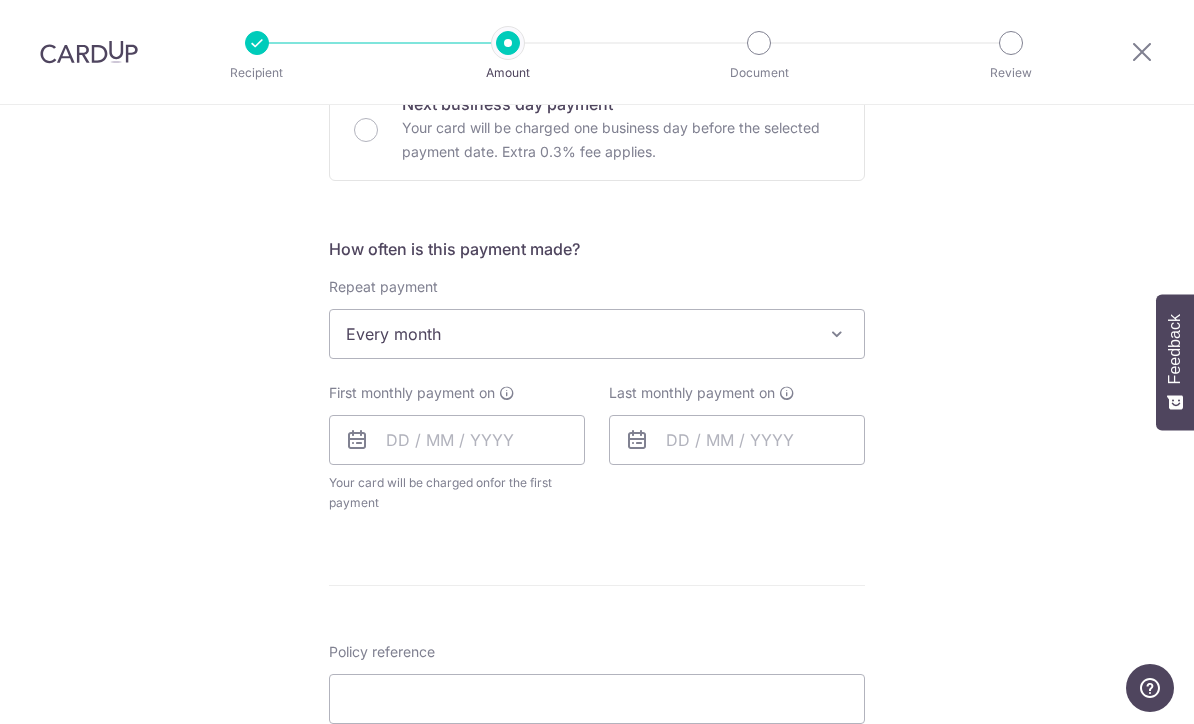 scroll, scrollTop: 650, scrollLeft: 0, axis: vertical 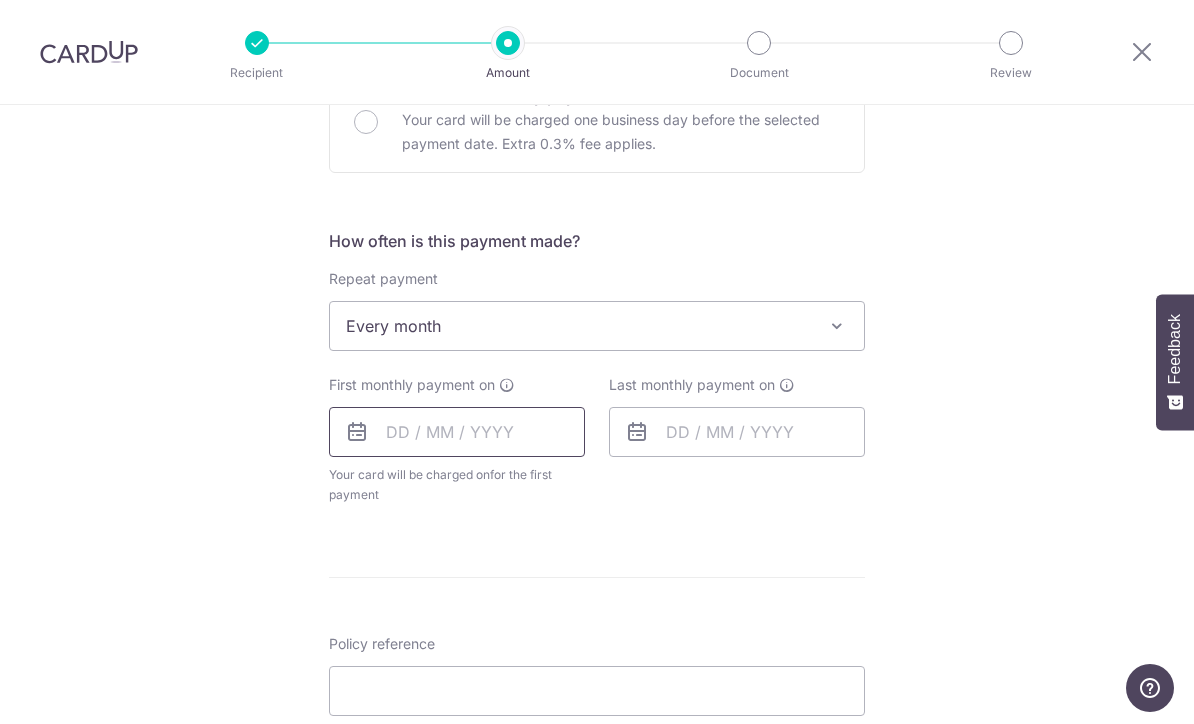 click at bounding box center (457, 432) 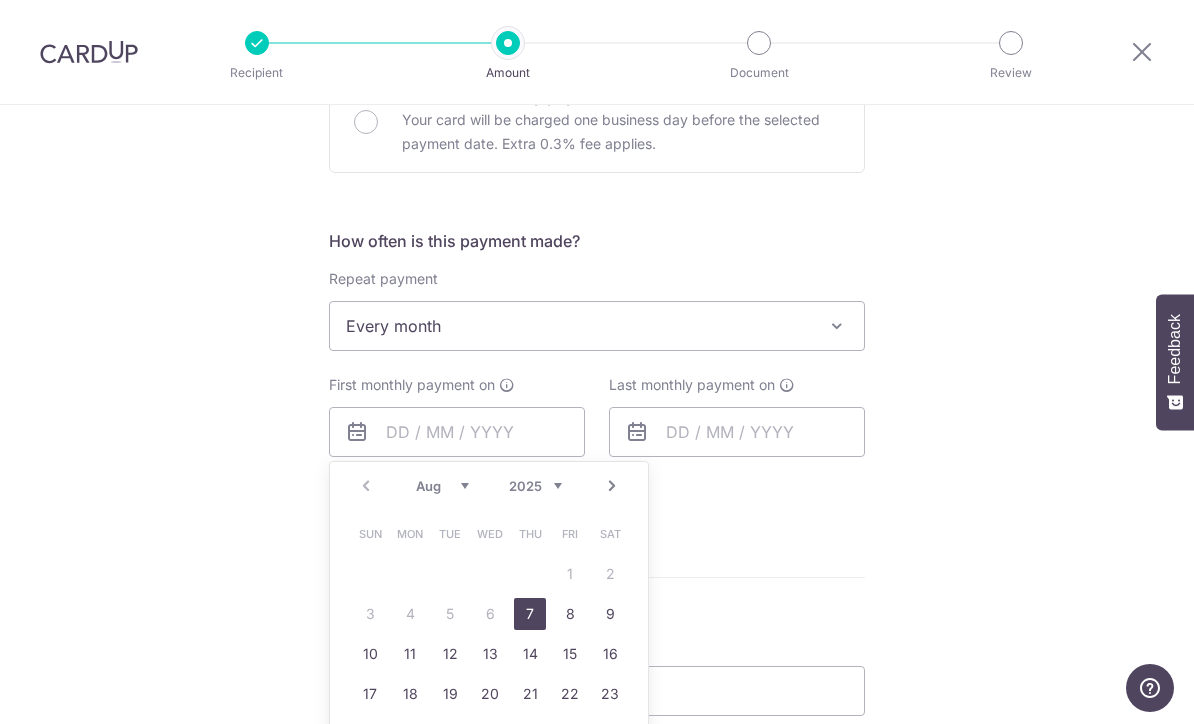 click on "2025 2026 2027 2028 2029 2030 2031 2032 2033 2034 2035" at bounding box center [535, 486] 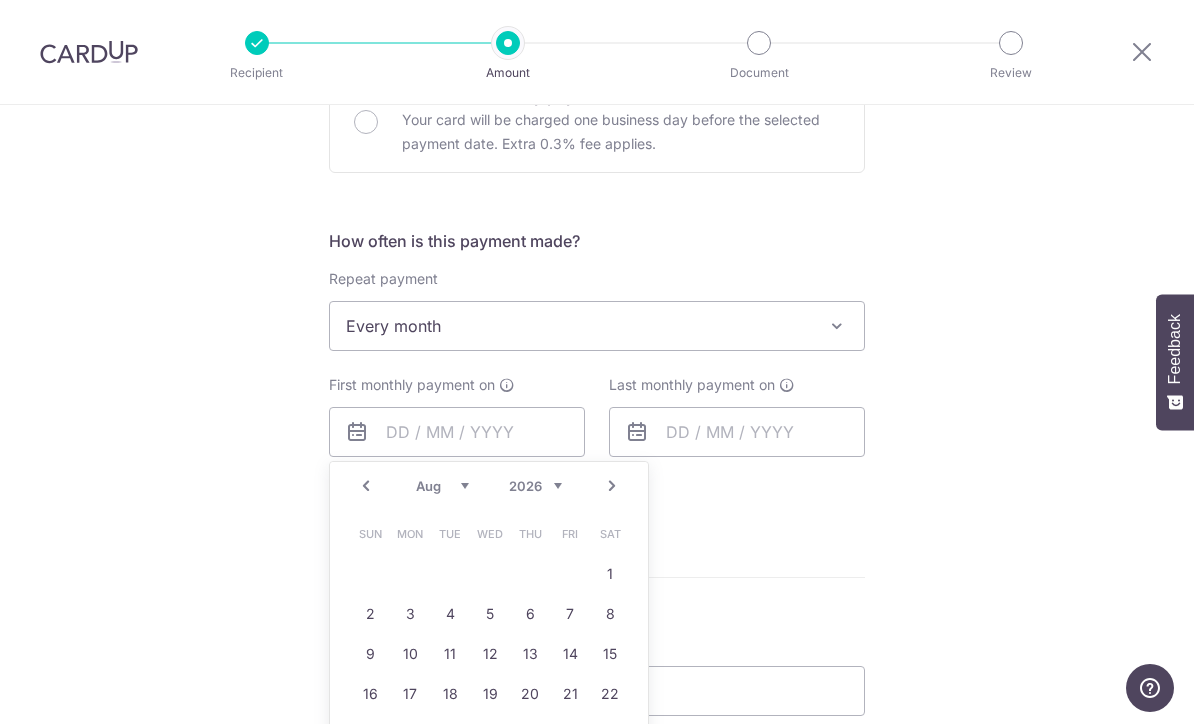 click on "Jan Feb Mar Apr May Jun Jul Aug Sep Oct Nov Dec" at bounding box center (442, 486) 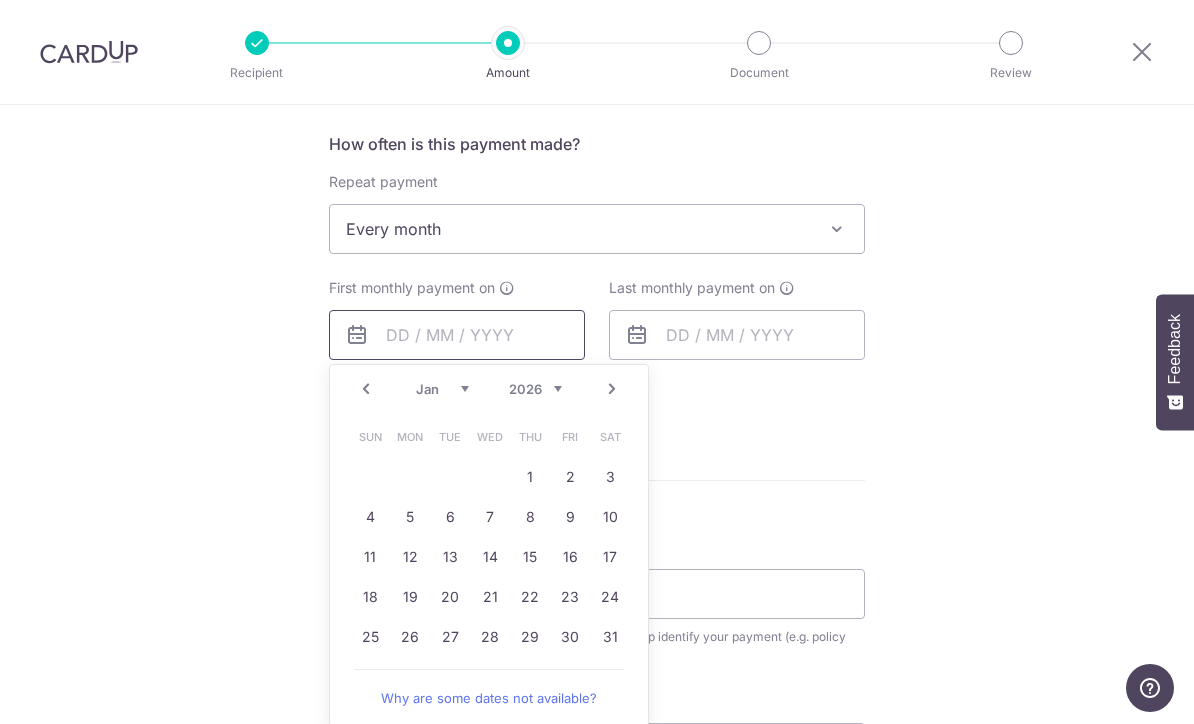 scroll, scrollTop: 774, scrollLeft: 0, axis: vertical 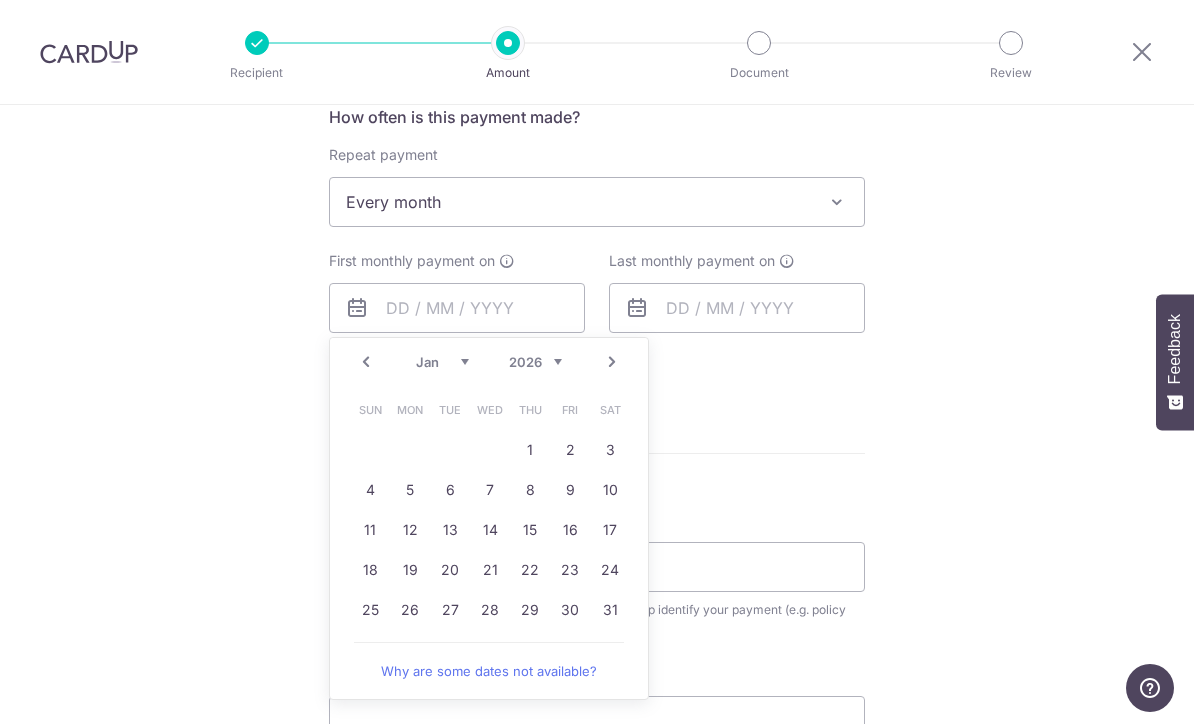 click on "2025 2026 2027 2028 2029 2030 2031 2032 2033 2034 2035" at bounding box center [535, 362] 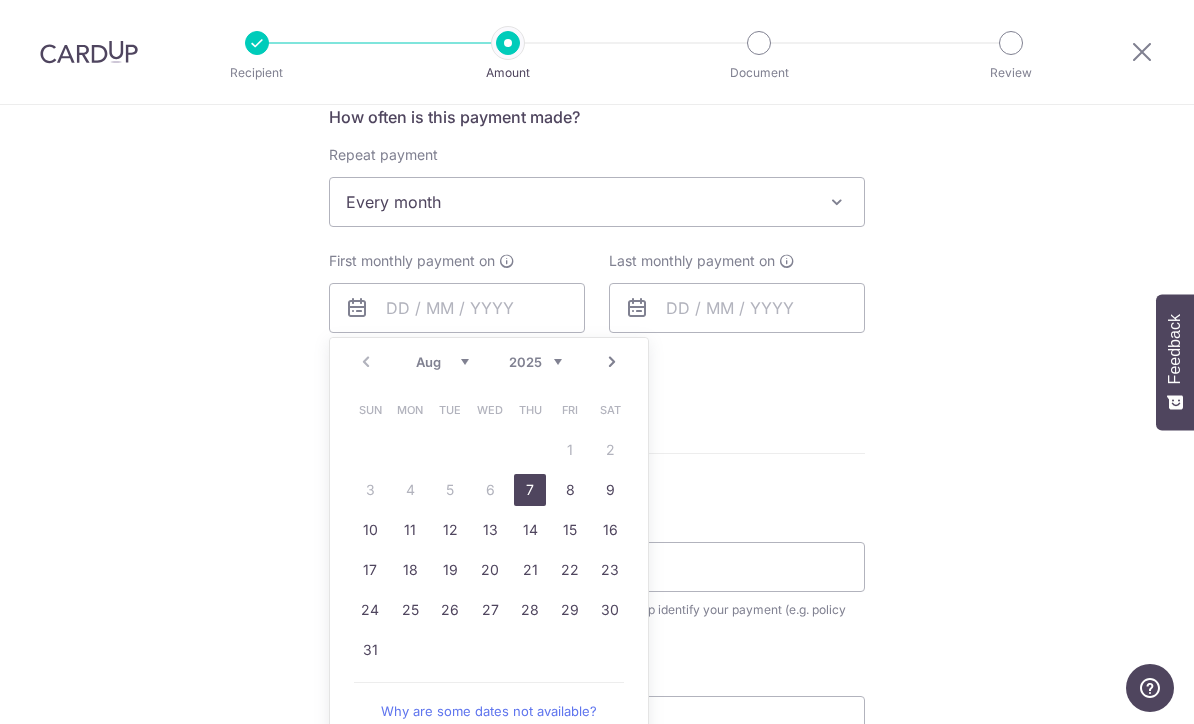 click on "Aug Sep Oct Nov Dec" at bounding box center [442, 362] 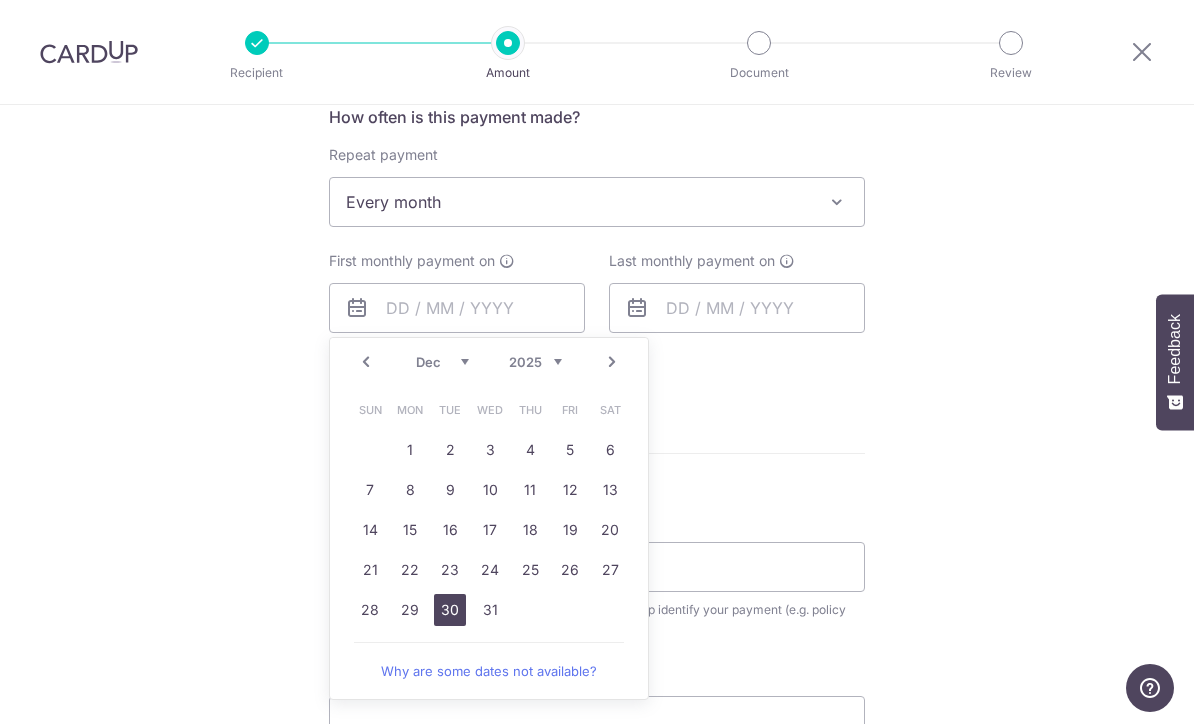 click on "30" at bounding box center (450, 610) 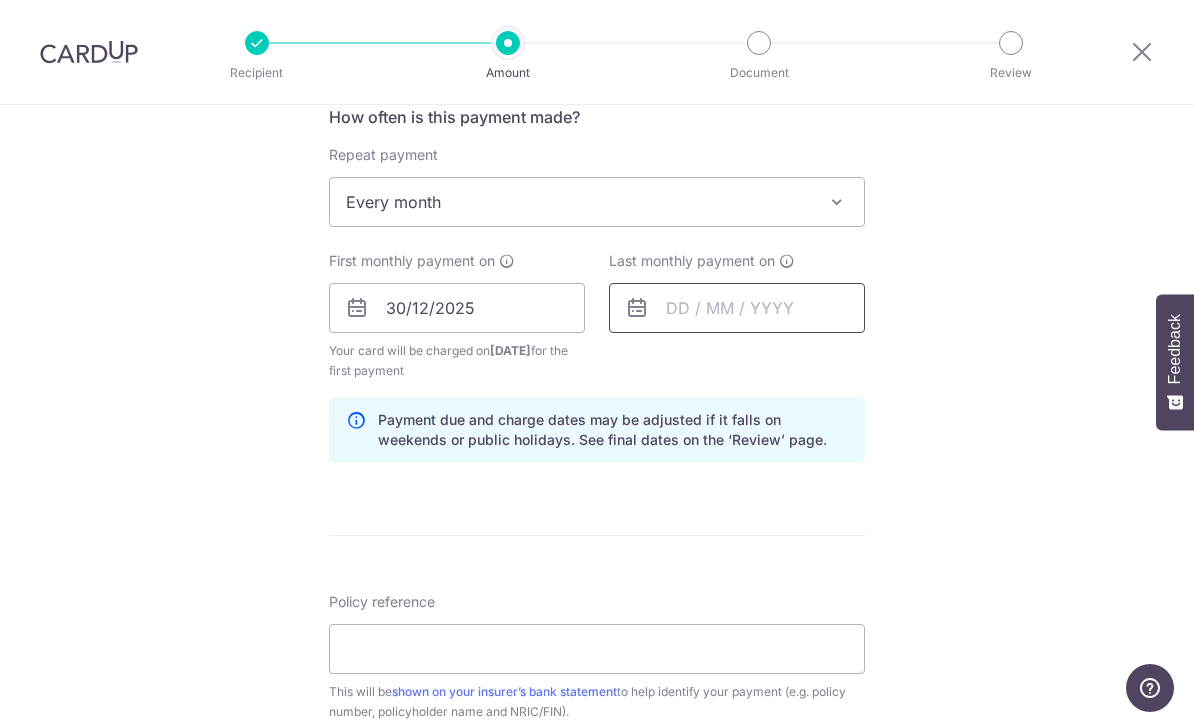 click at bounding box center [737, 308] 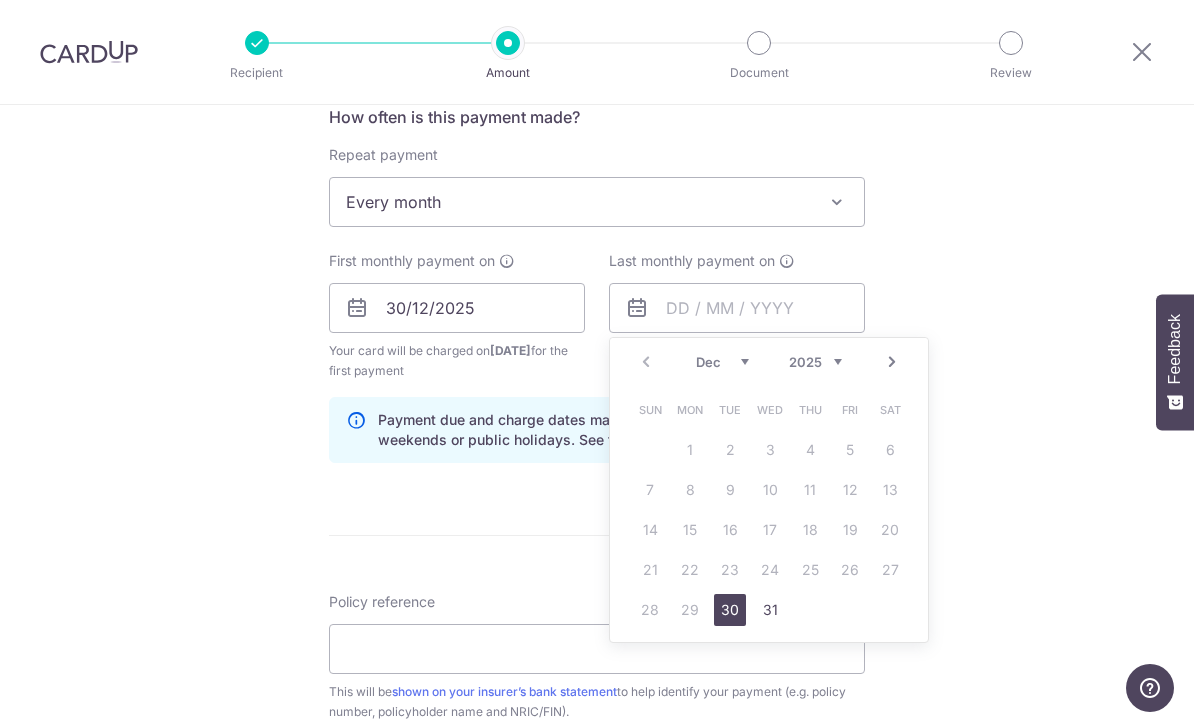 click on "2025 2026 2027 2028 2029 2030 2031 2032 2033 2034 2035" at bounding box center (815, 362) 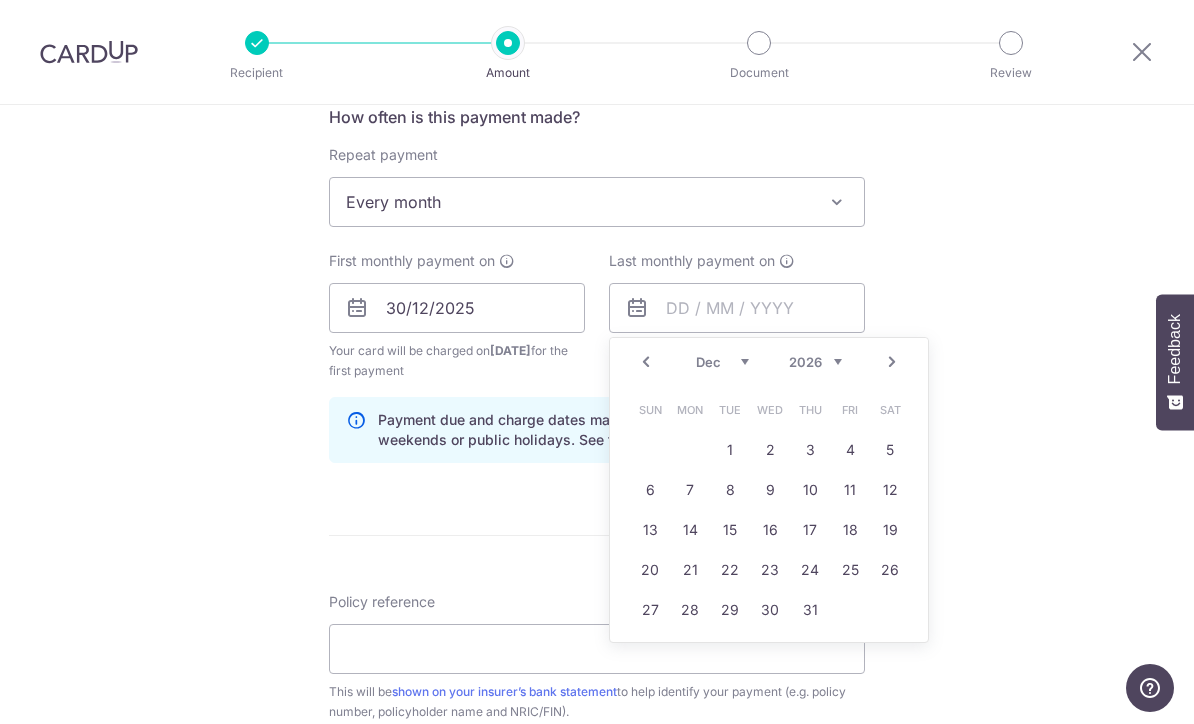 click on "Jan Feb Mar Apr May Jun Jul Aug Sep Oct Nov Dec" at bounding box center [722, 362] 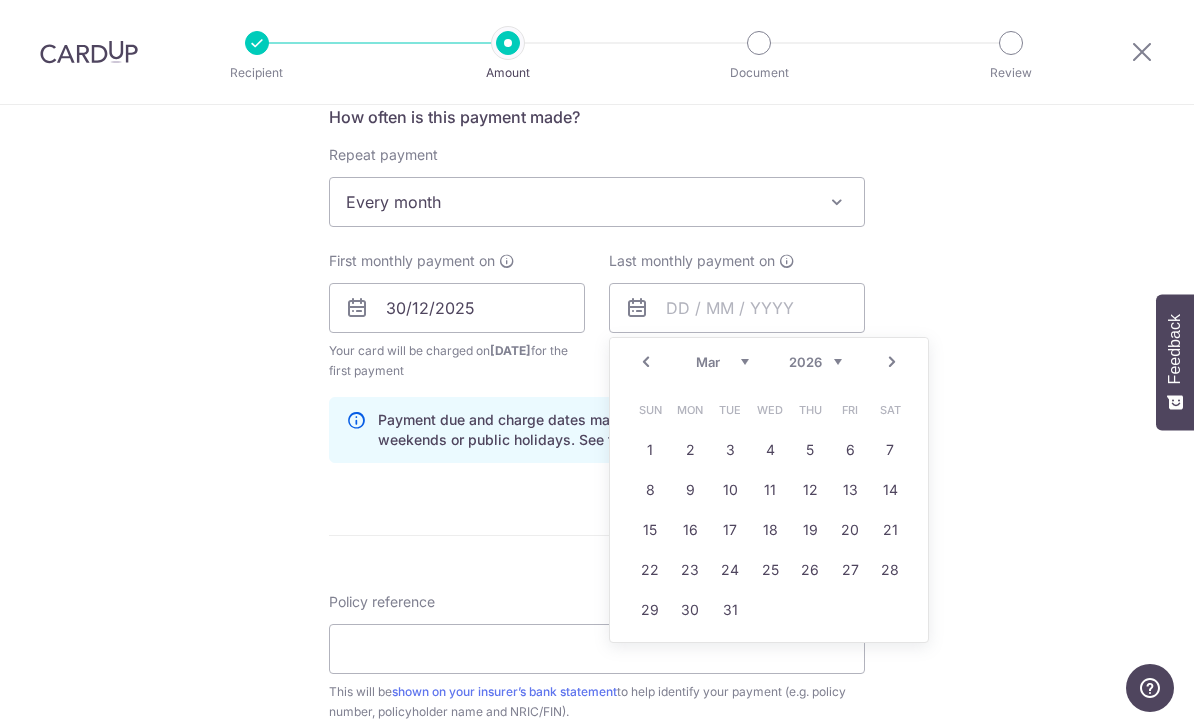 click on "30" at bounding box center (690, 610) 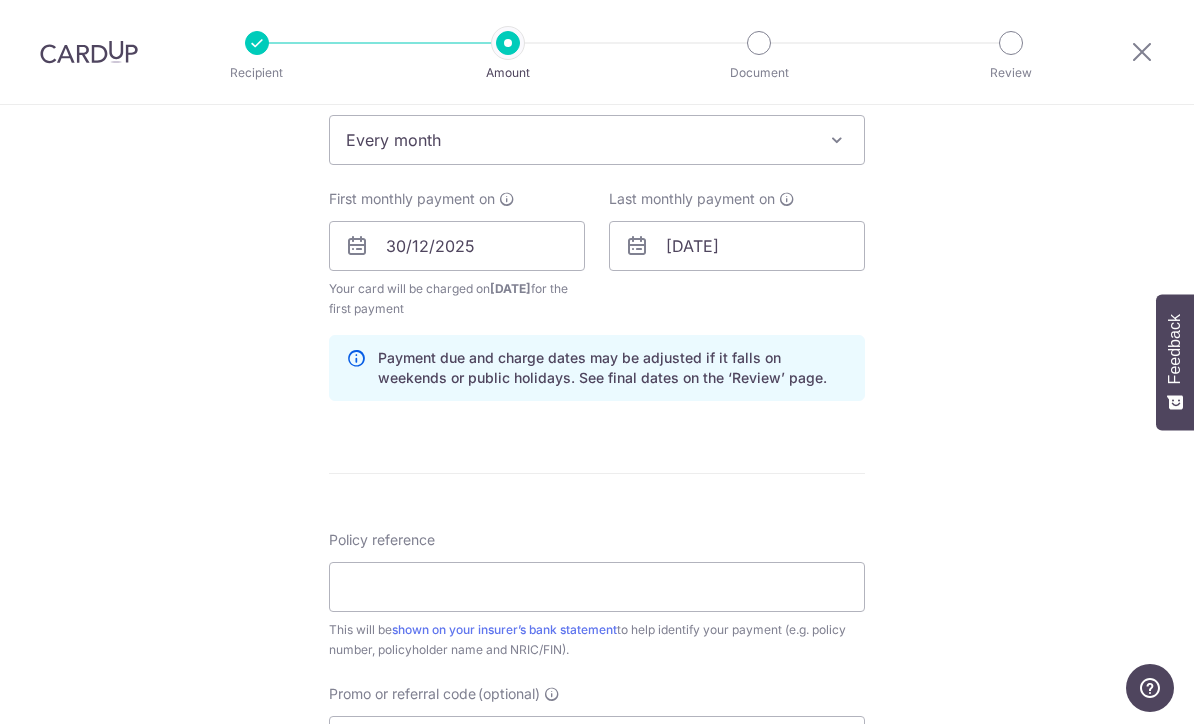 scroll, scrollTop: 926, scrollLeft: 0, axis: vertical 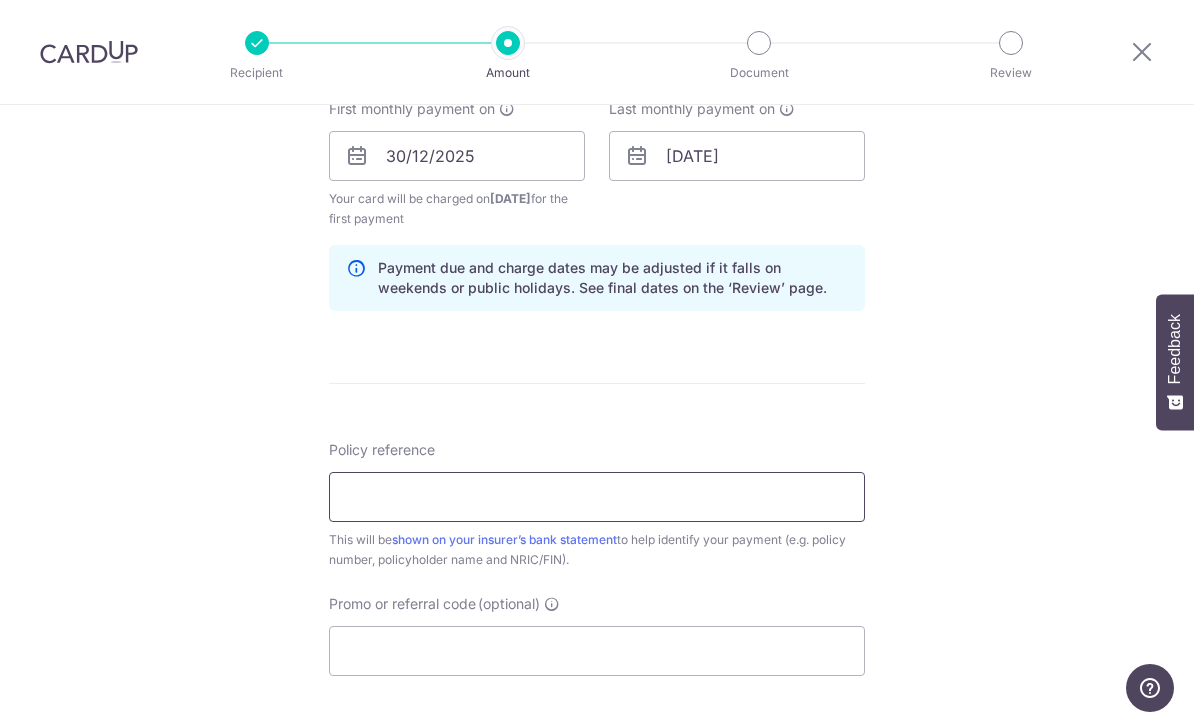 click on "Policy reference" at bounding box center [597, 497] 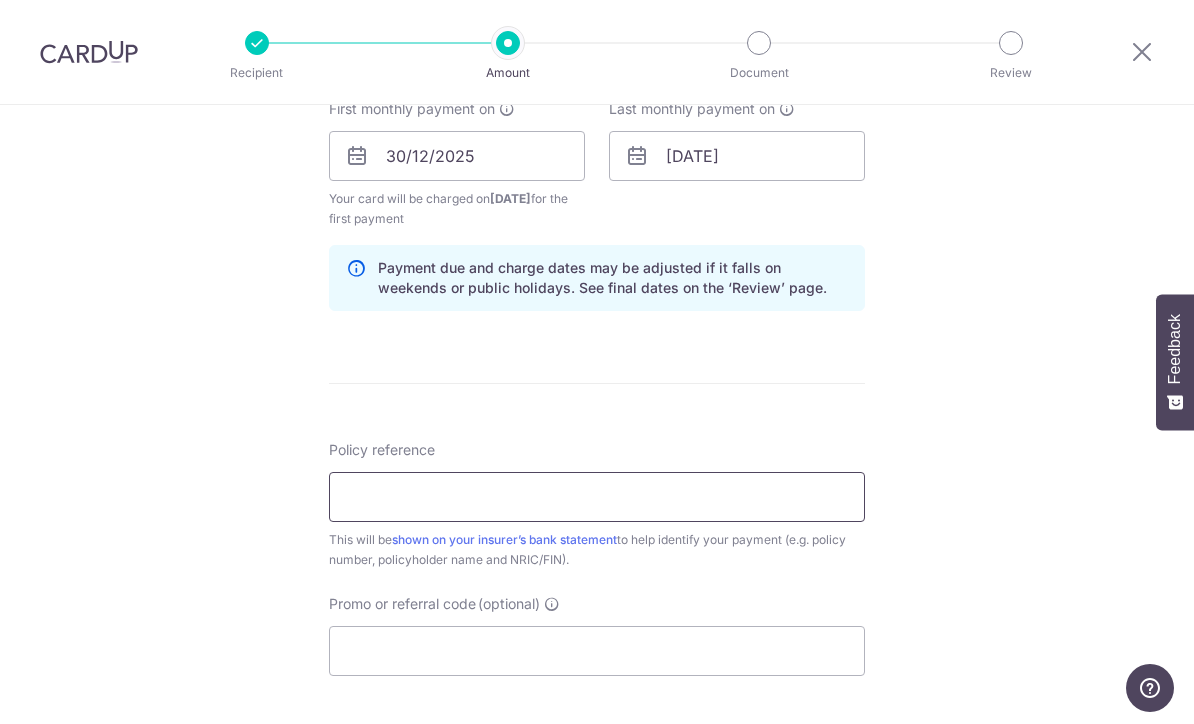 paste on "[PHONE]" 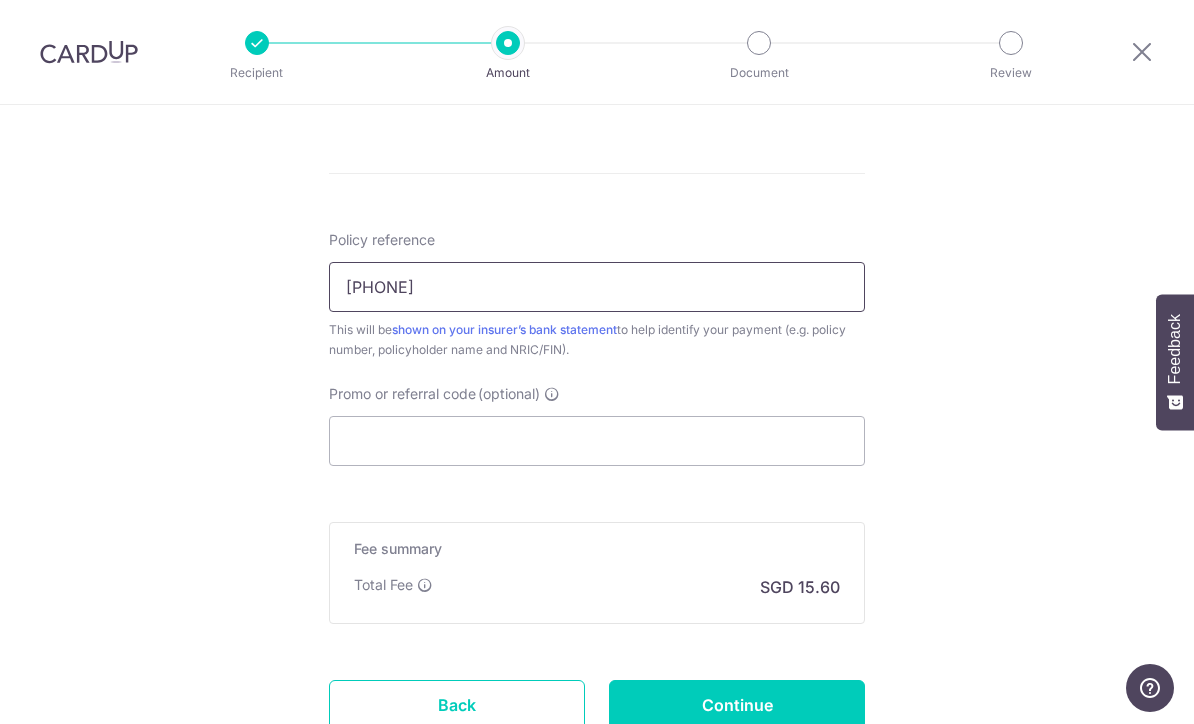 scroll, scrollTop: 1137, scrollLeft: 0, axis: vertical 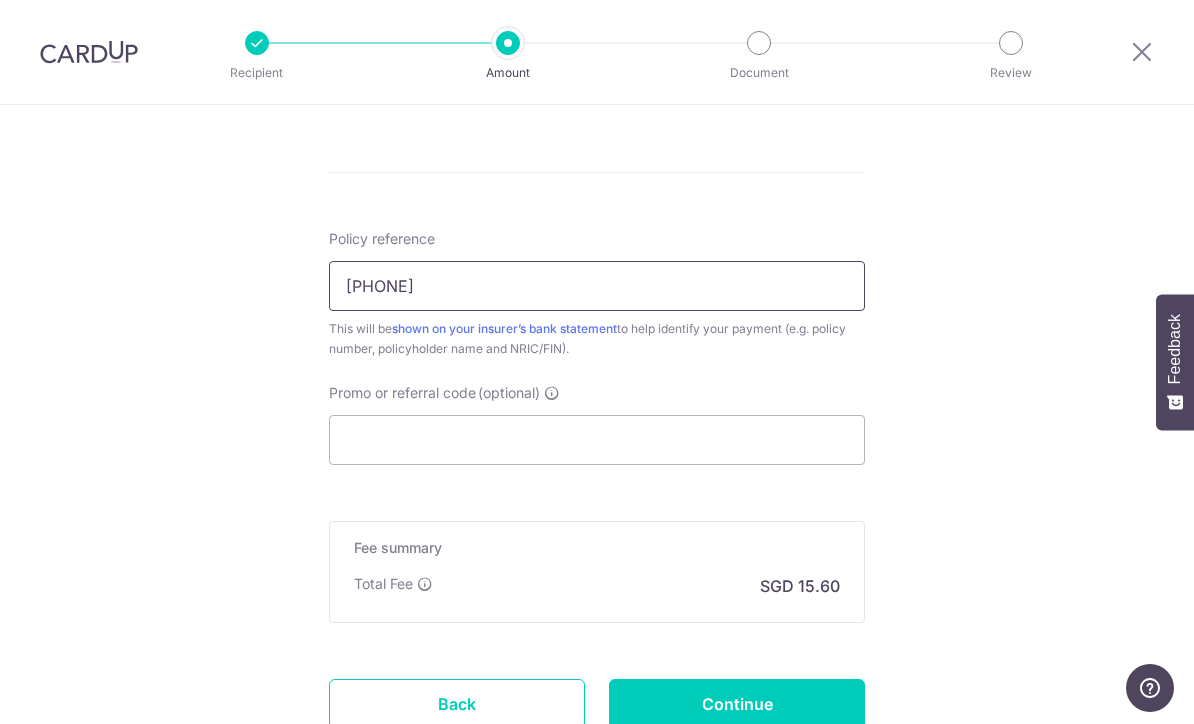 type on "[PHONE]" 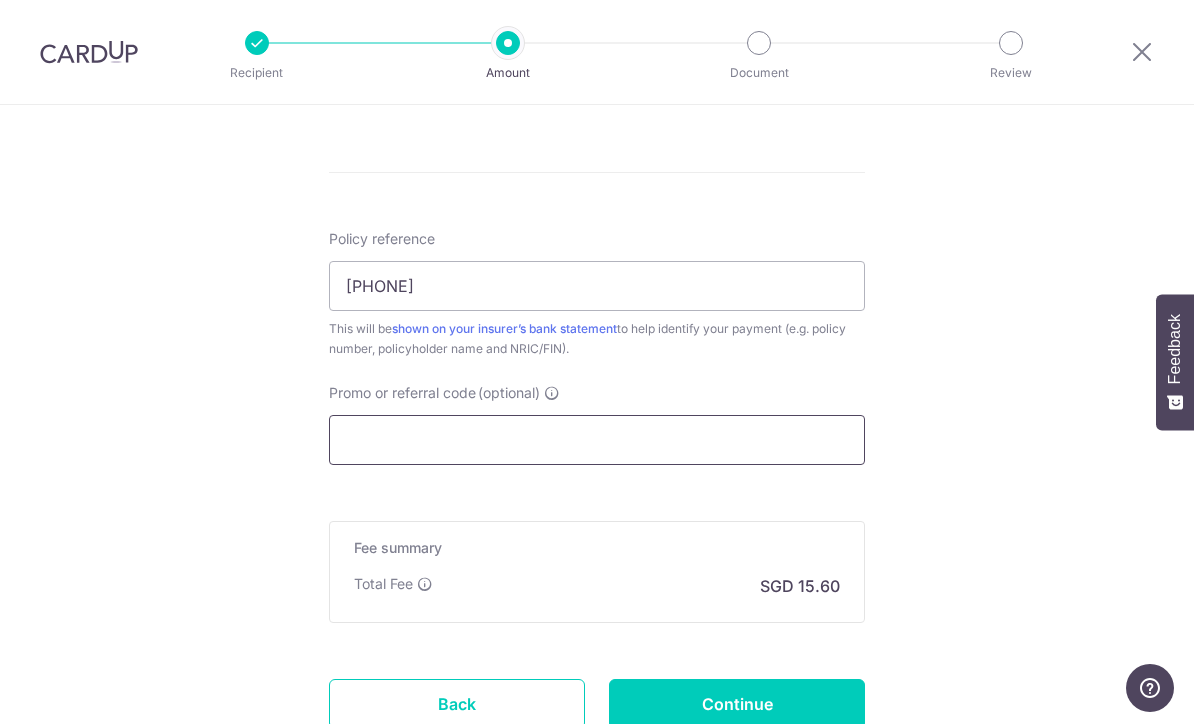 click on "Promo or referral code
(optional)" at bounding box center (597, 440) 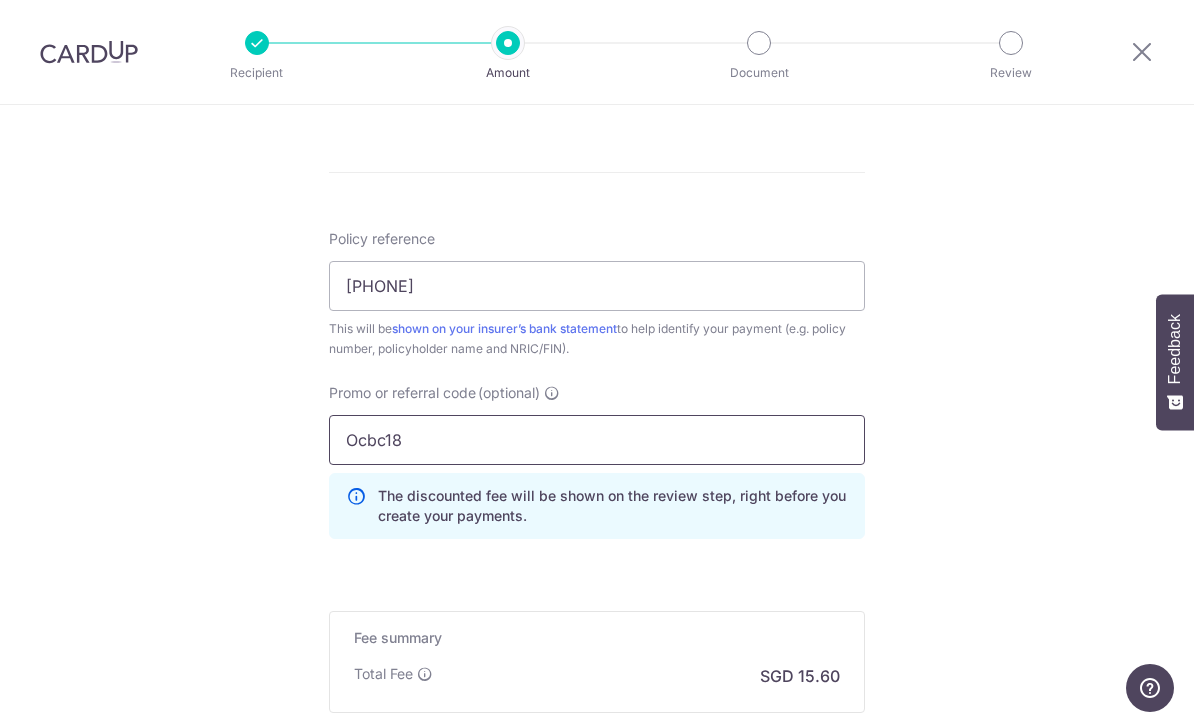type on "Ocbc18" 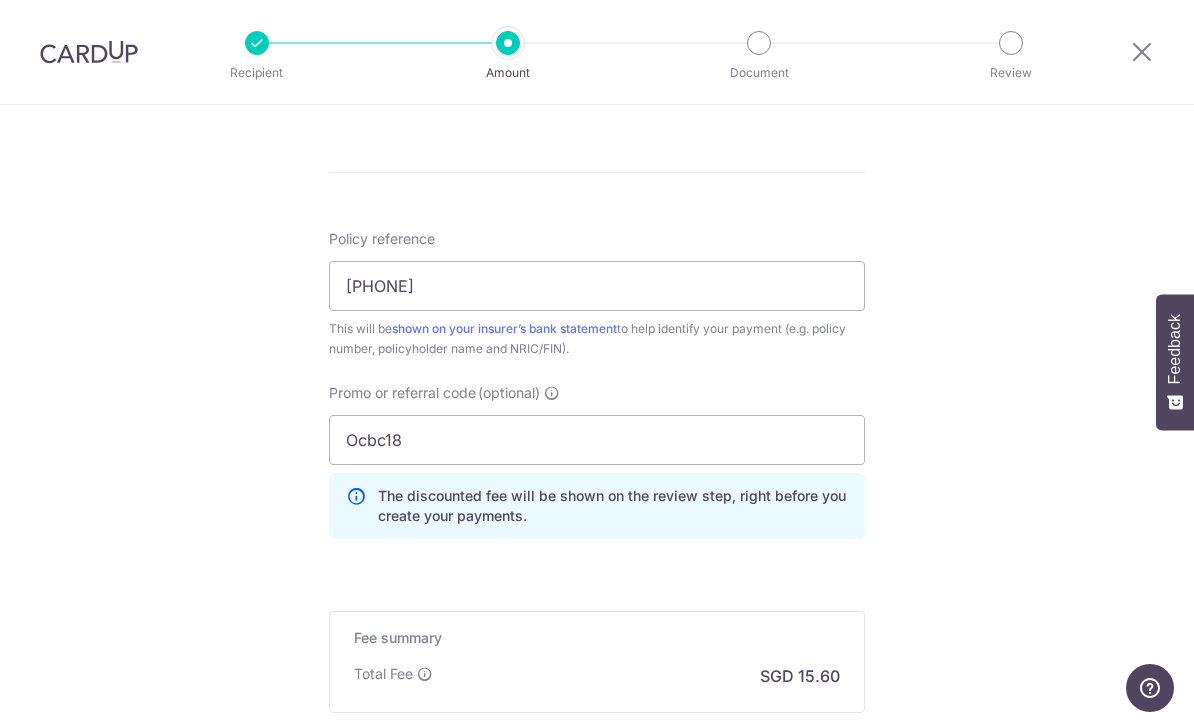 click on "Tell us more about your payment
Enter payment amount
SGD
600.00
600.00
Select Card
**** 2451
Add credit card
Your Cards
**** 4901
**** 1000
**** 7863
**** 2451
**** 2444
**** 2659
Secure 256-bit SSL
Text" at bounding box center (597, -32) 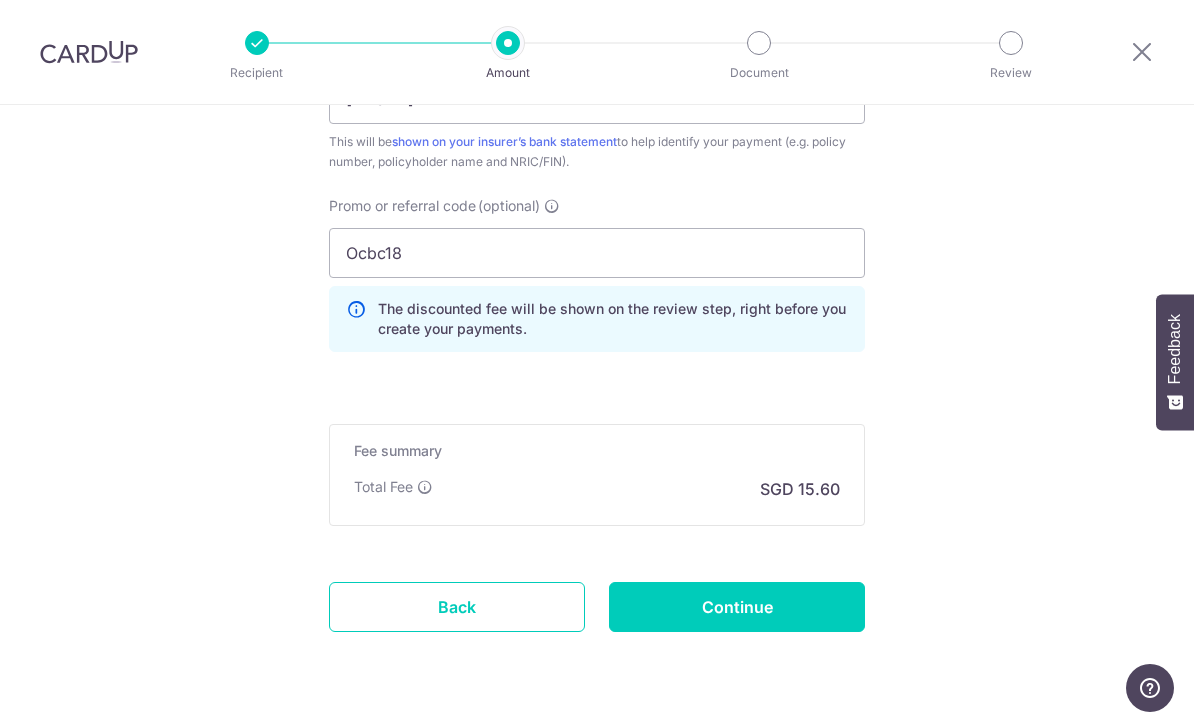 scroll, scrollTop: 1324, scrollLeft: 0, axis: vertical 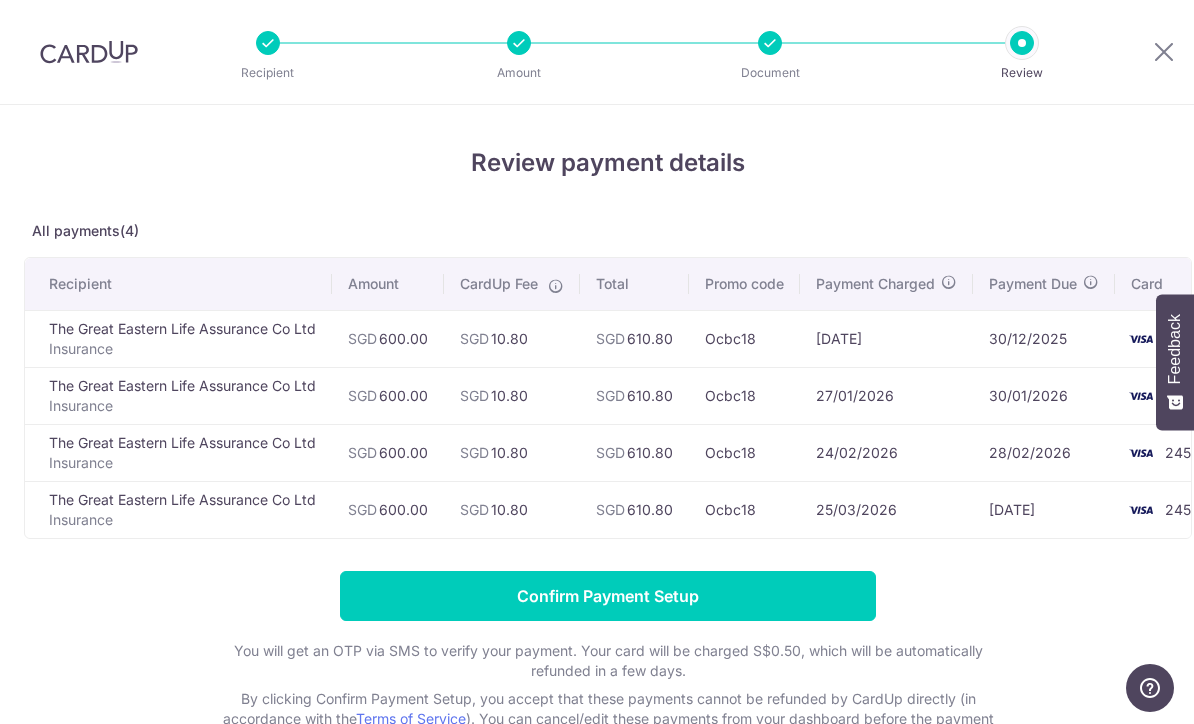 click on "Confirm Payment Setup" at bounding box center [608, 596] 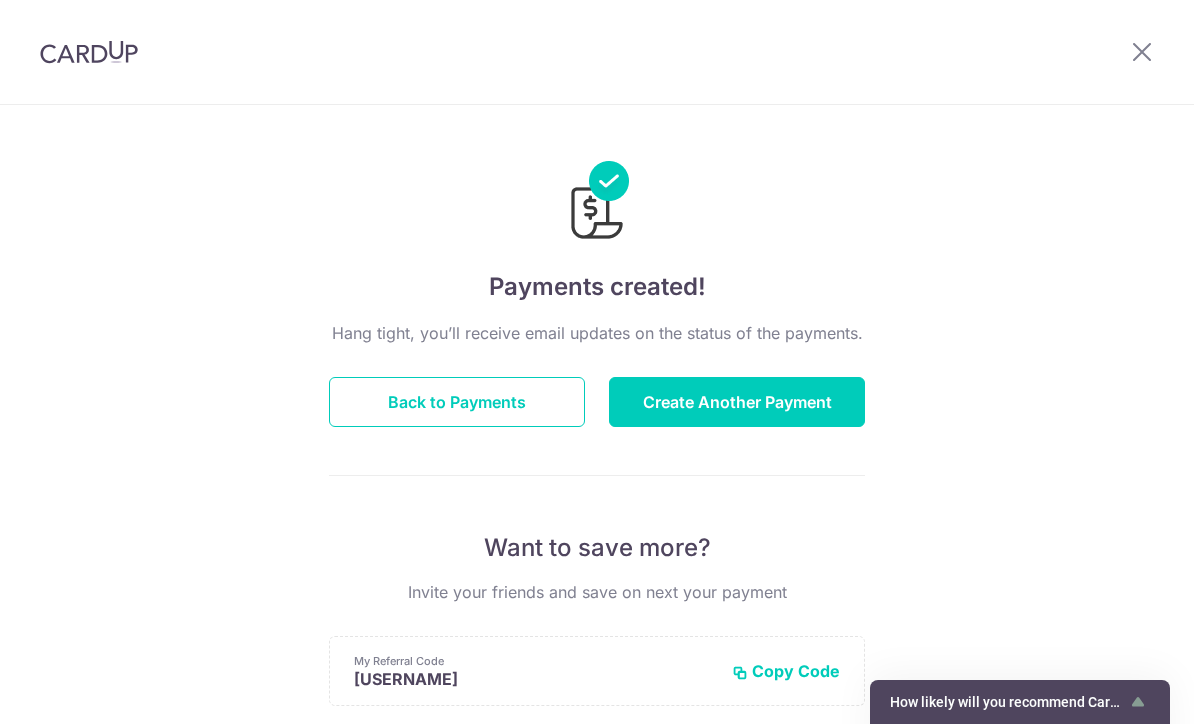 scroll, scrollTop: 0, scrollLeft: 0, axis: both 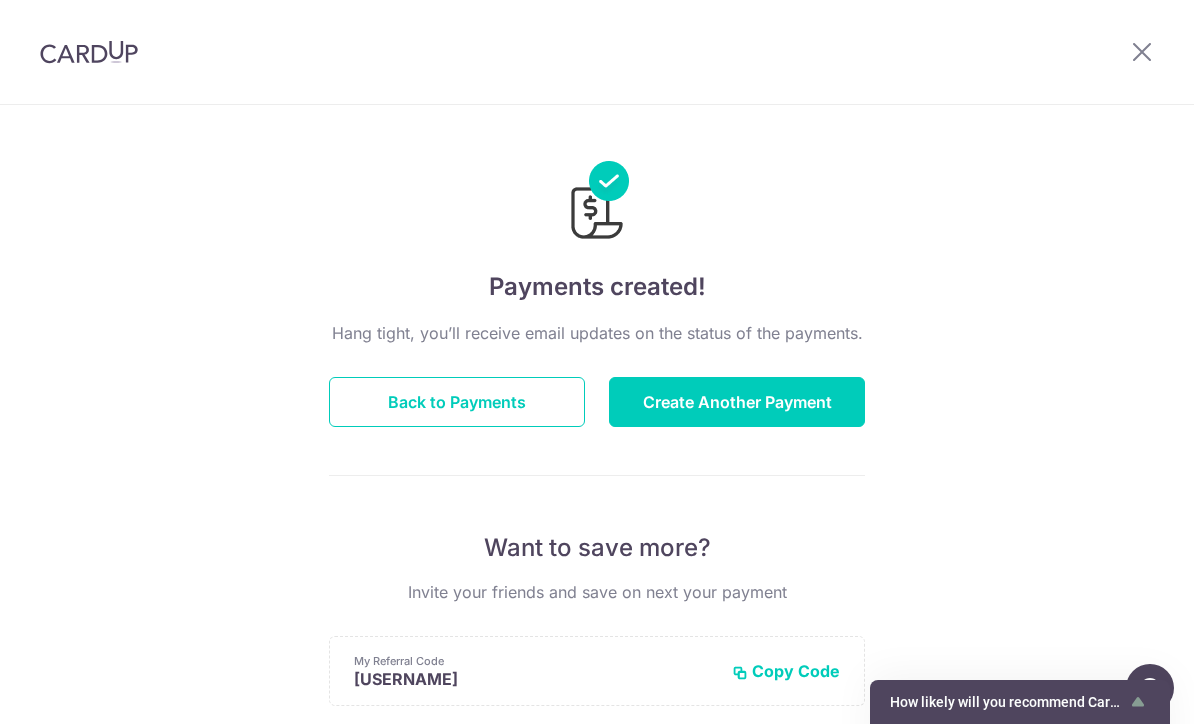 click on "Back to Payments" at bounding box center (457, 402) 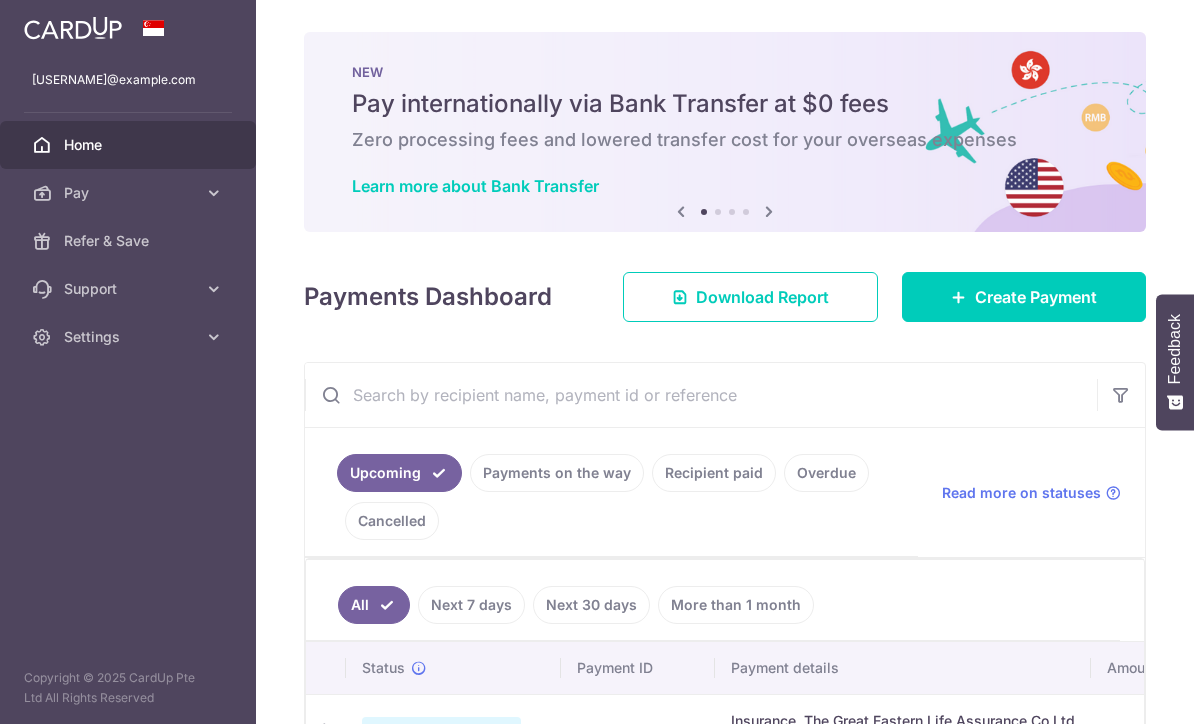 scroll, scrollTop: 0, scrollLeft: 0, axis: both 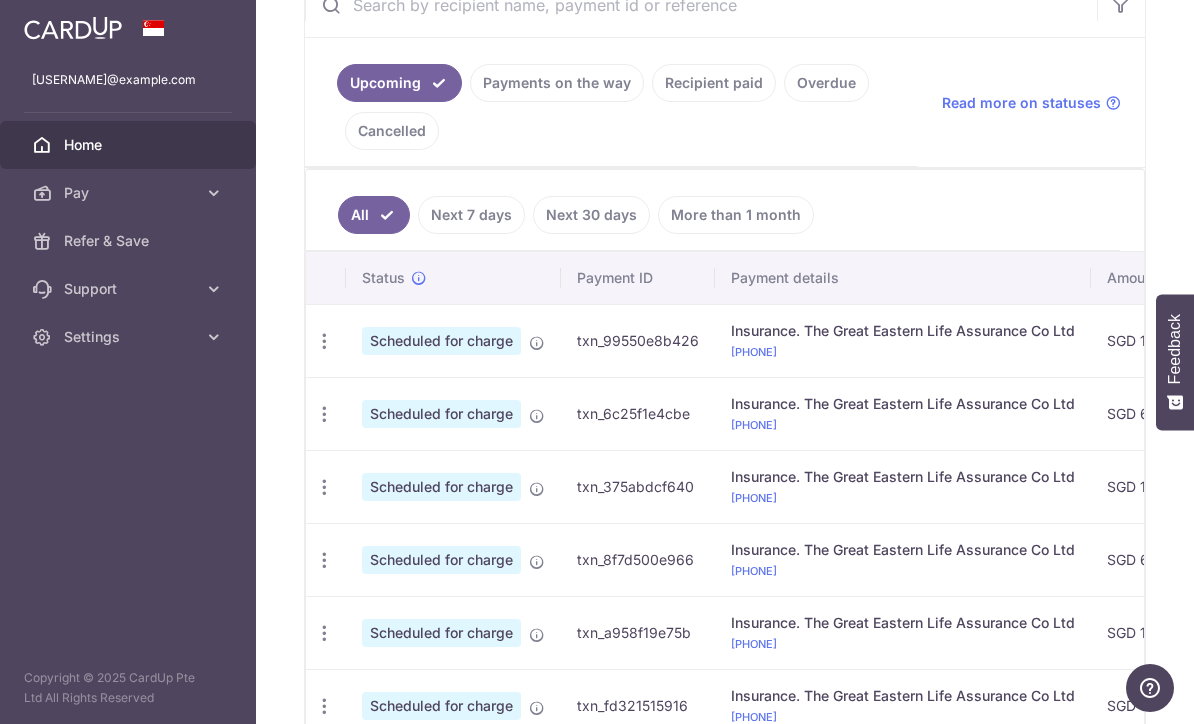 click at bounding box center [324, 341] 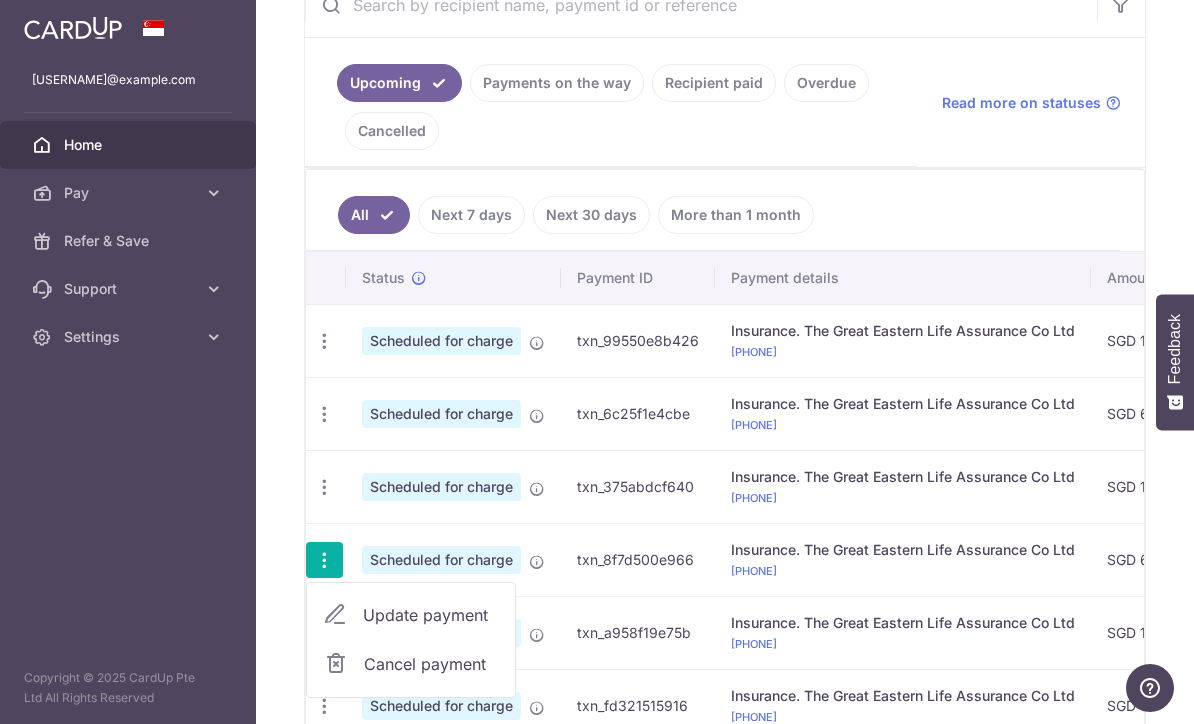 click on "Cancel payment" at bounding box center (431, 664) 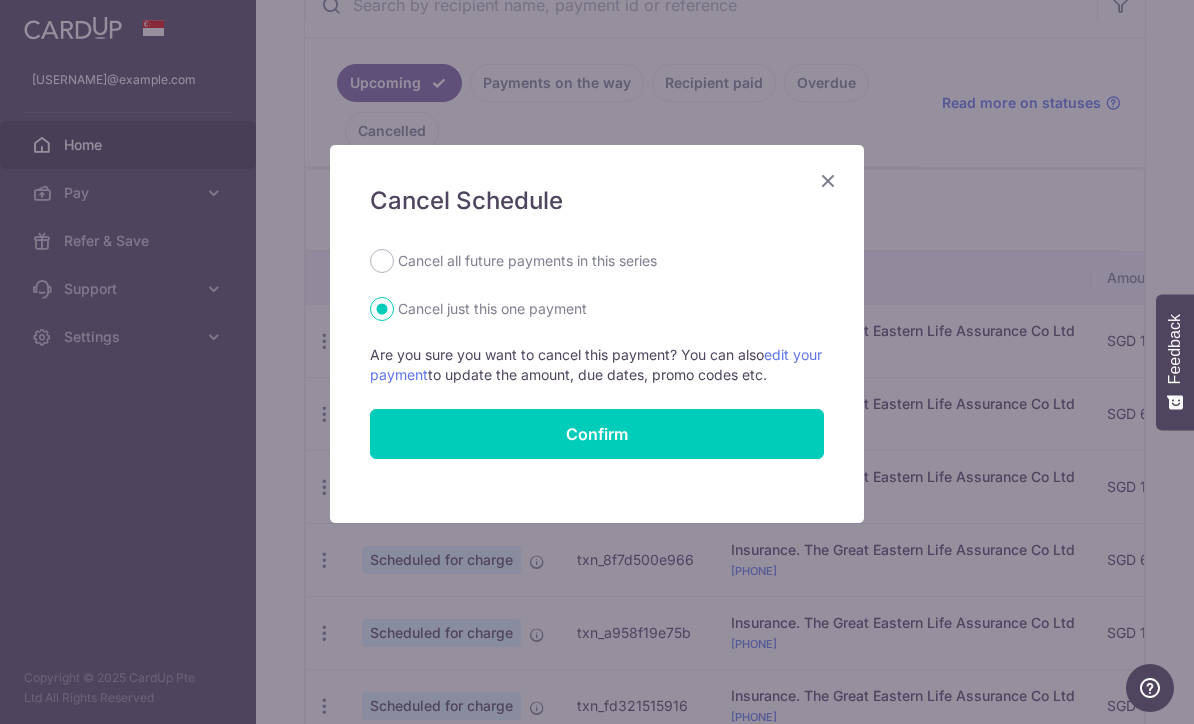 click on "Confirm" at bounding box center [597, 434] 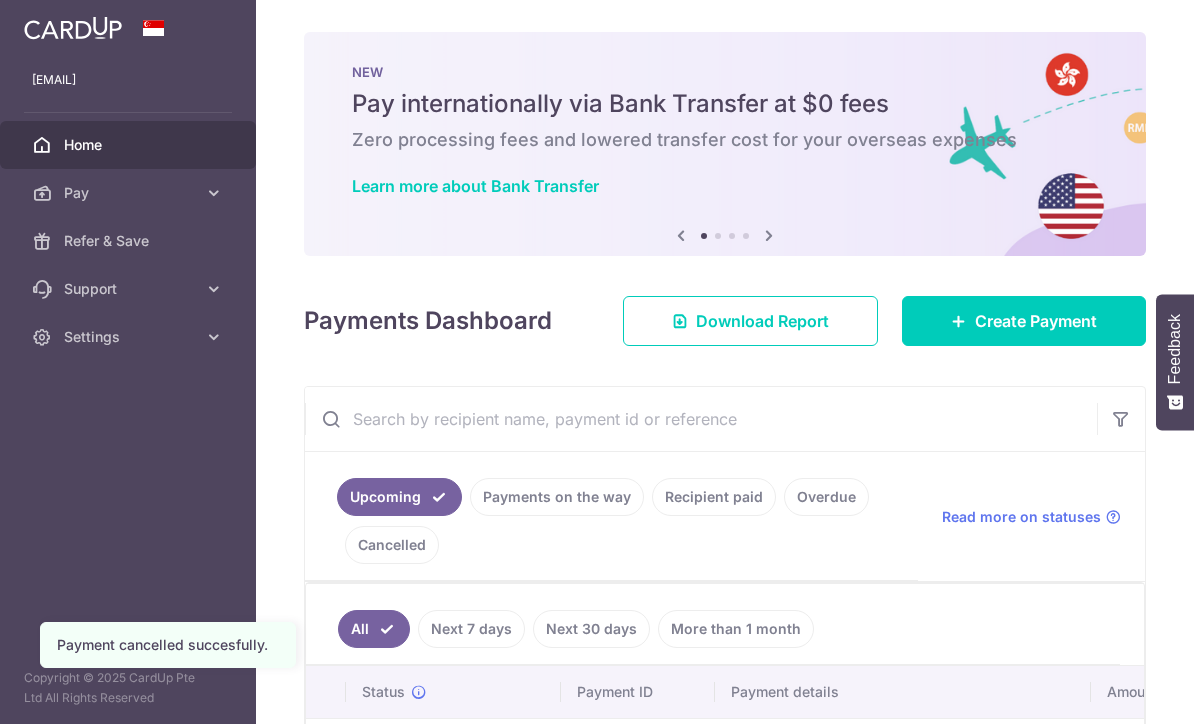 scroll, scrollTop: 0, scrollLeft: 0, axis: both 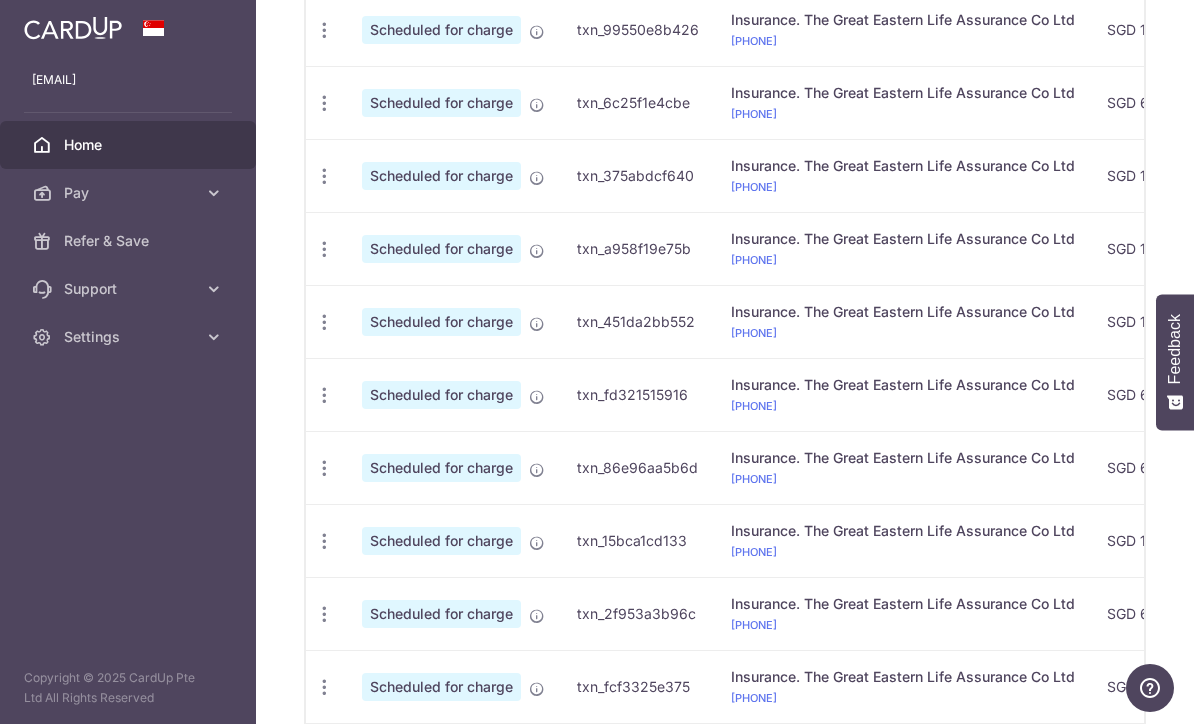 click at bounding box center [324, 30] 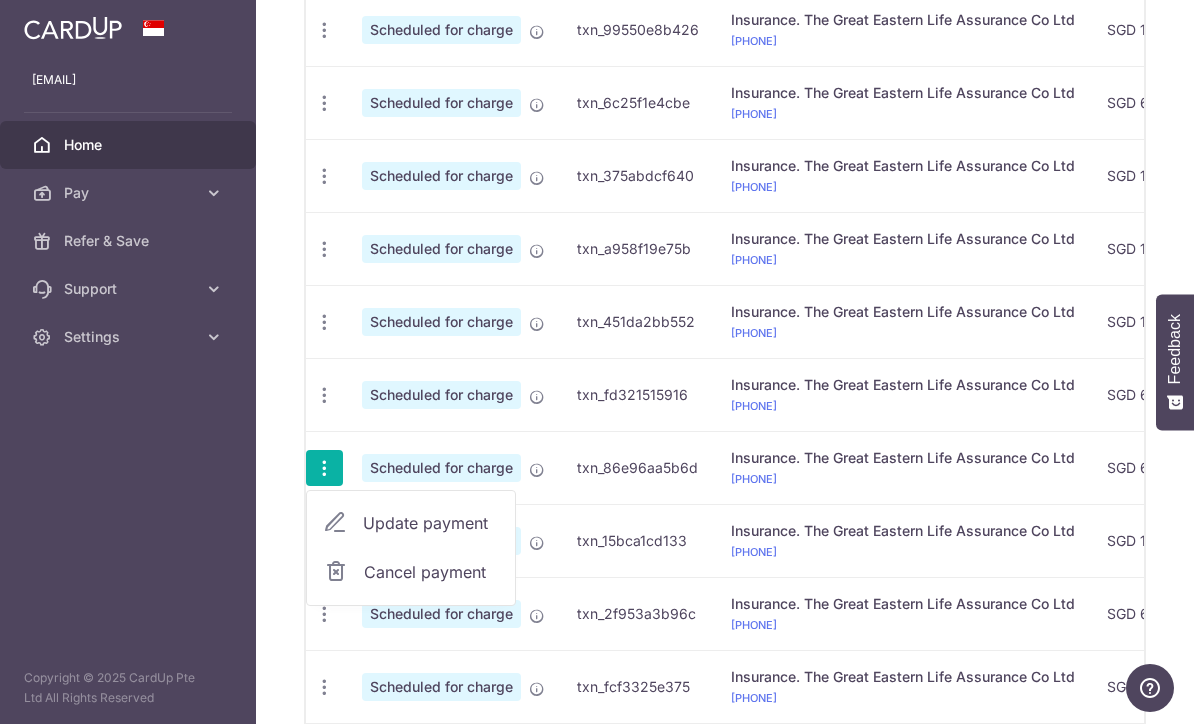 click on "Cancel payment" at bounding box center [431, 572] 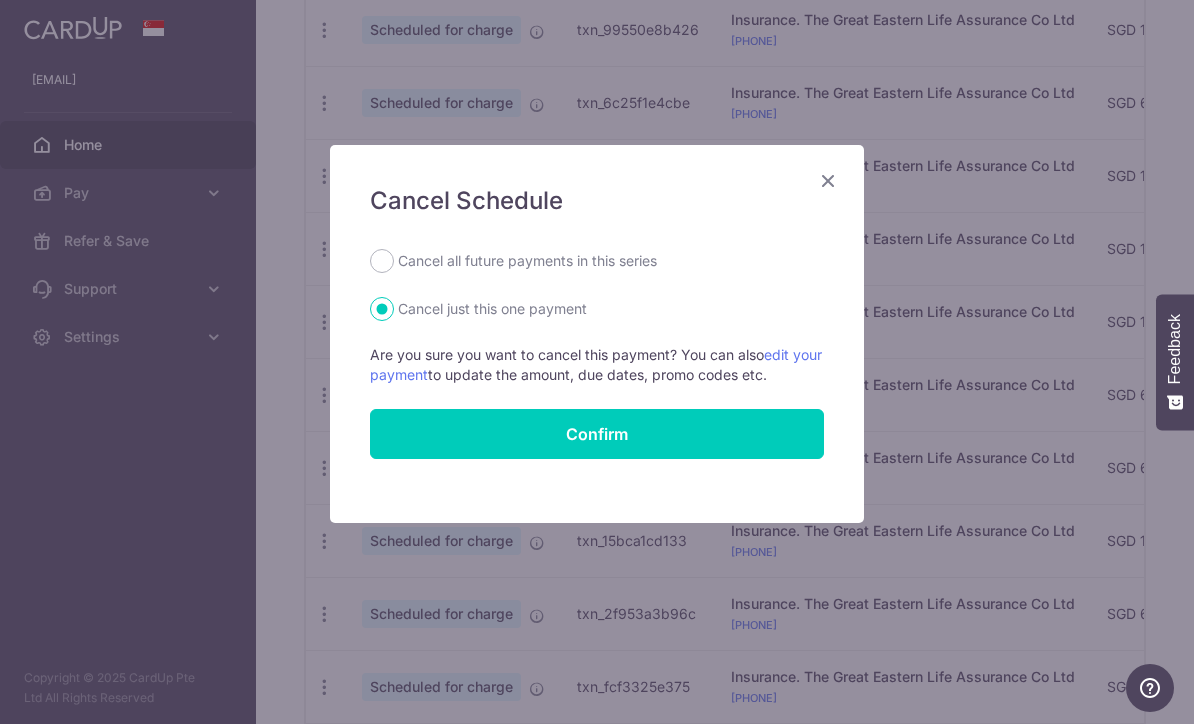 click on "Cancel all future payments in this series" at bounding box center (382, 261) 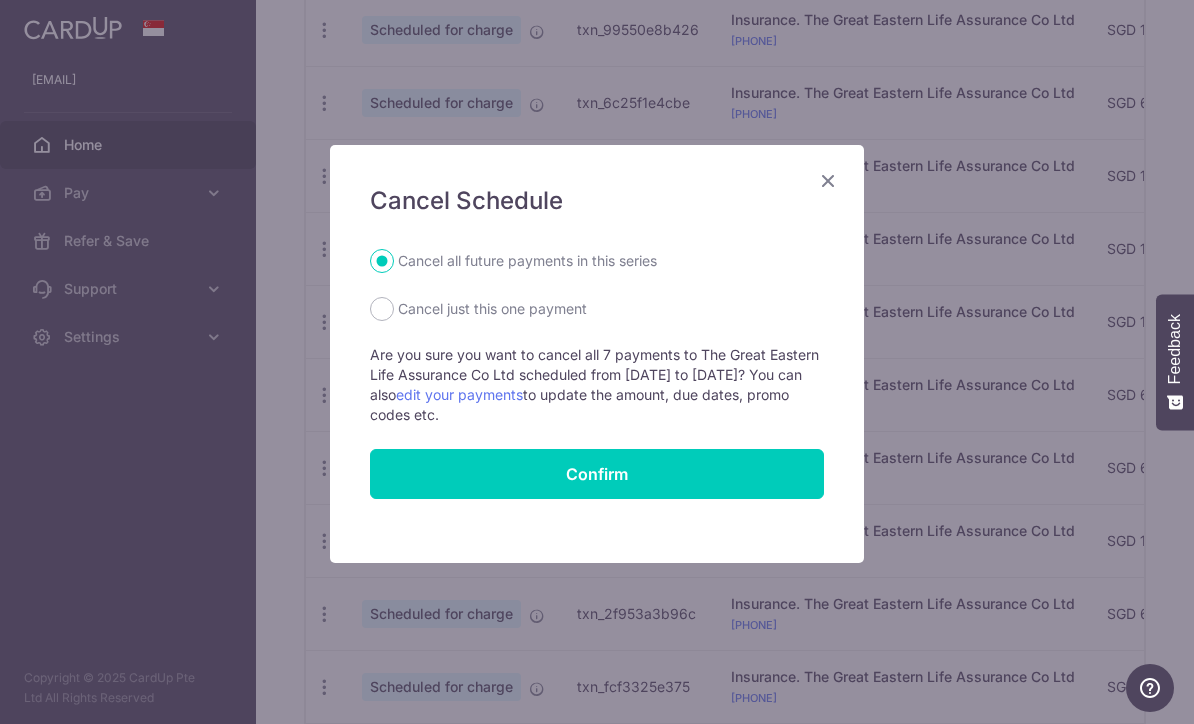 click on "Confirm" at bounding box center [597, 474] 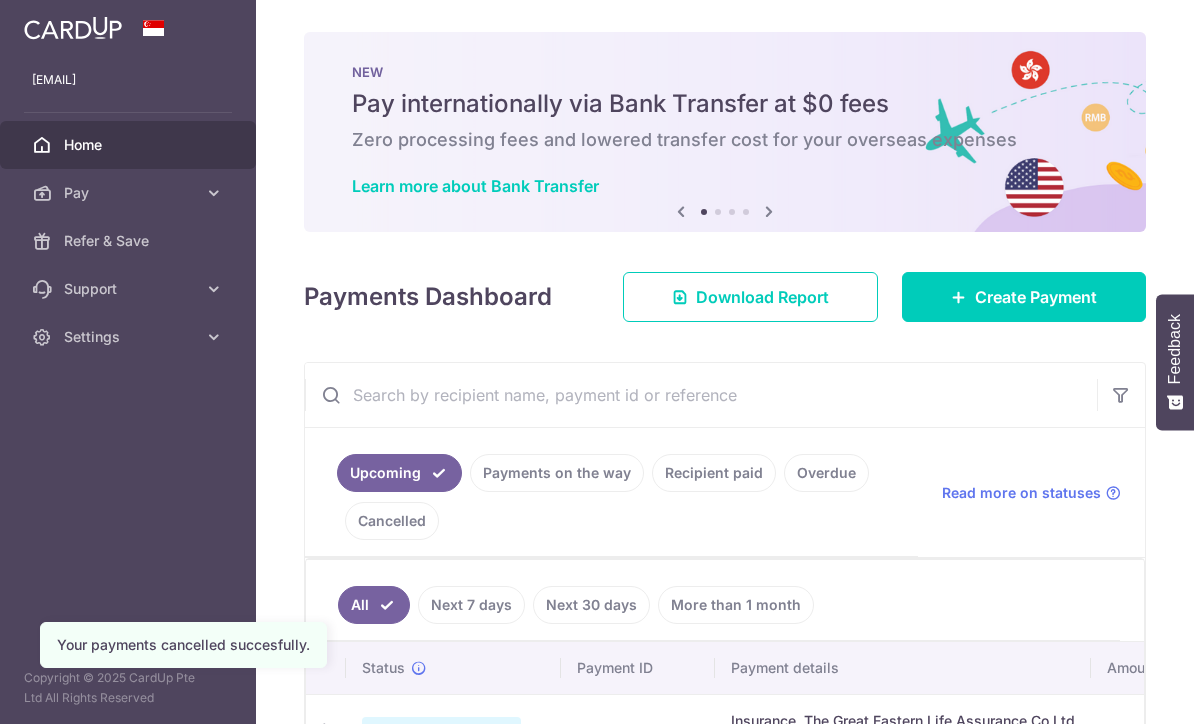 scroll, scrollTop: 0, scrollLeft: 0, axis: both 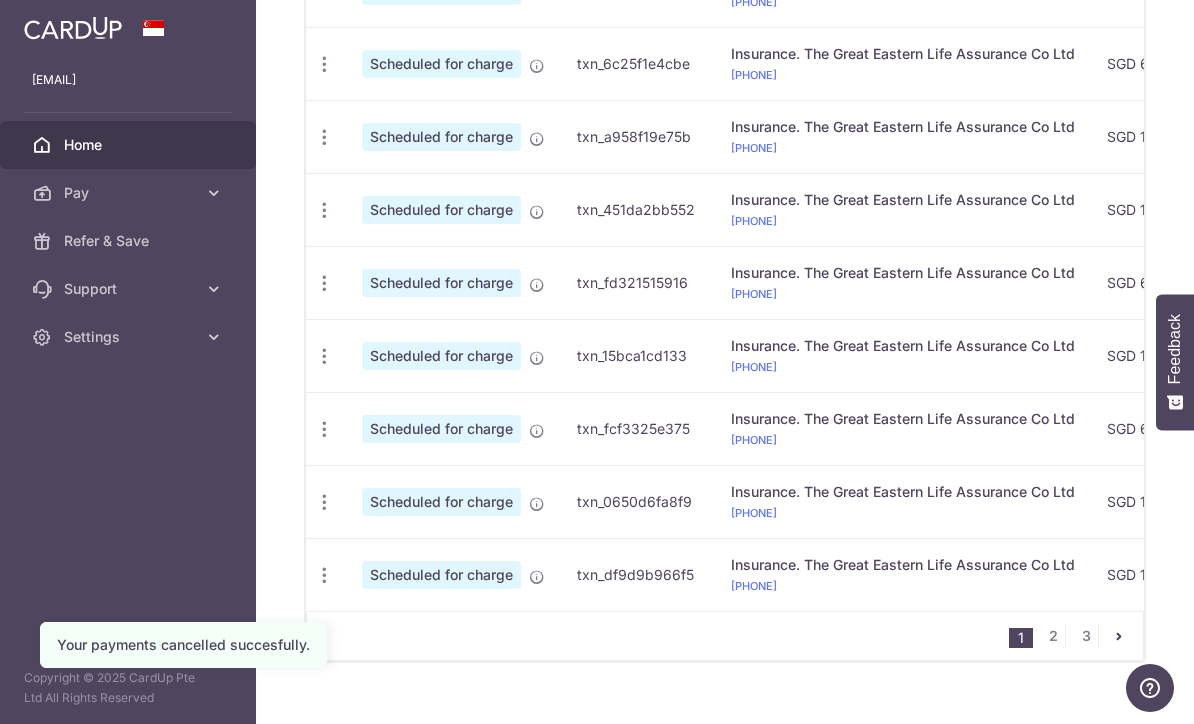 click on "3" at bounding box center [1086, 636] 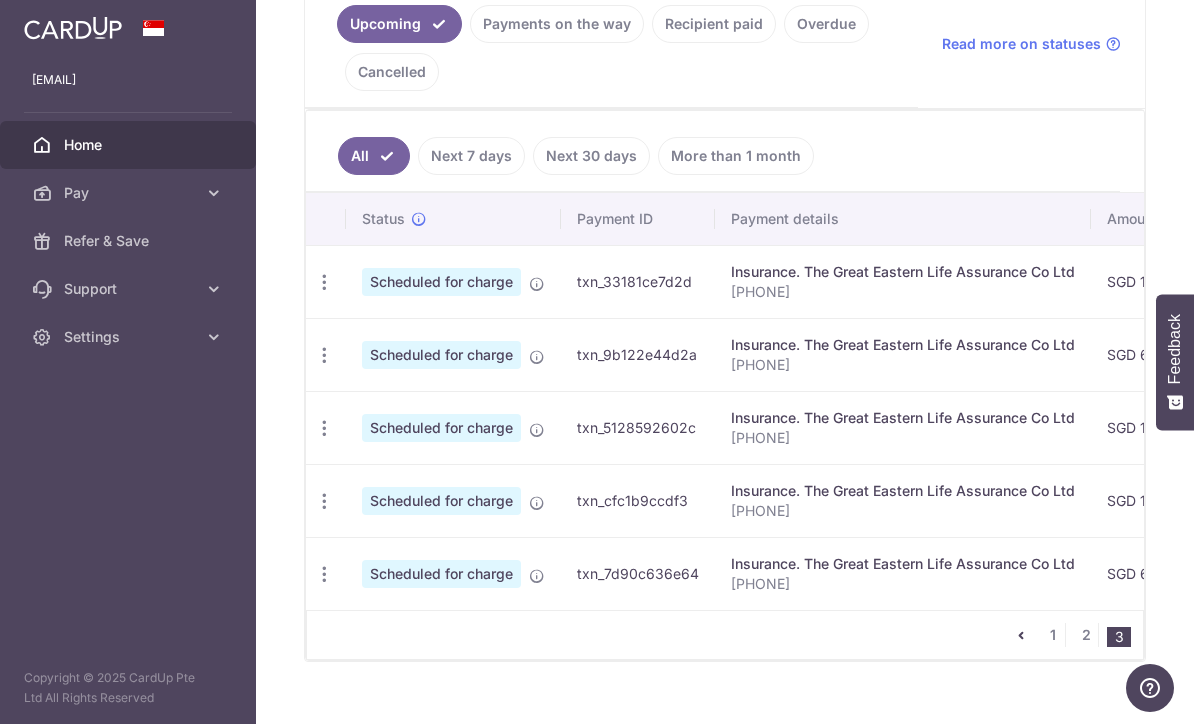 scroll, scrollTop: 472, scrollLeft: 0, axis: vertical 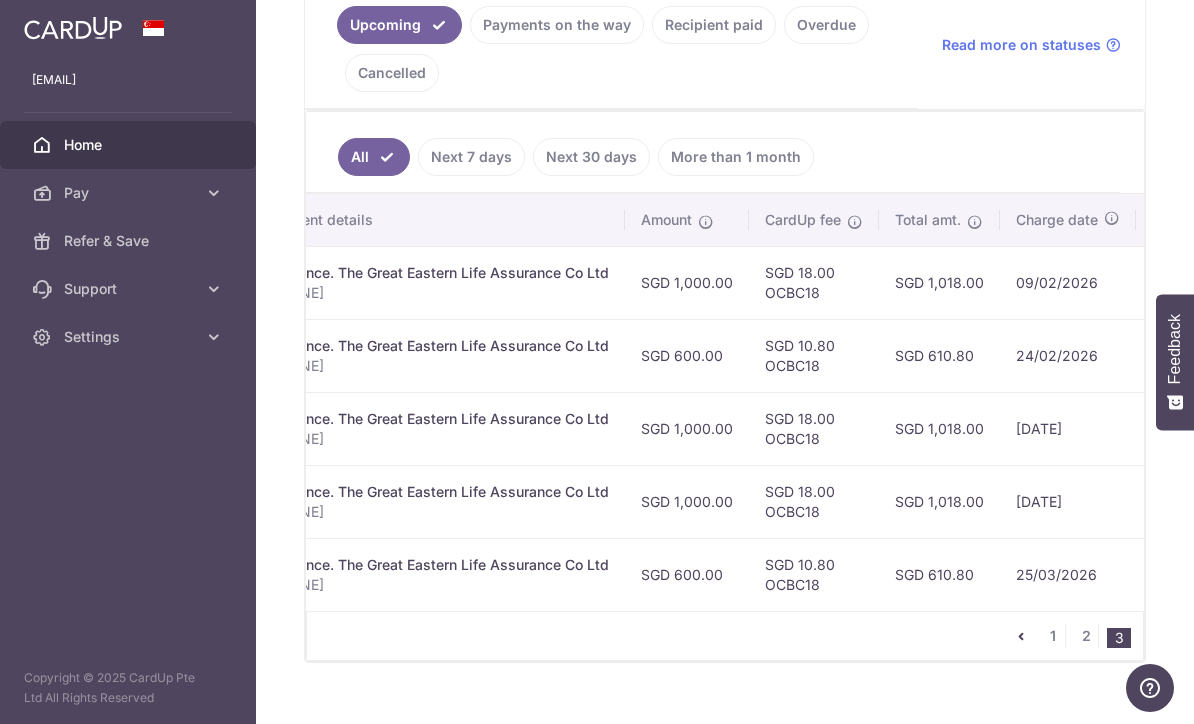 click on "2" at bounding box center (1086, 636) 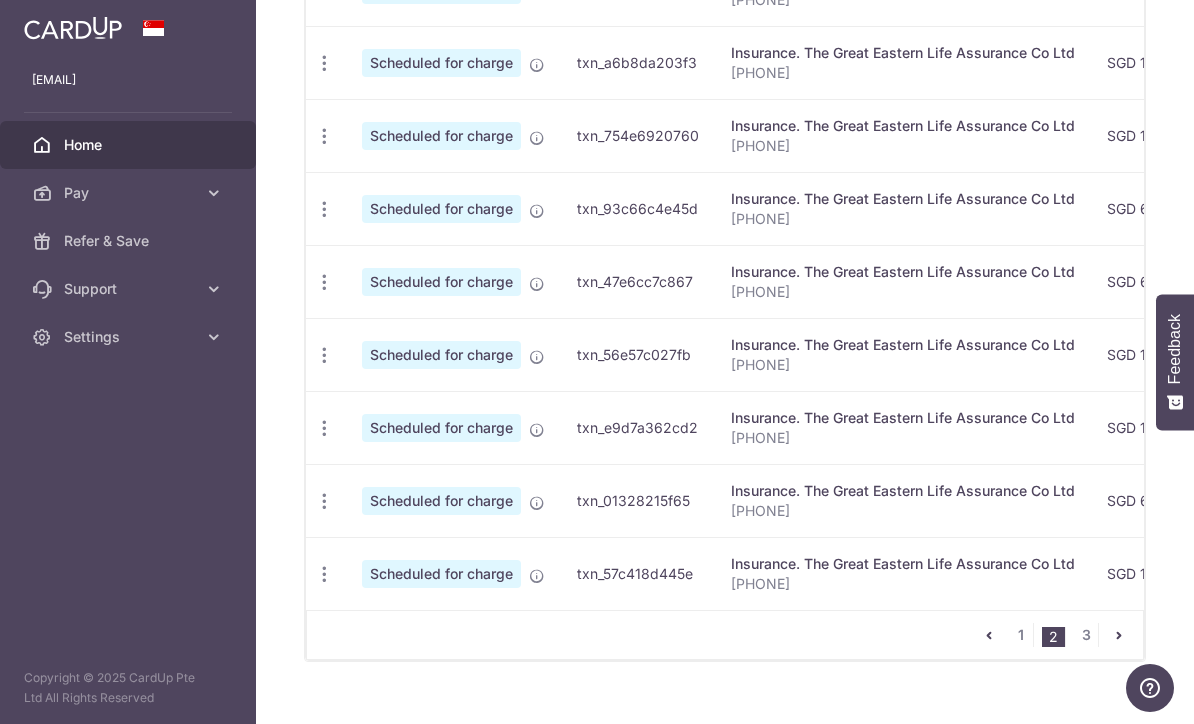 scroll, scrollTop: 837, scrollLeft: 0, axis: vertical 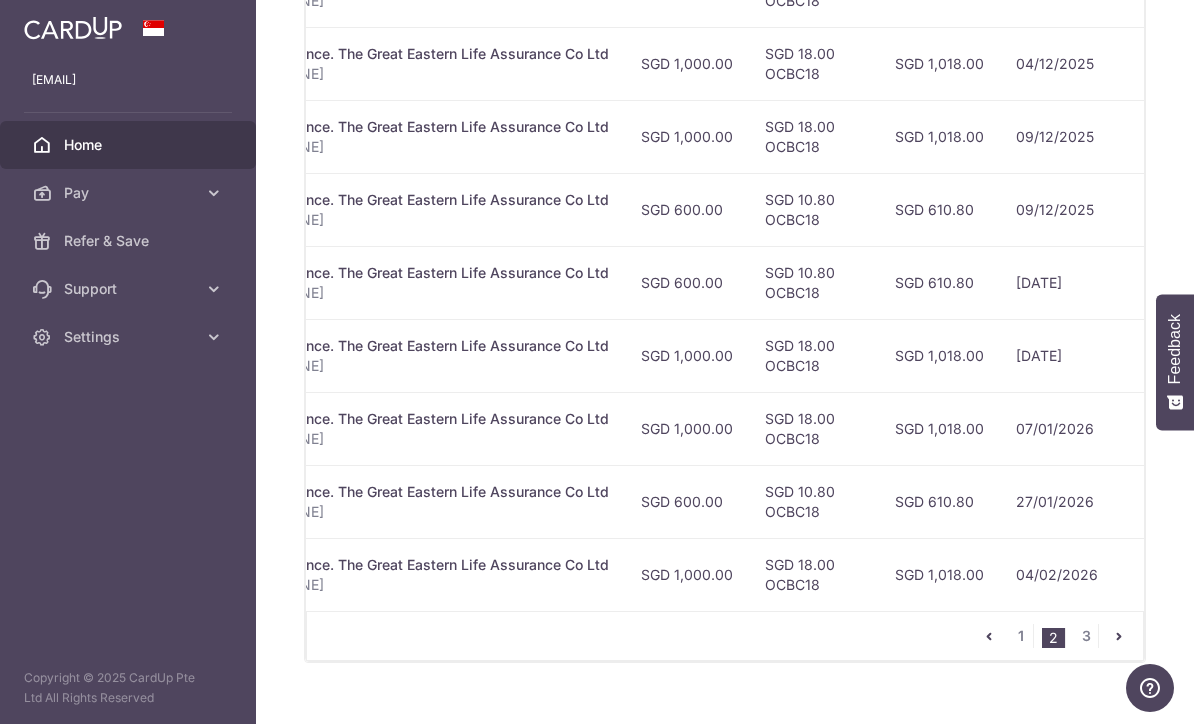 click on "1" at bounding box center (1021, 636) 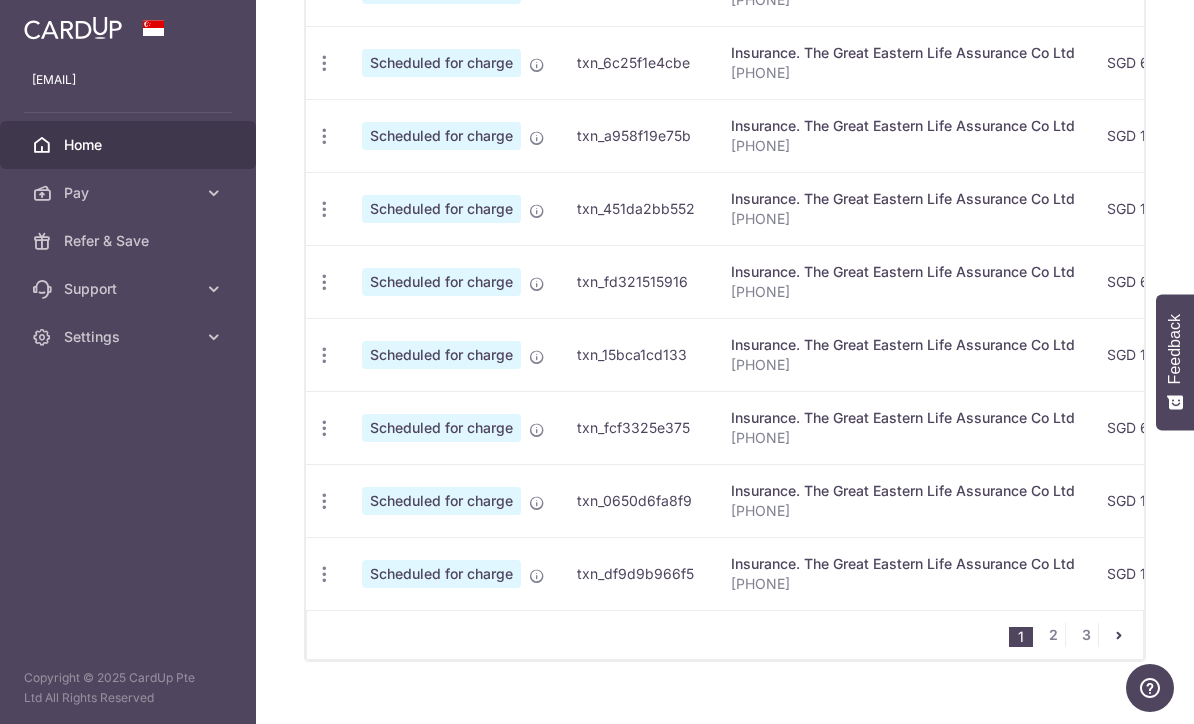 scroll, scrollTop: 837, scrollLeft: 0, axis: vertical 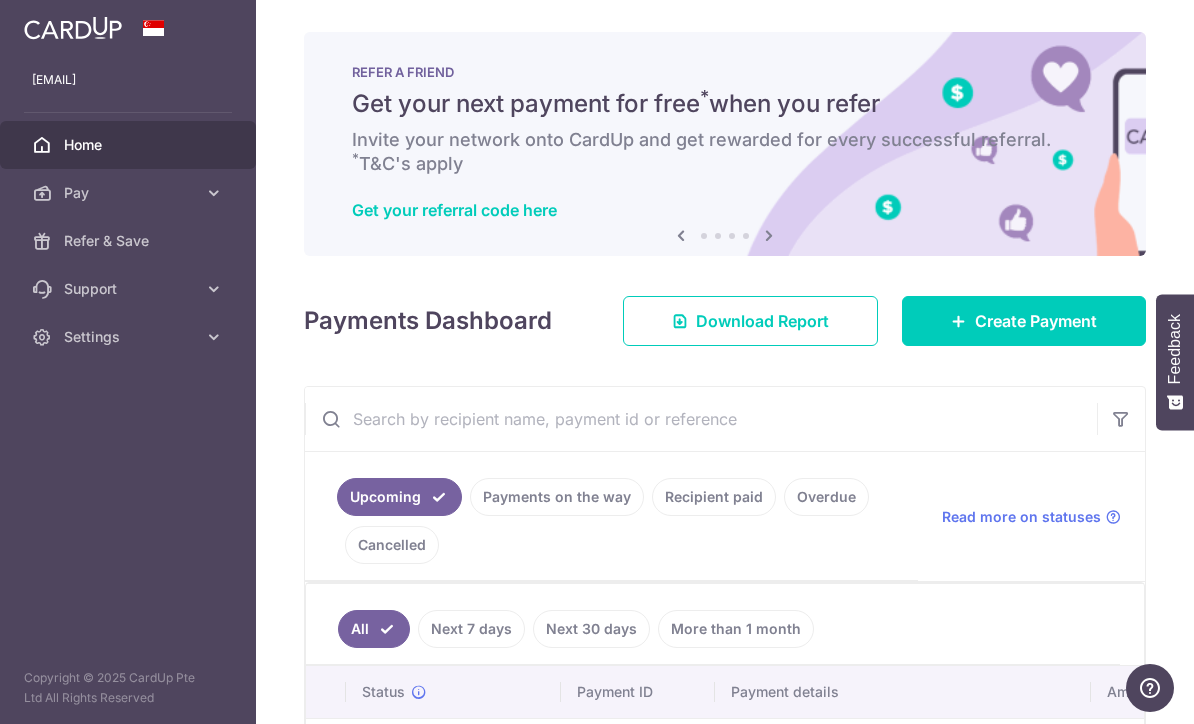 click on "Create Payment" at bounding box center [1036, 321] 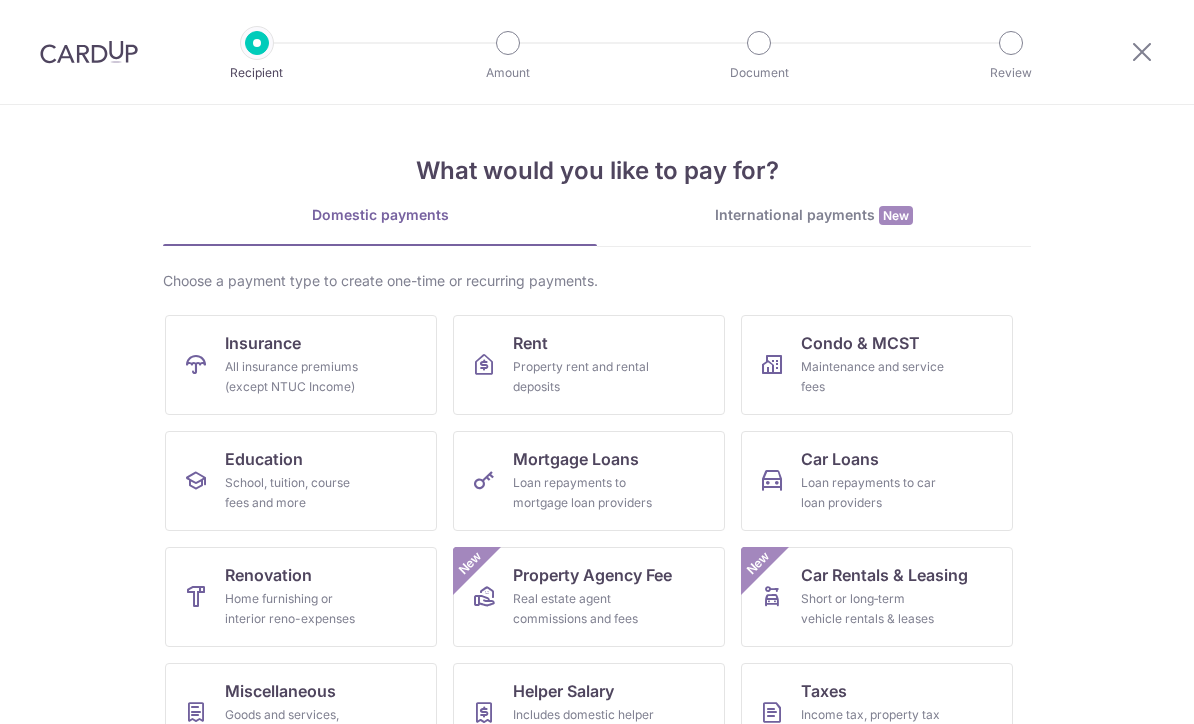 scroll, scrollTop: 0, scrollLeft: 0, axis: both 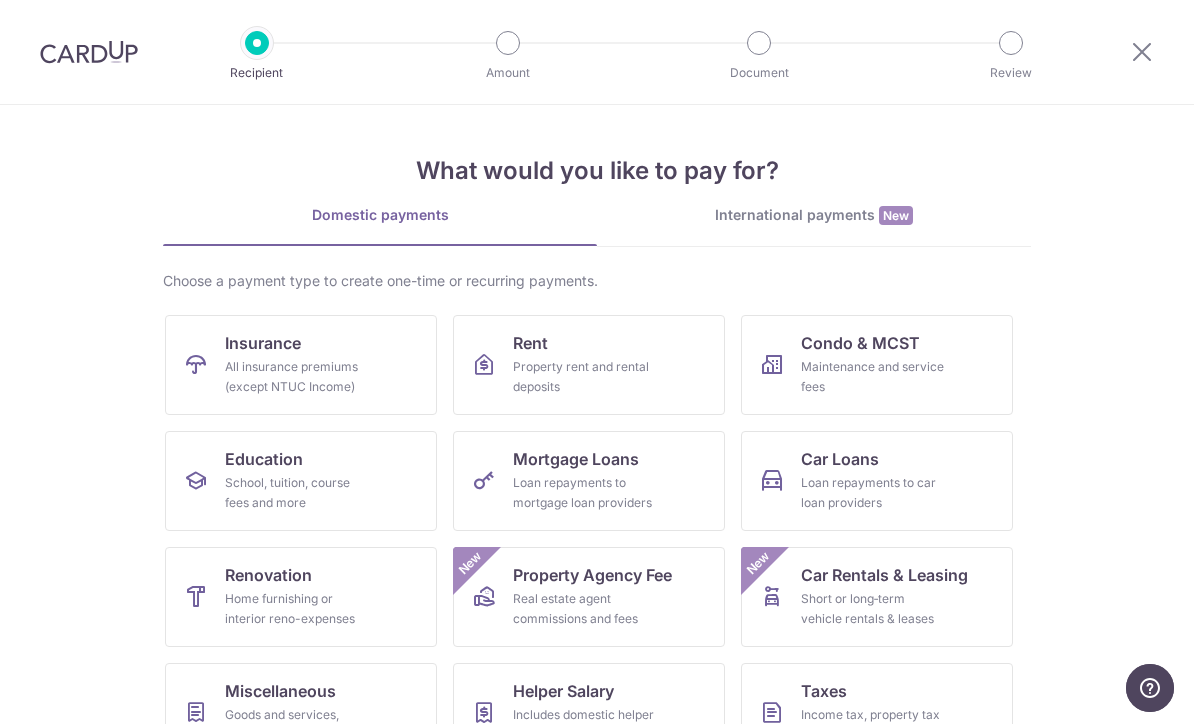 click on "All insurance premiums (except NTUC Income)" 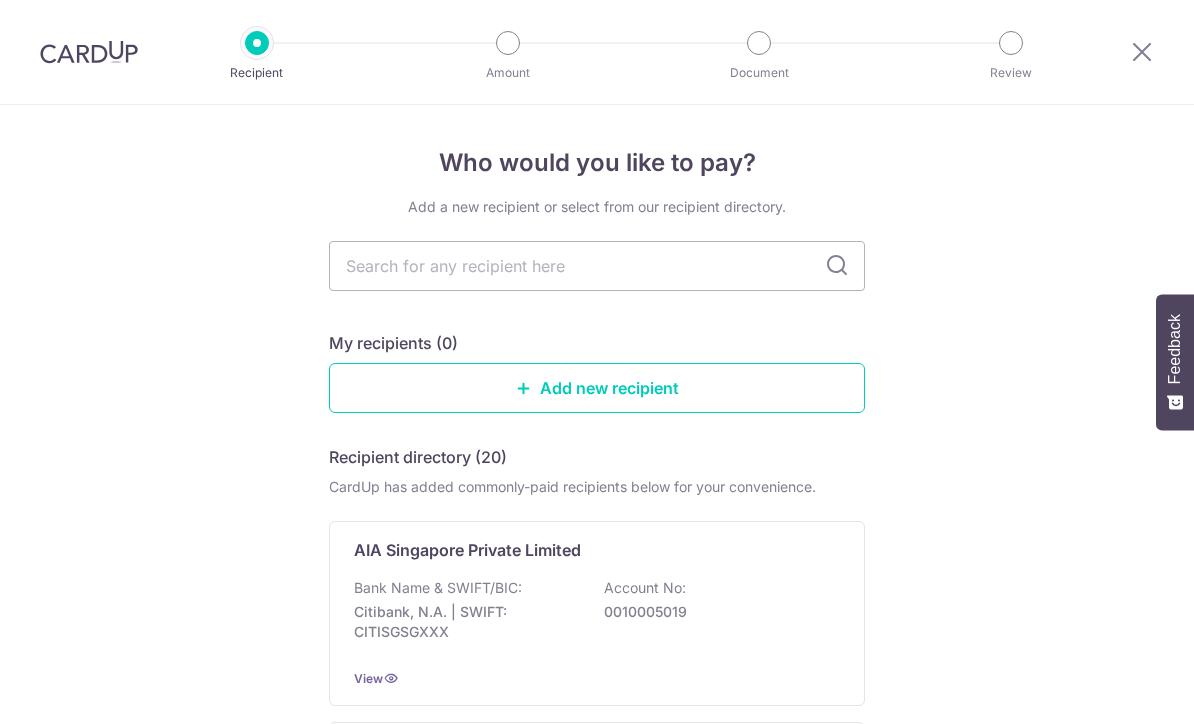 scroll, scrollTop: 0, scrollLeft: 0, axis: both 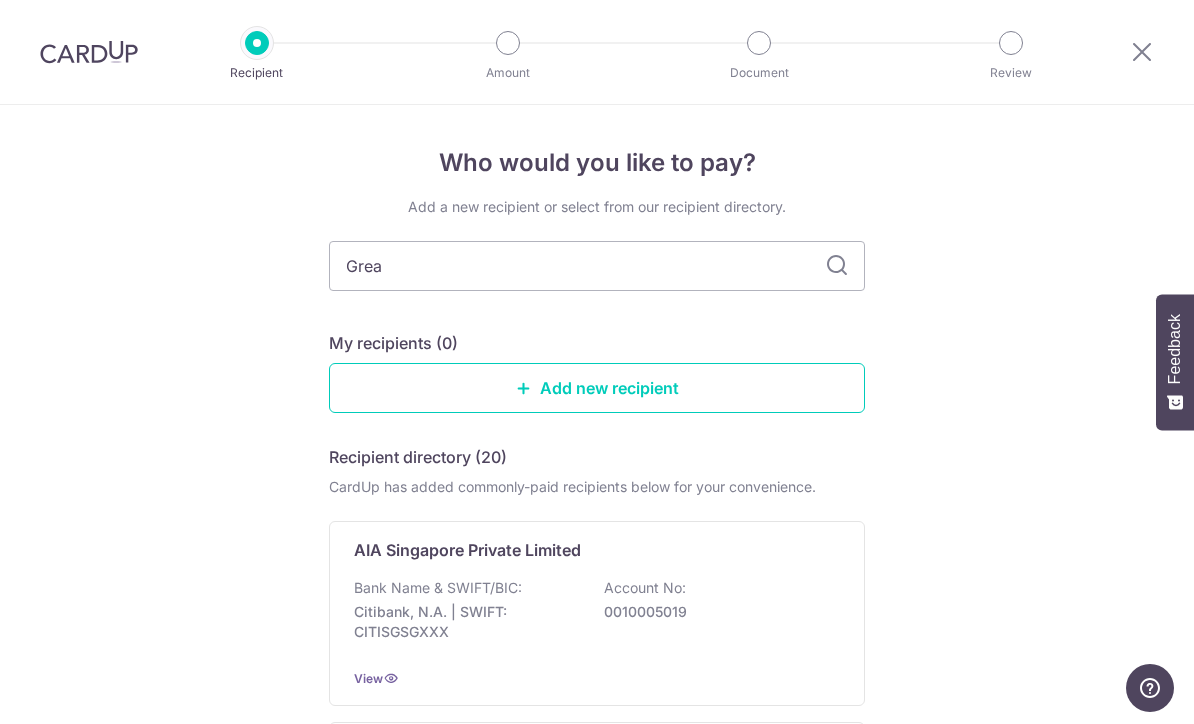 type on "Great" 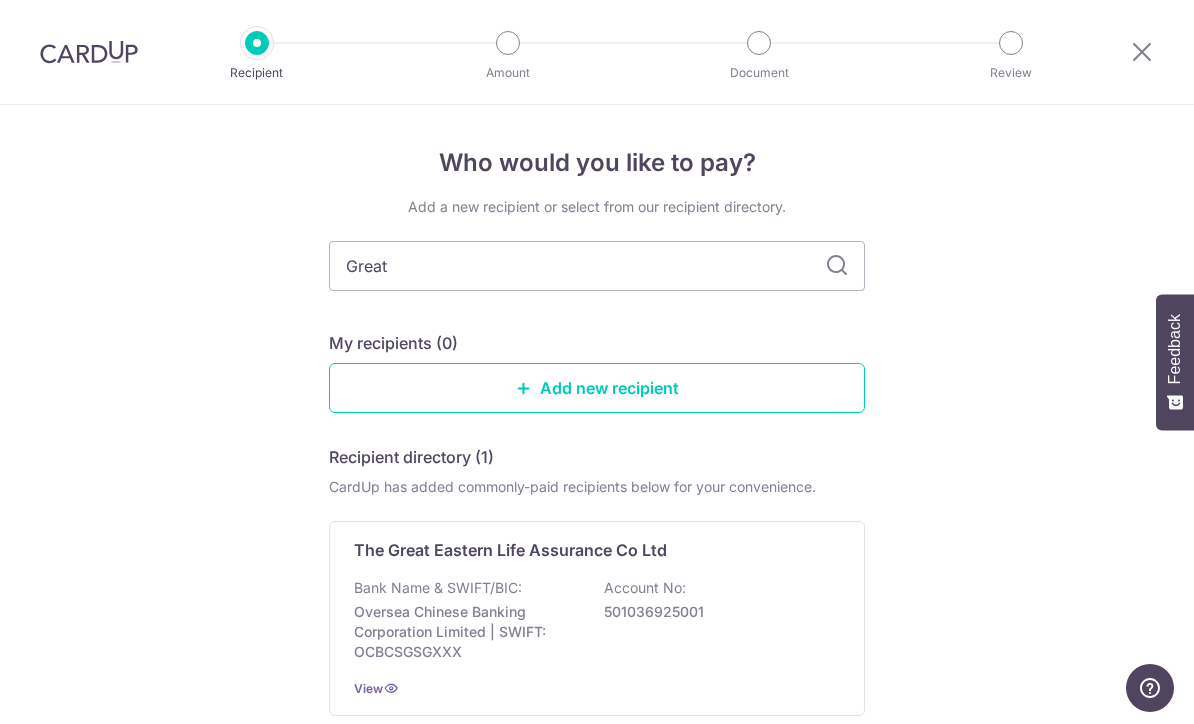 click on "Bank Name & SWIFT/BIC:" at bounding box center (438, 588) 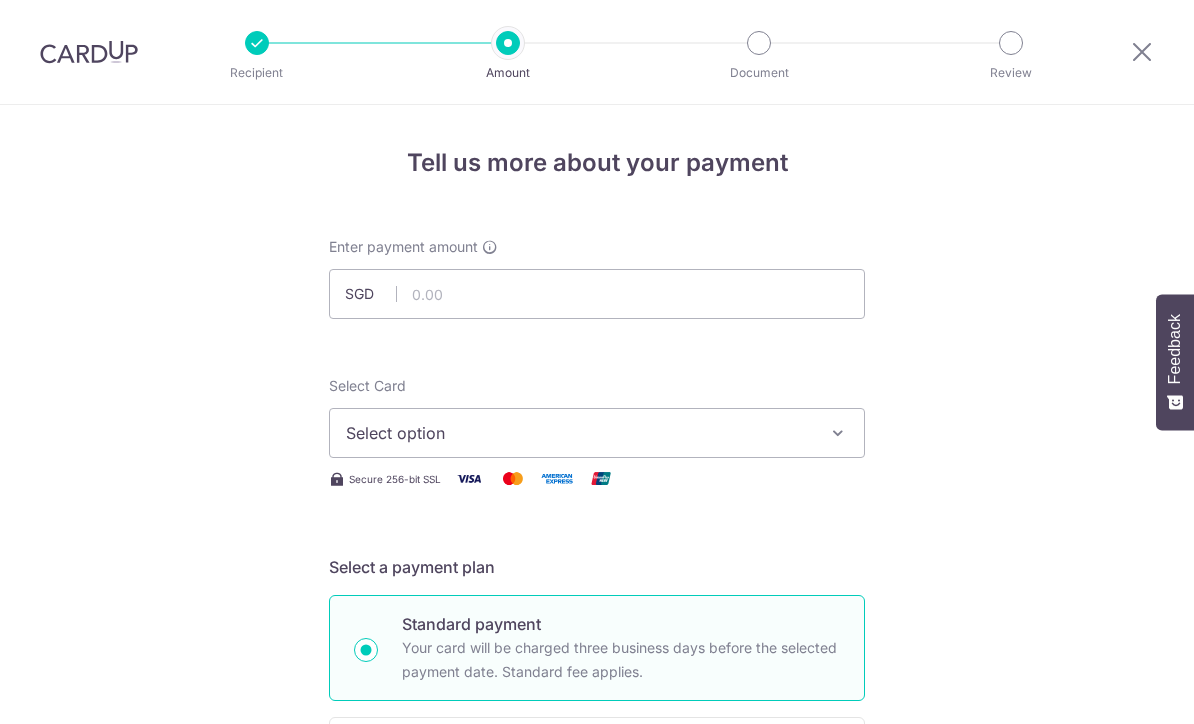 scroll, scrollTop: 0, scrollLeft: 0, axis: both 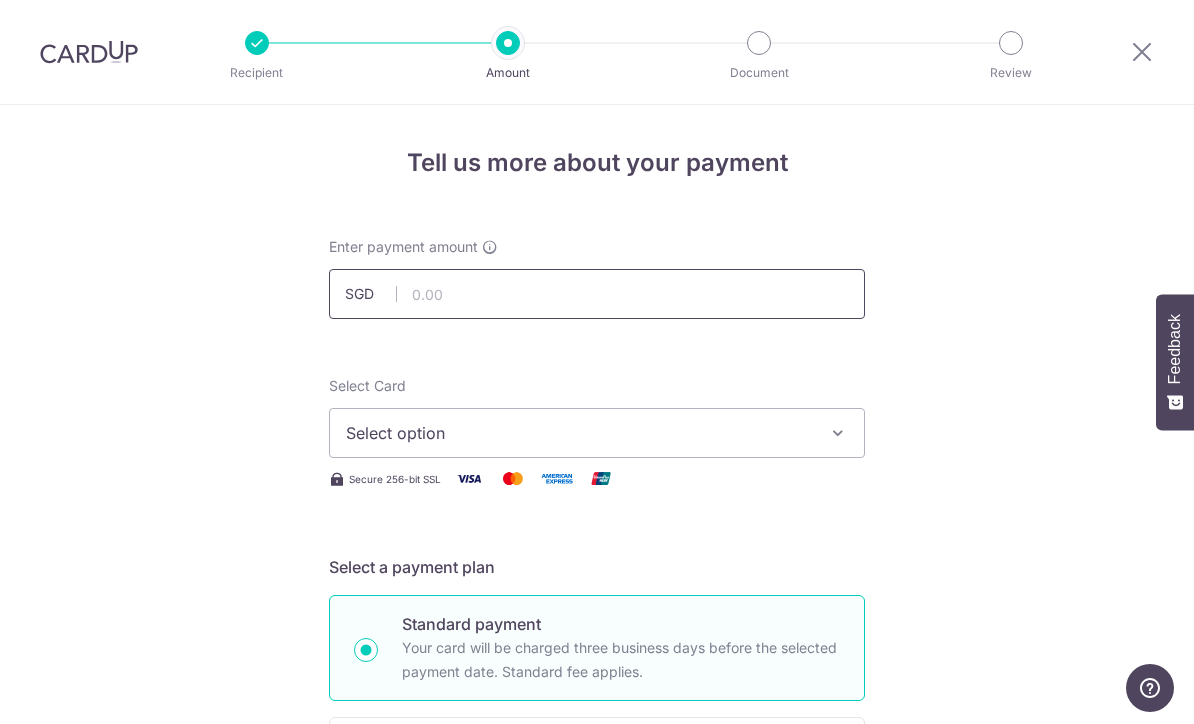 click at bounding box center (597, 294) 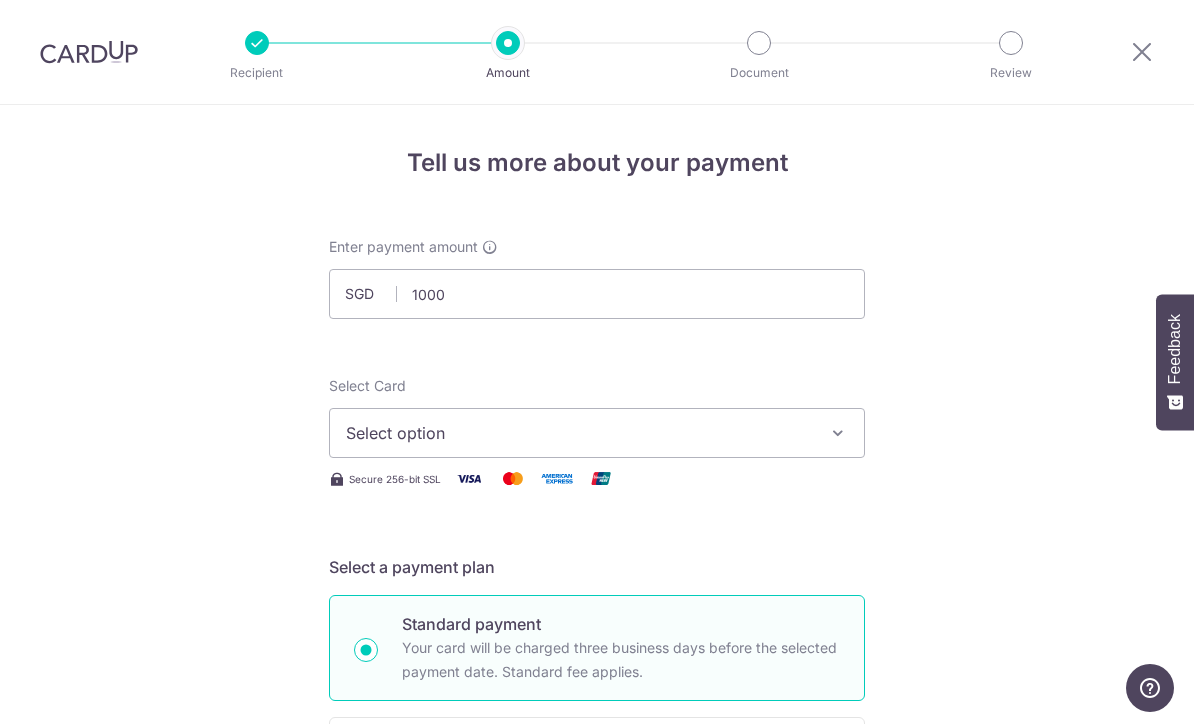 click on "Select option" at bounding box center [579, 433] 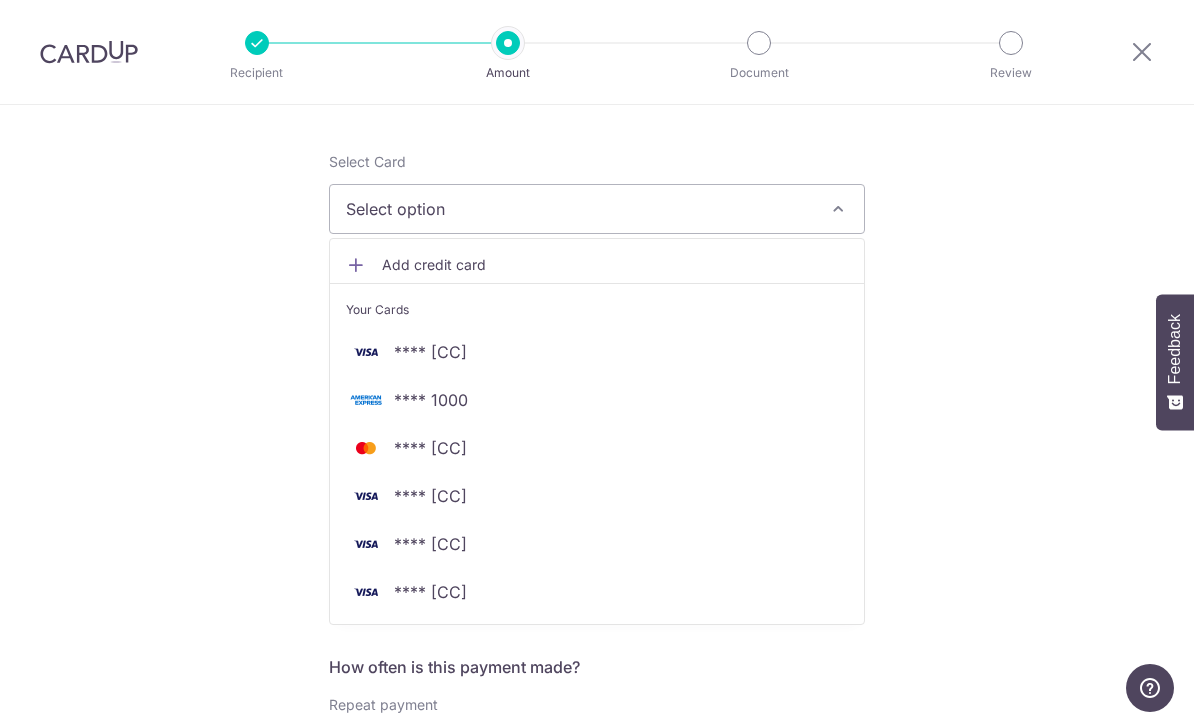 scroll, scrollTop: 225, scrollLeft: 0, axis: vertical 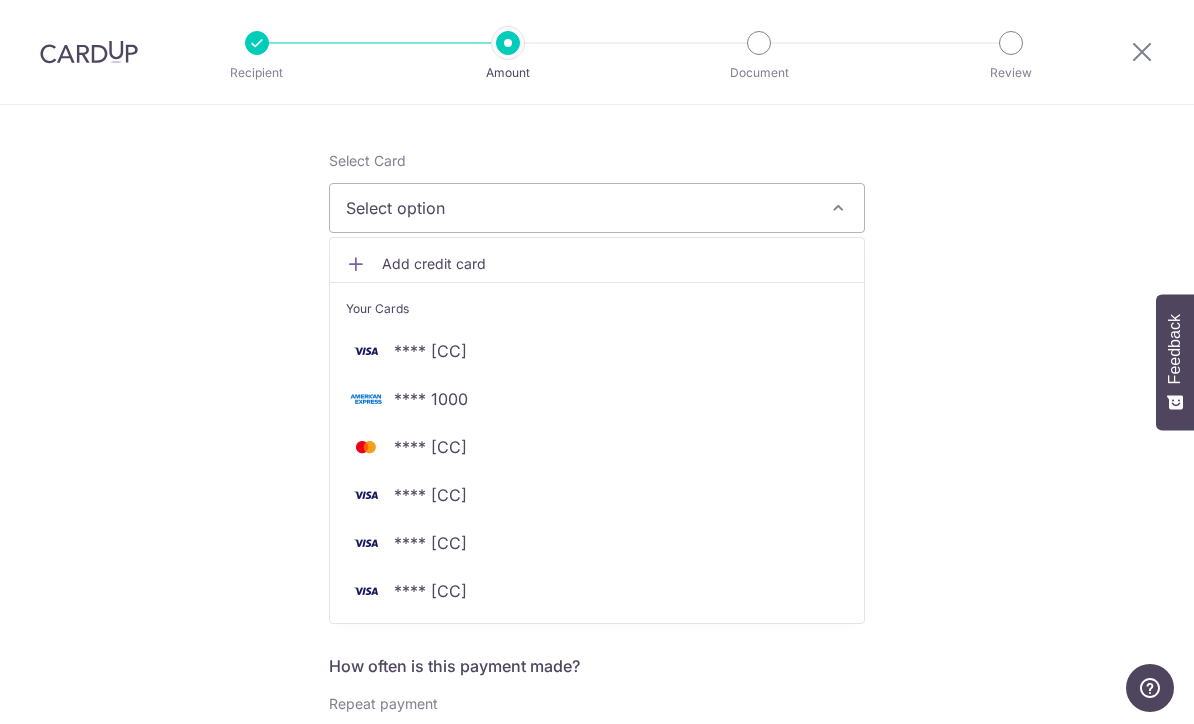 click on "**** [CC]" at bounding box center (430, 543) 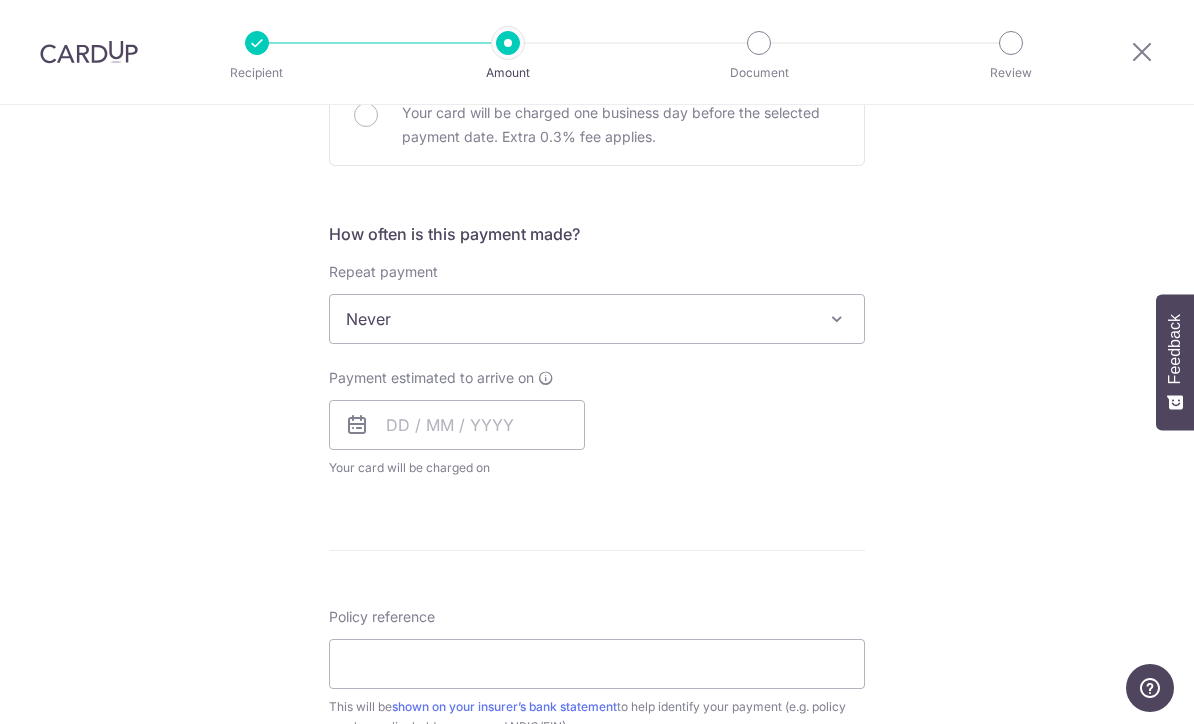scroll, scrollTop: 664, scrollLeft: 0, axis: vertical 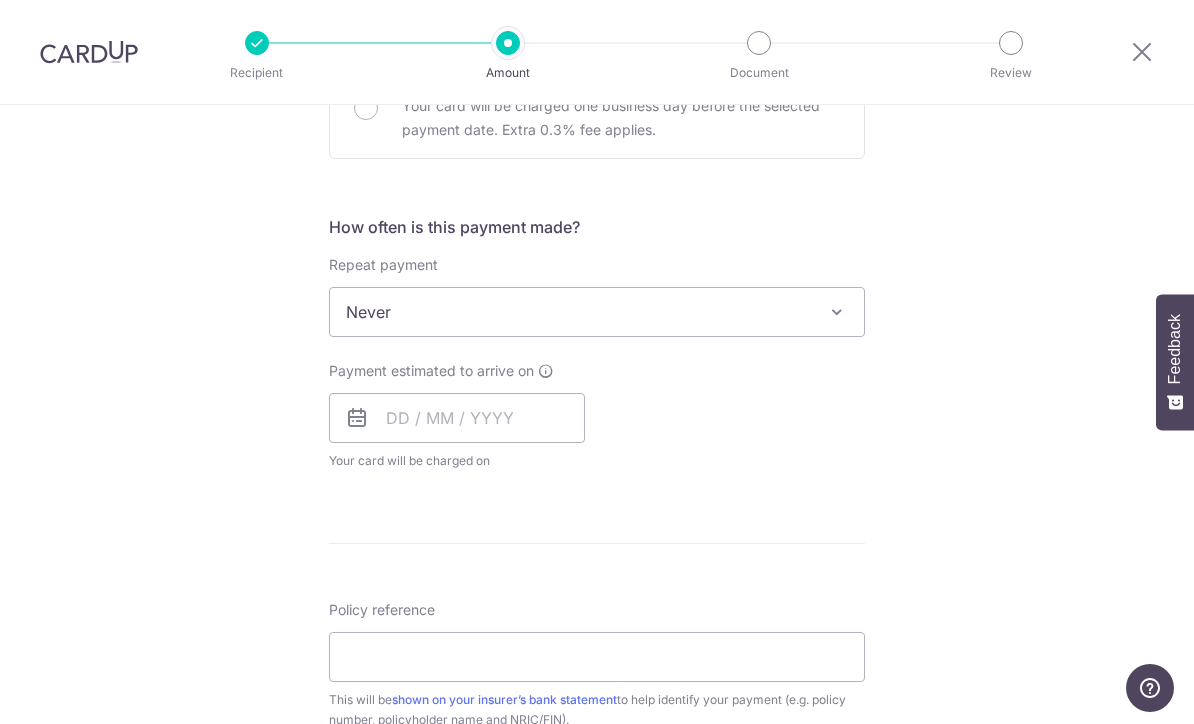 click on "Never" at bounding box center (597, 312) 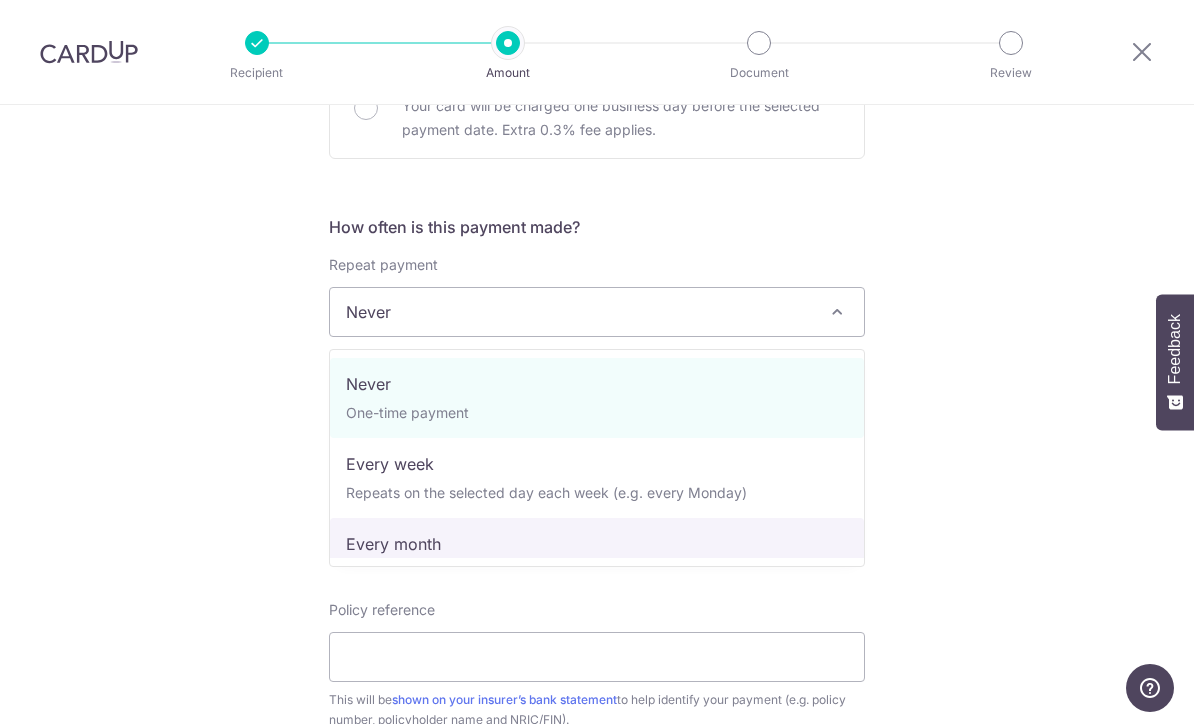 select on "3" 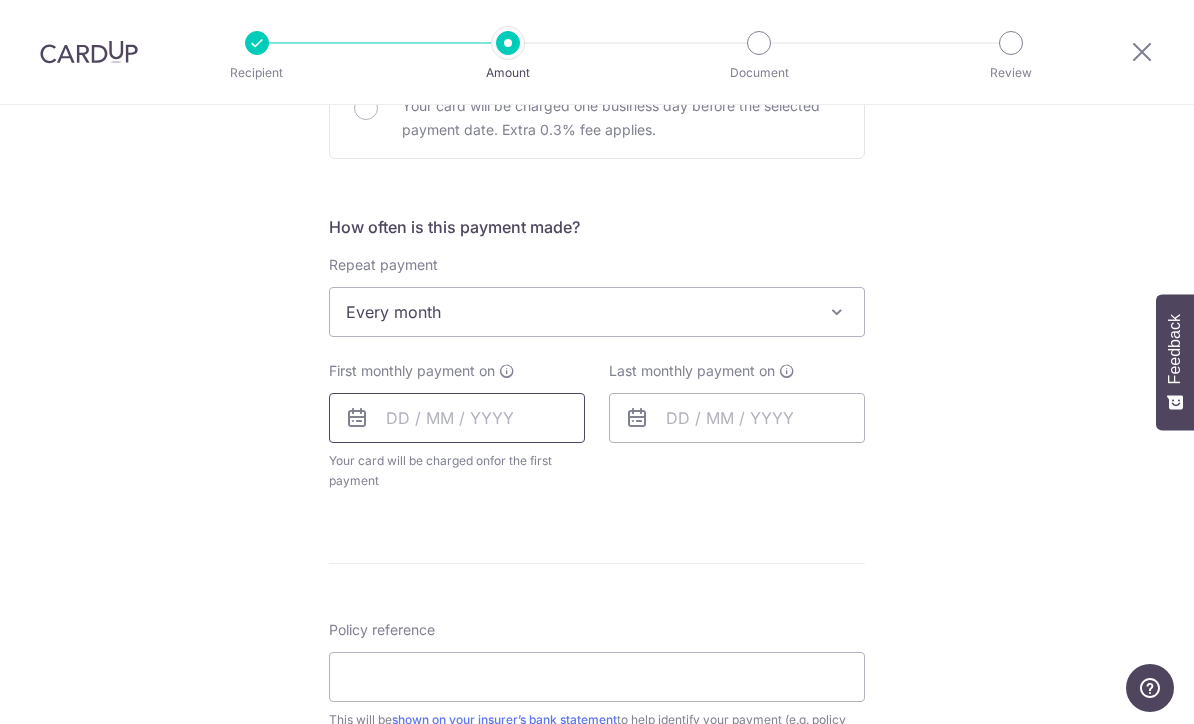click at bounding box center (457, 418) 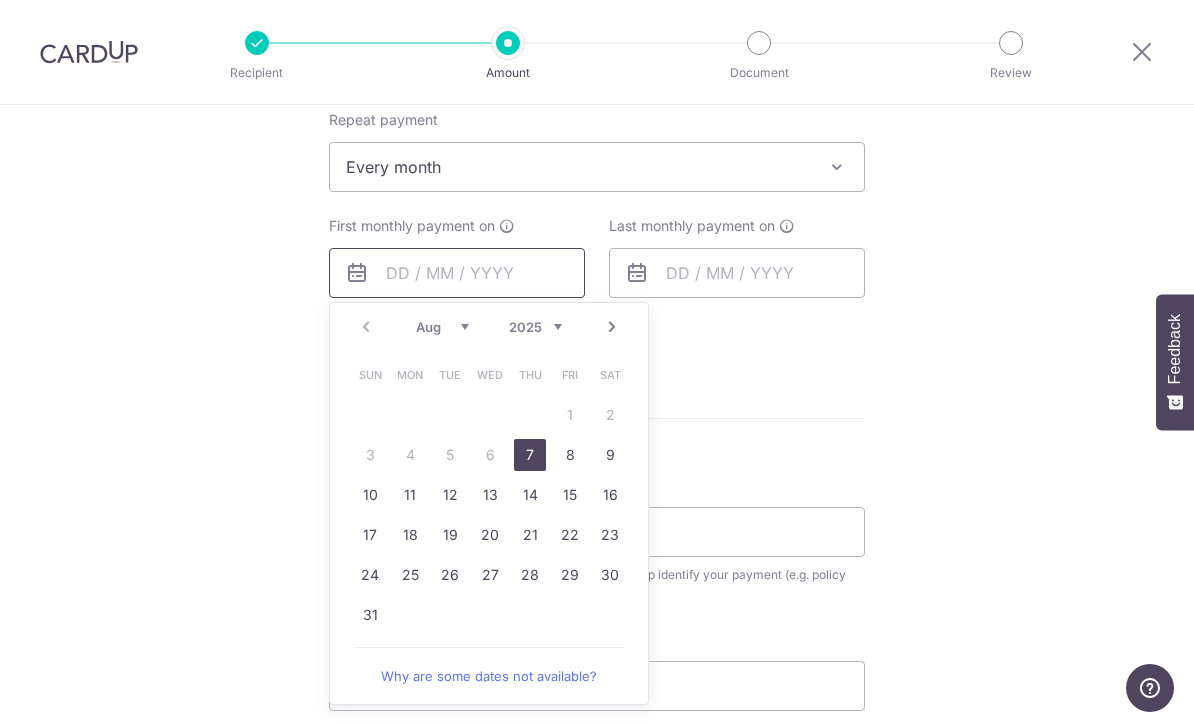 scroll, scrollTop: 812, scrollLeft: 0, axis: vertical 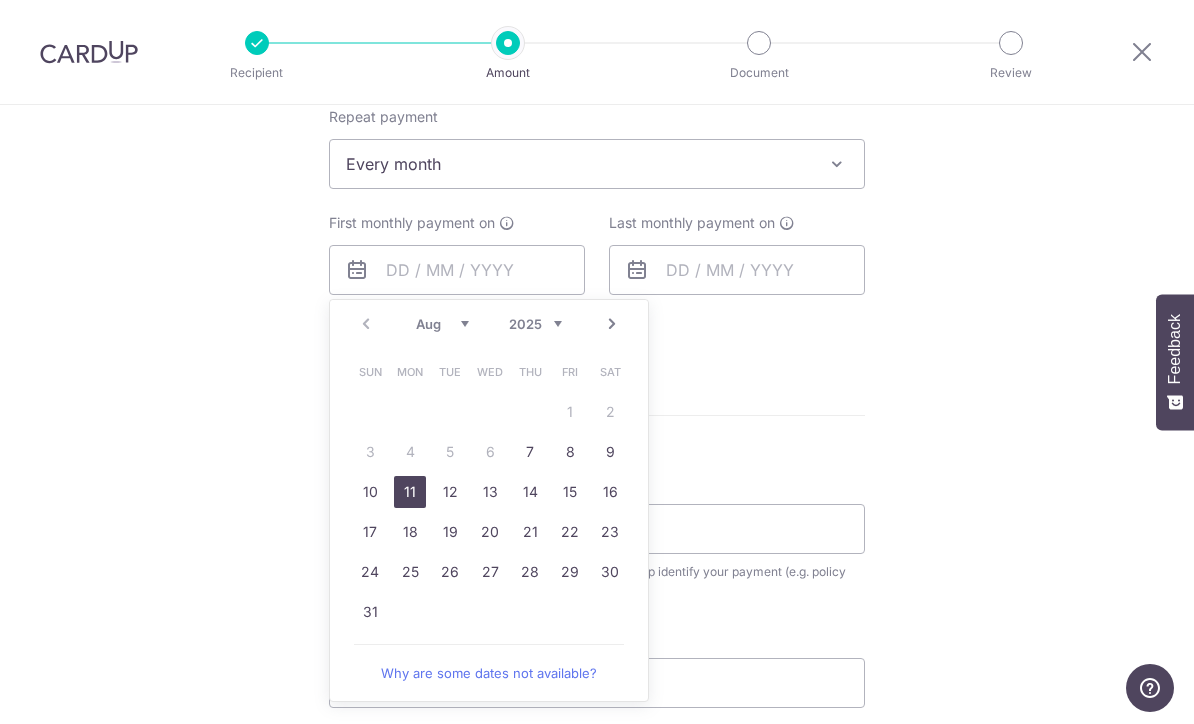 click on "11" at bounding box center [410, 492] 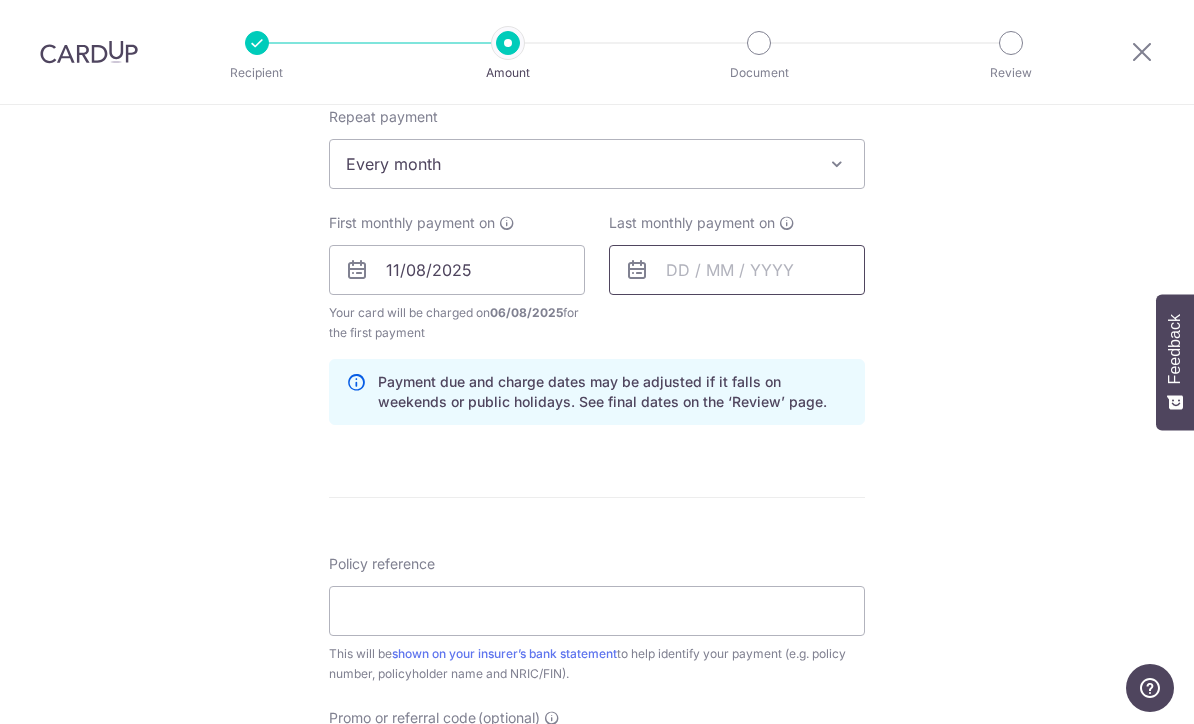 click at bounding box center (737, 270) 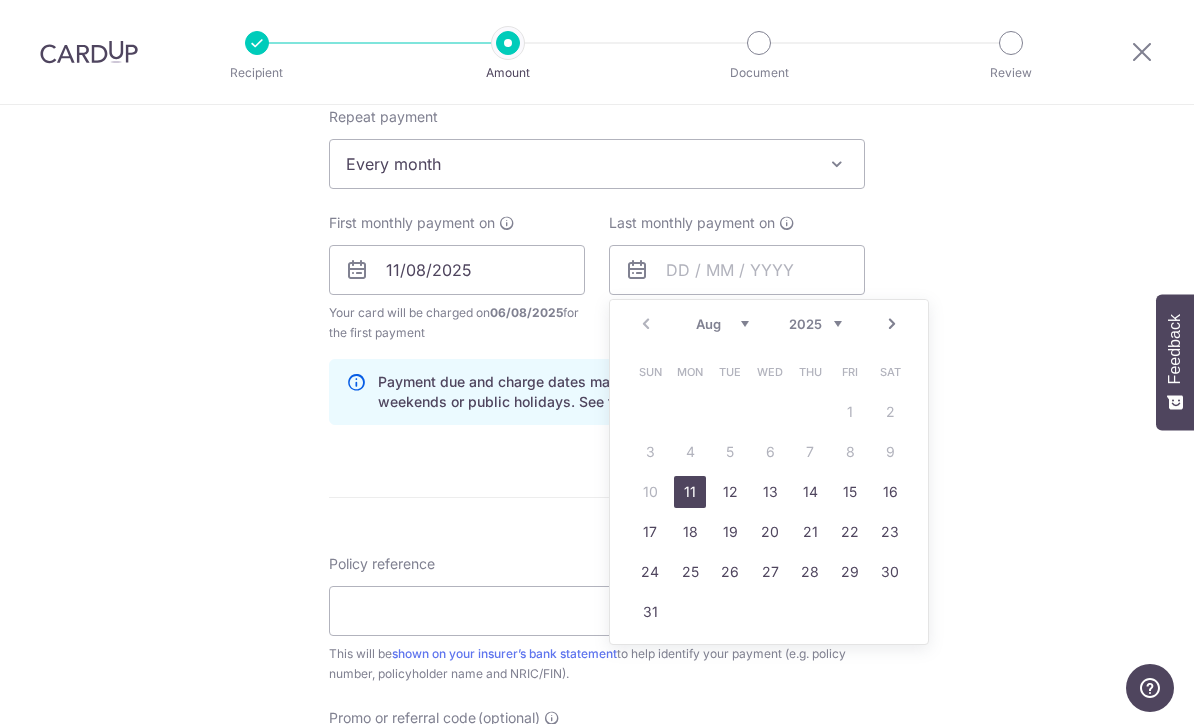 click on "Aug Sep Oct Nov Dec" at bounding box center [722, 324] 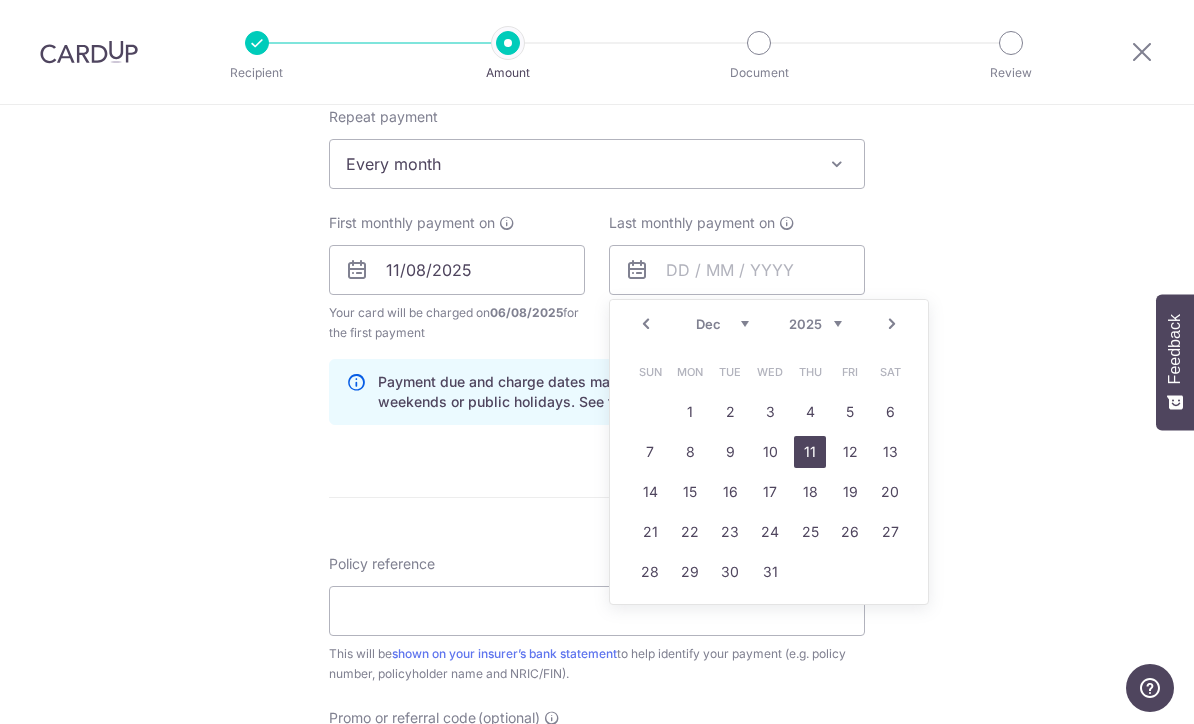 click on "11" at bounding box center [810, 452] 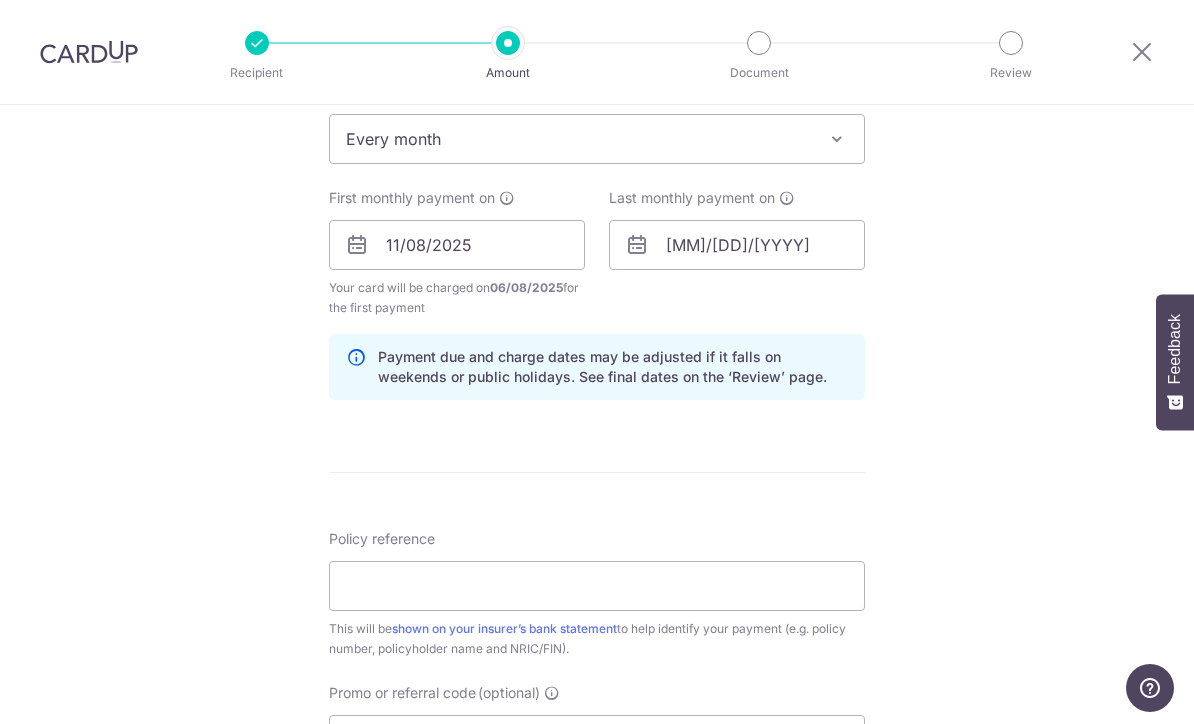 scroll, scrollTop: 839, scrollLeft: 0, axis: vertical 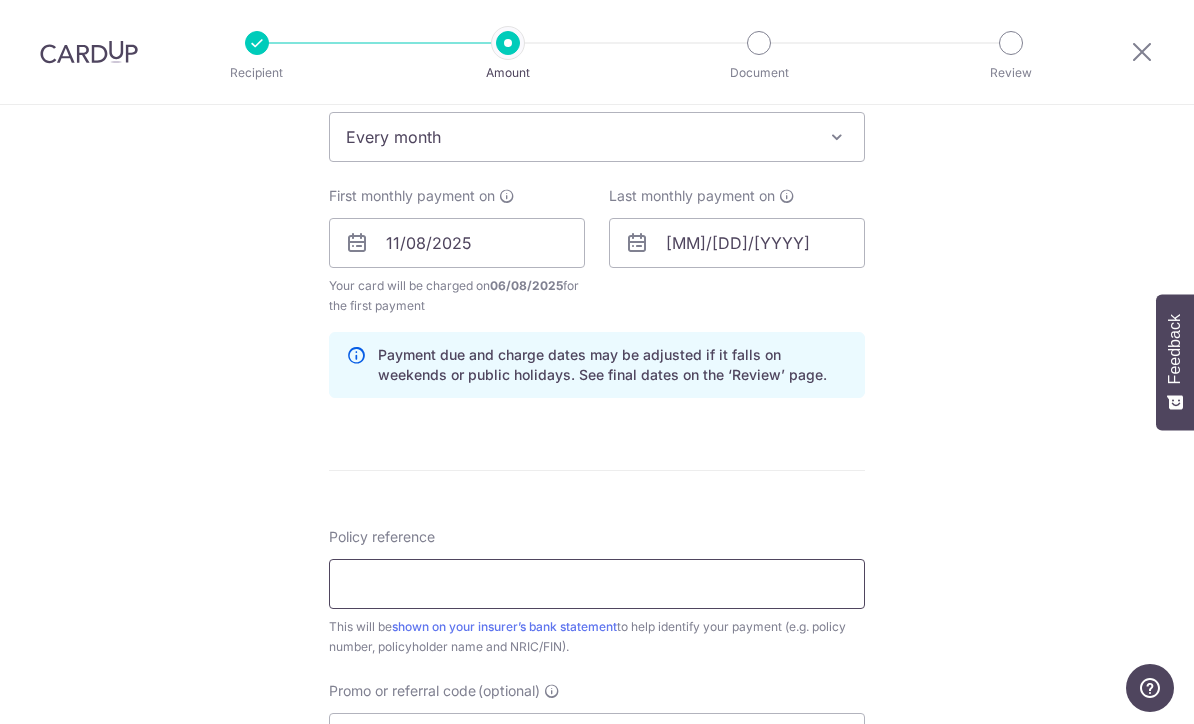 click on "Policy reference" at bounding box center (597, 584) 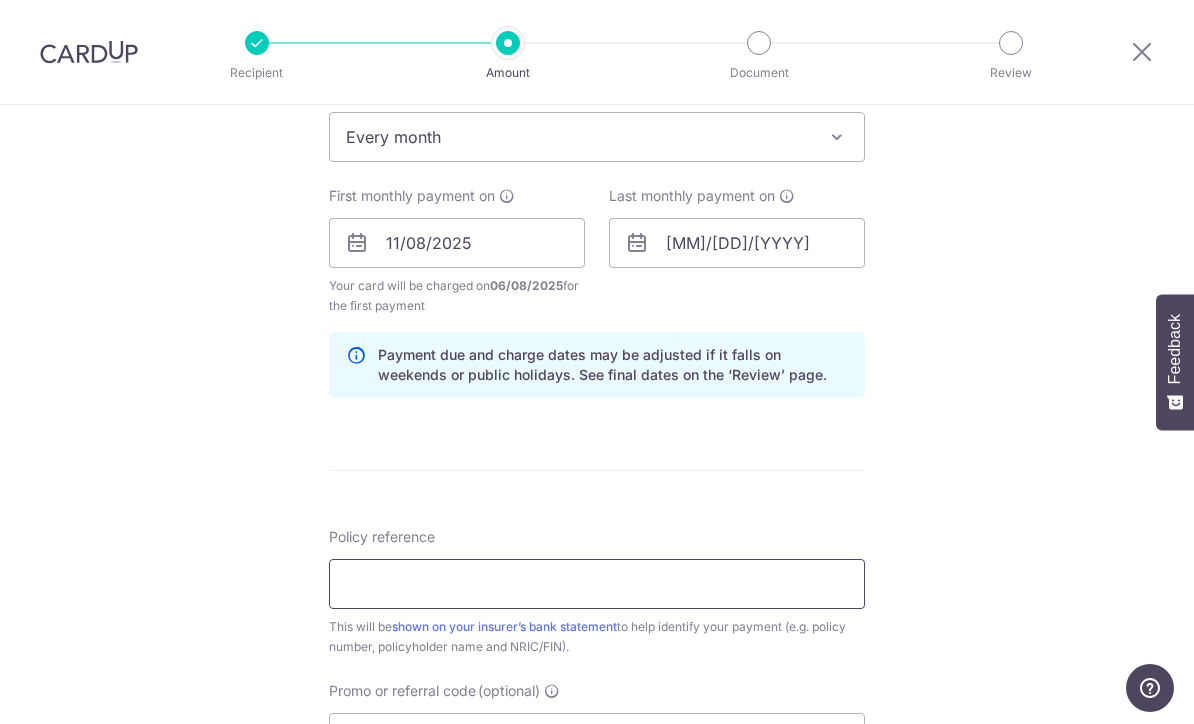 click on "Policy reference" at bounding box center (597, 584) 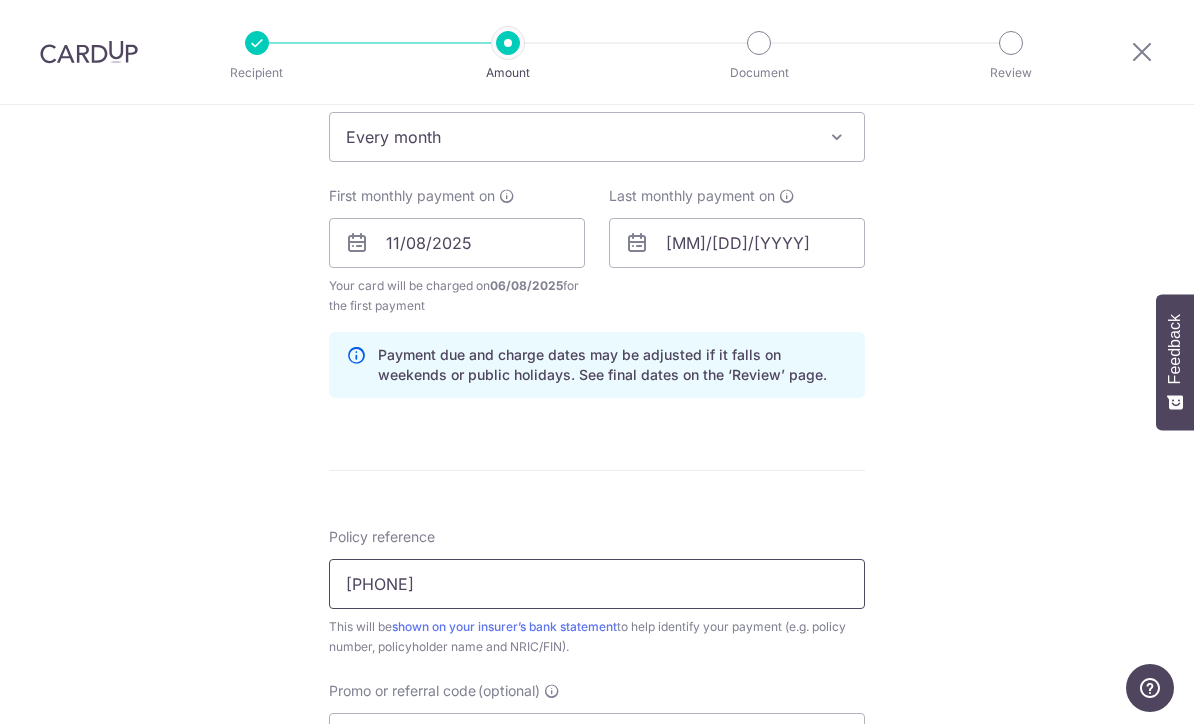 type on "0238391068" 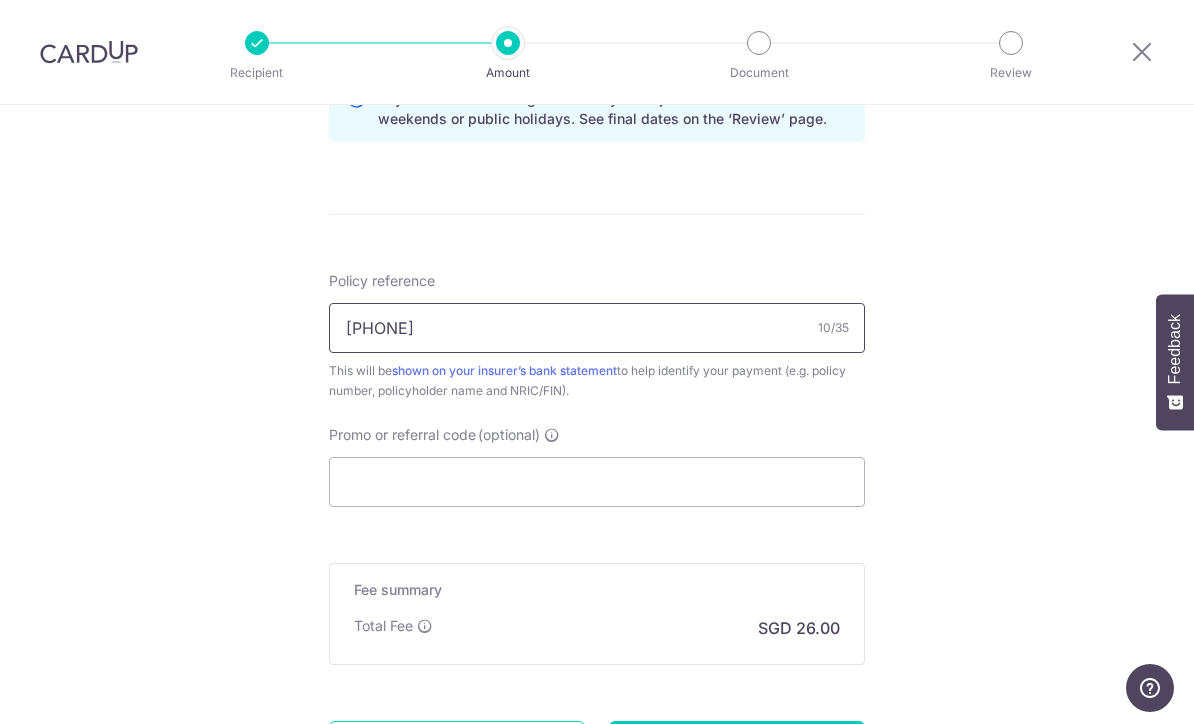 scroll, scrollTop: 1138, scrollLeft: 0, axis: vertical 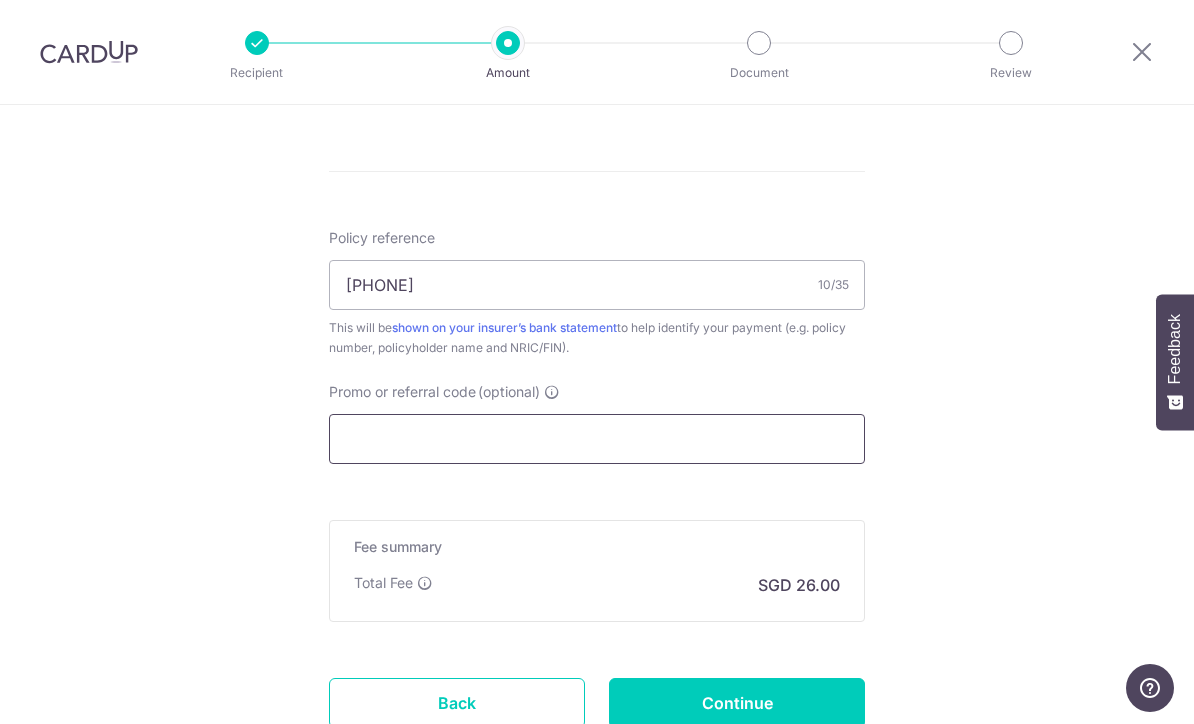 click on "Promo or referral code
(optional)" at bounding box center (597, 439) 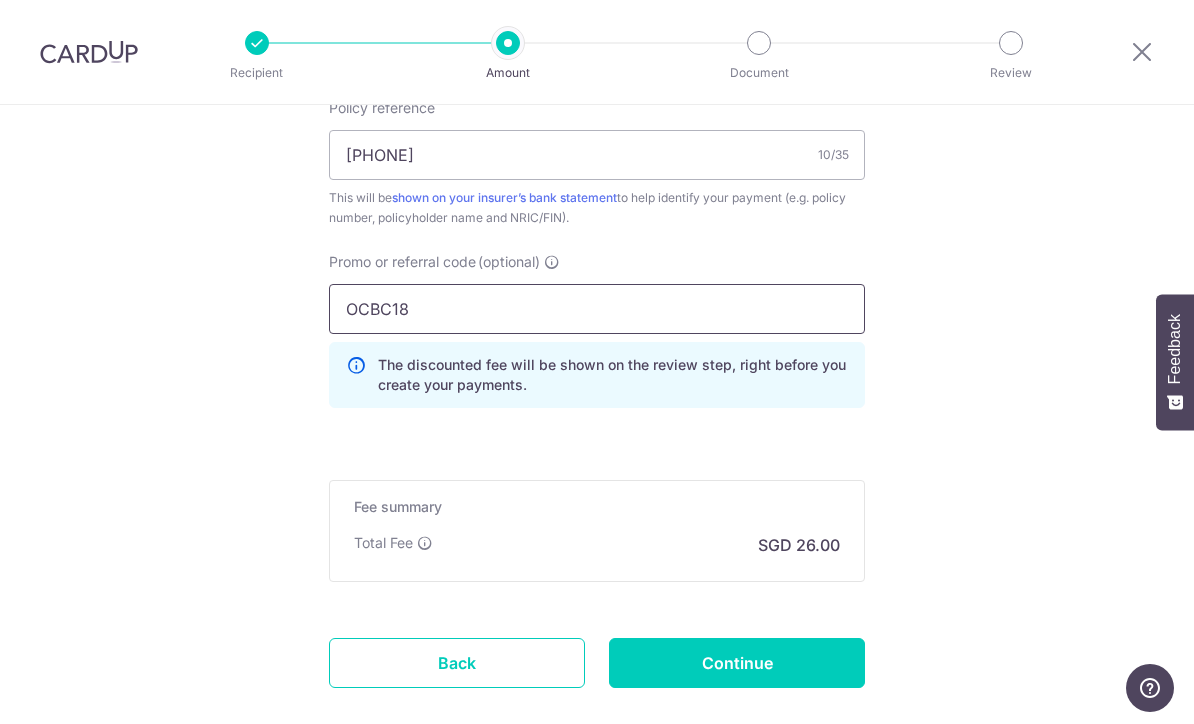 scroll, scrollTop: 1269, scrollLeft: 0, axis: vertical 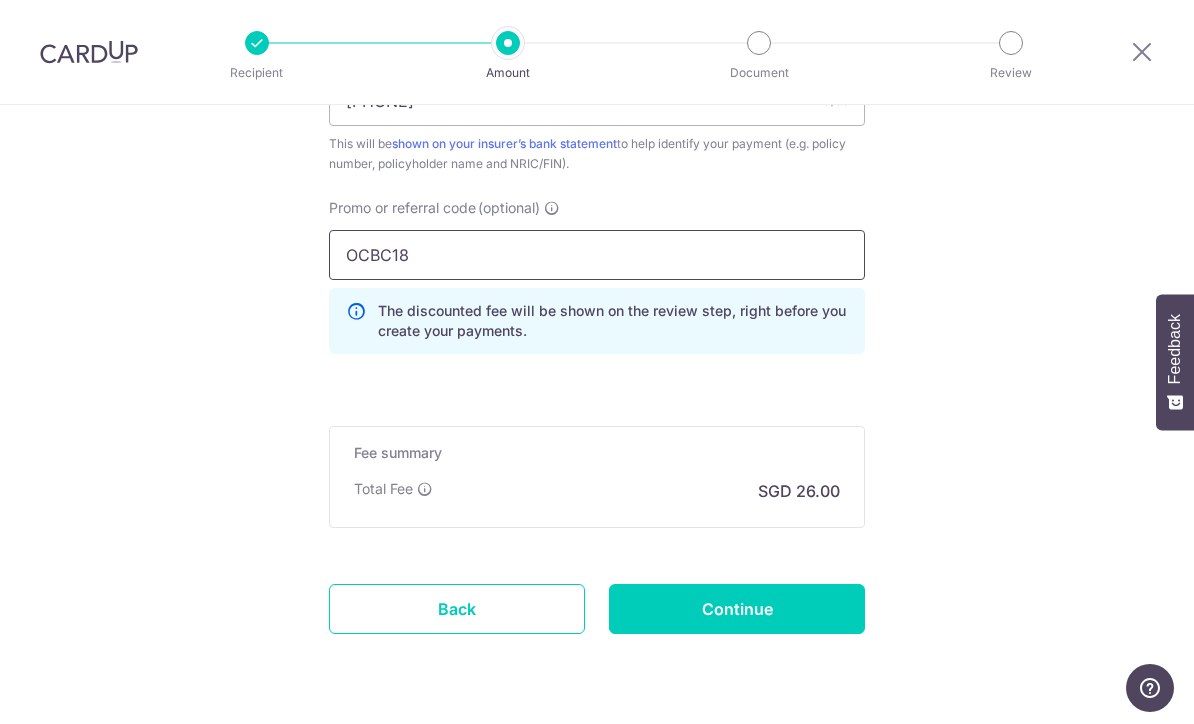 type on "OCBC18" 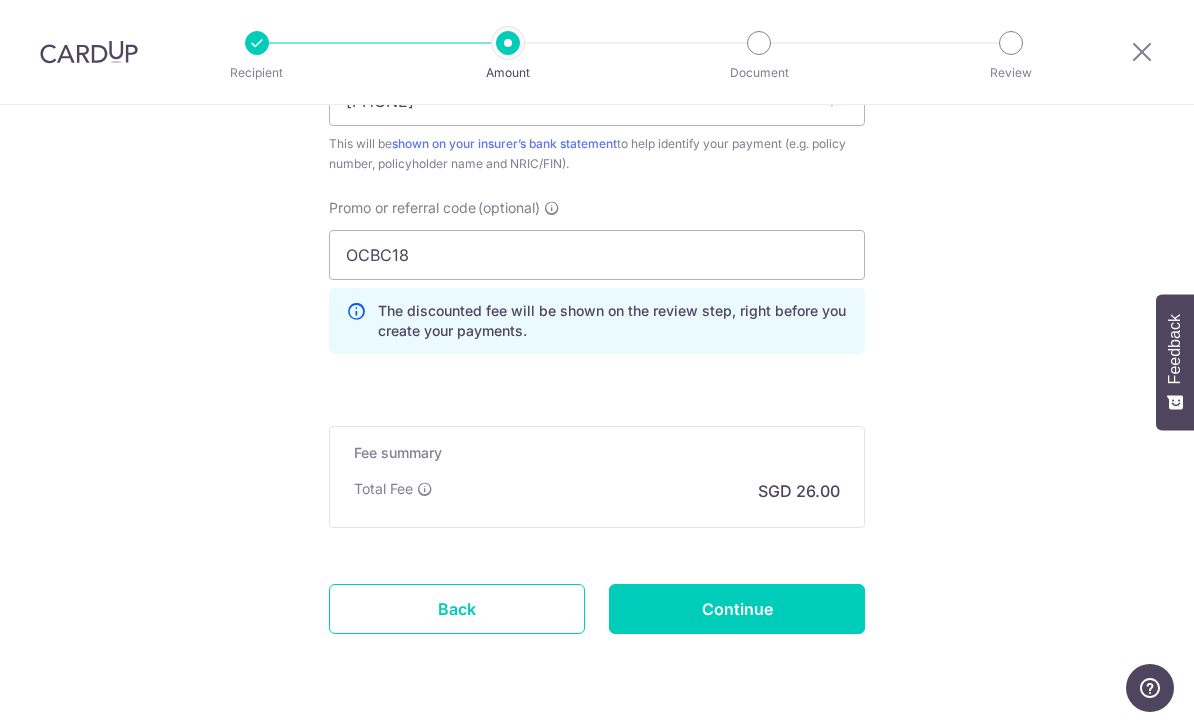 click on "Continue" at bounding box center (737, 609) 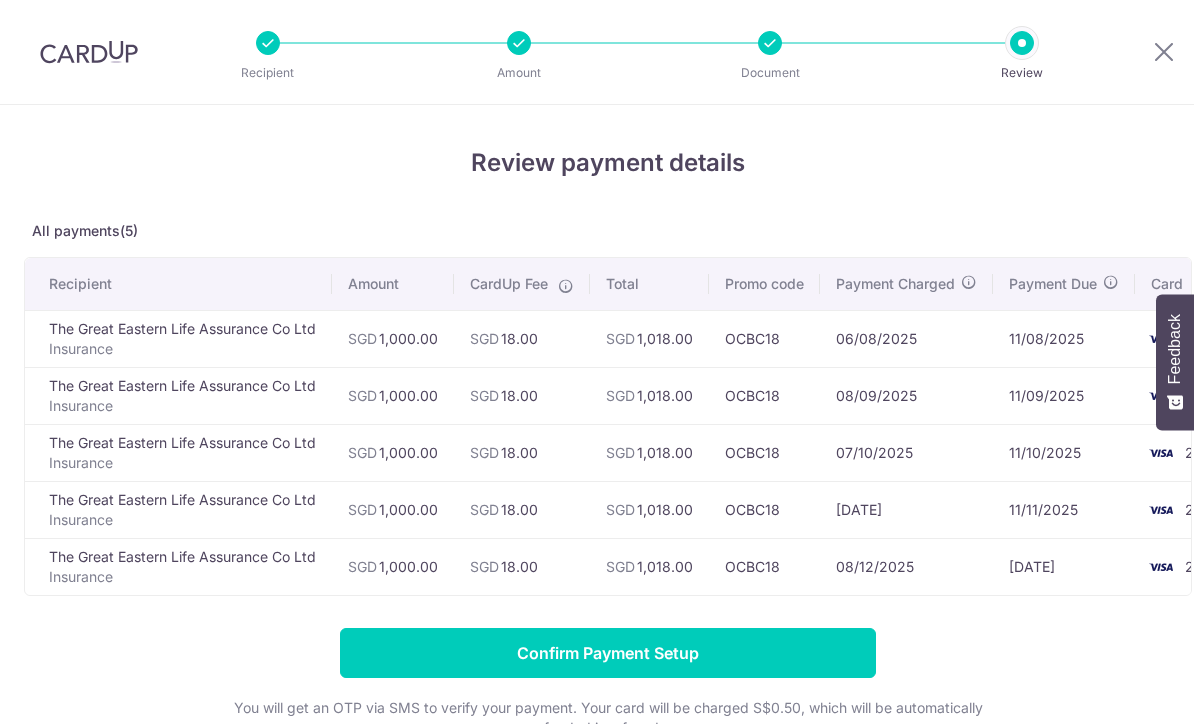 scroll, scrollTop: 0, scrollLeft: 0, axis: both 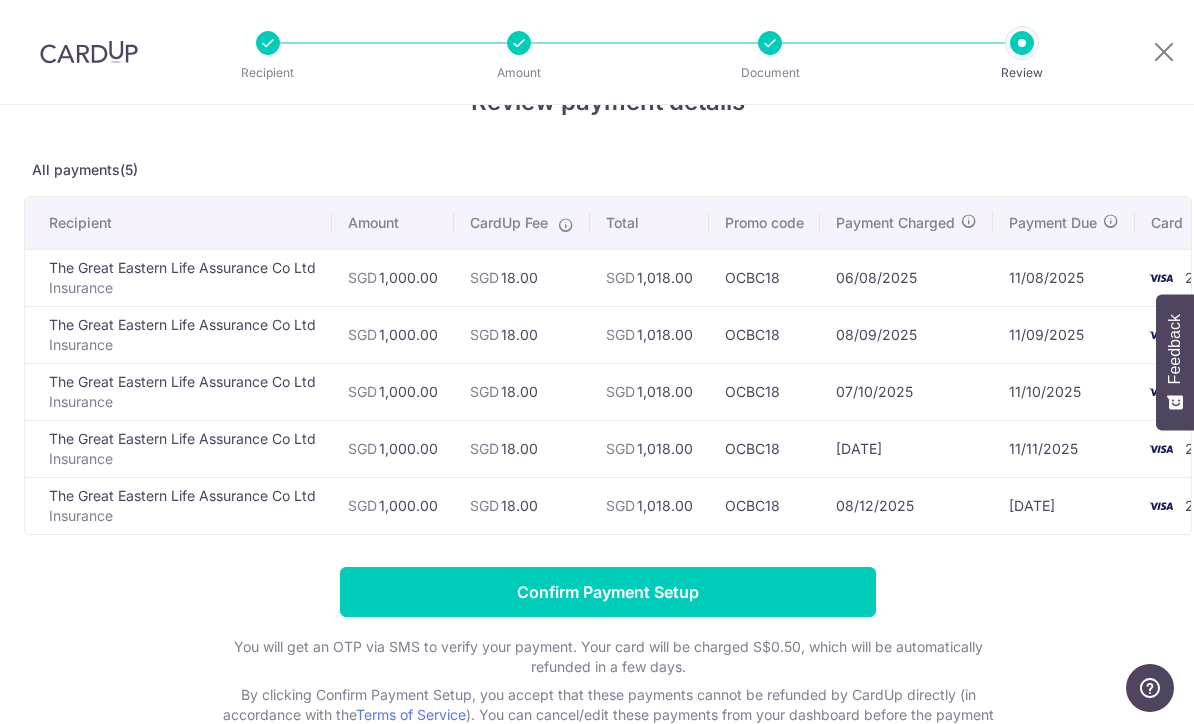 click on "Confirm Payment Setup" at bounding box center [608, 592] 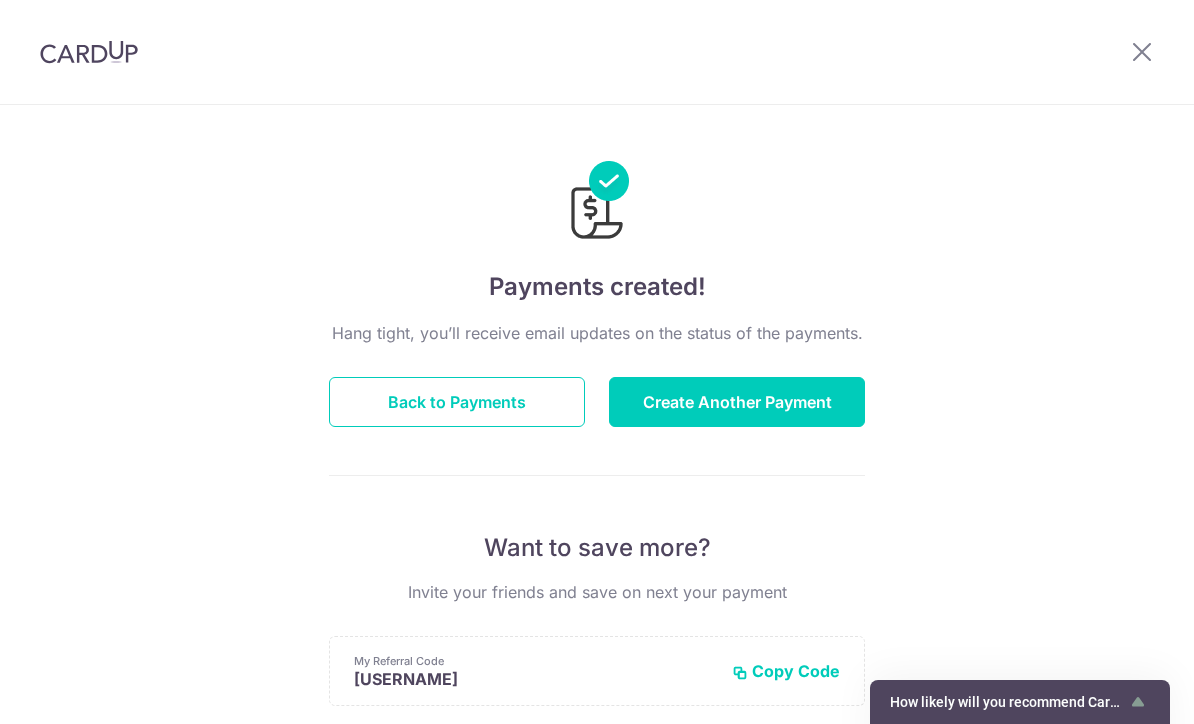 scroll, scrollTop: 0, scrollLeft: 0, axis: both 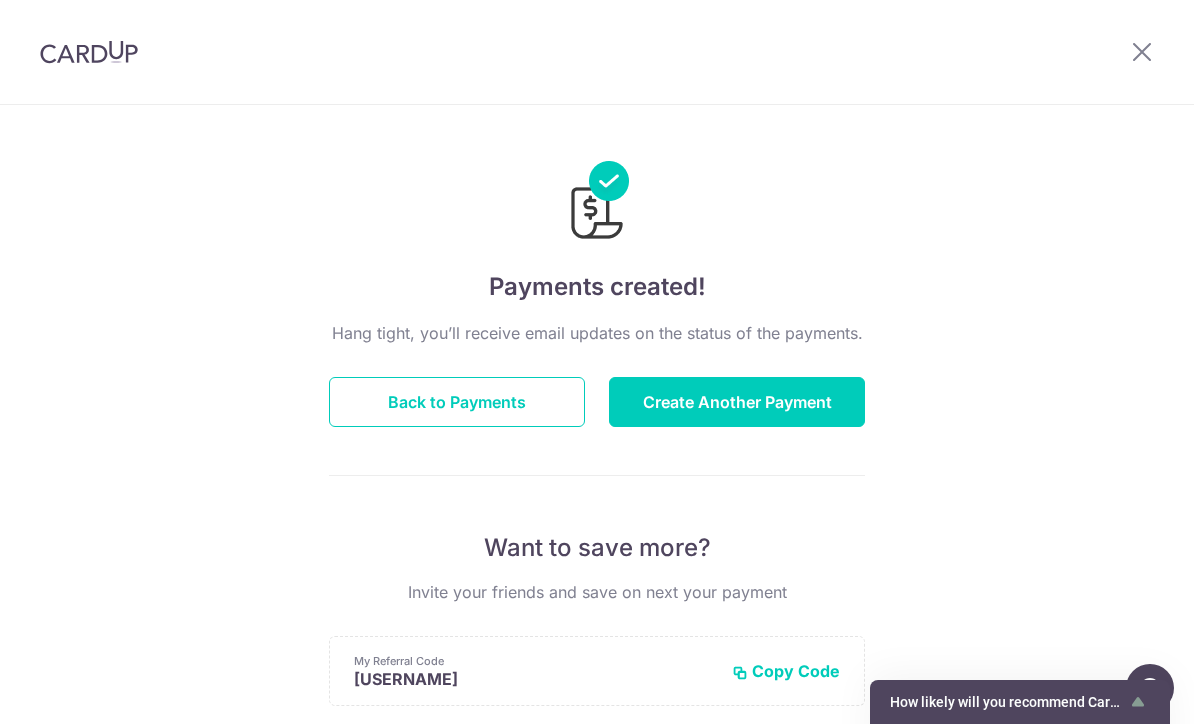 click on "Create Another Payment" at bounding box center [737, 402] 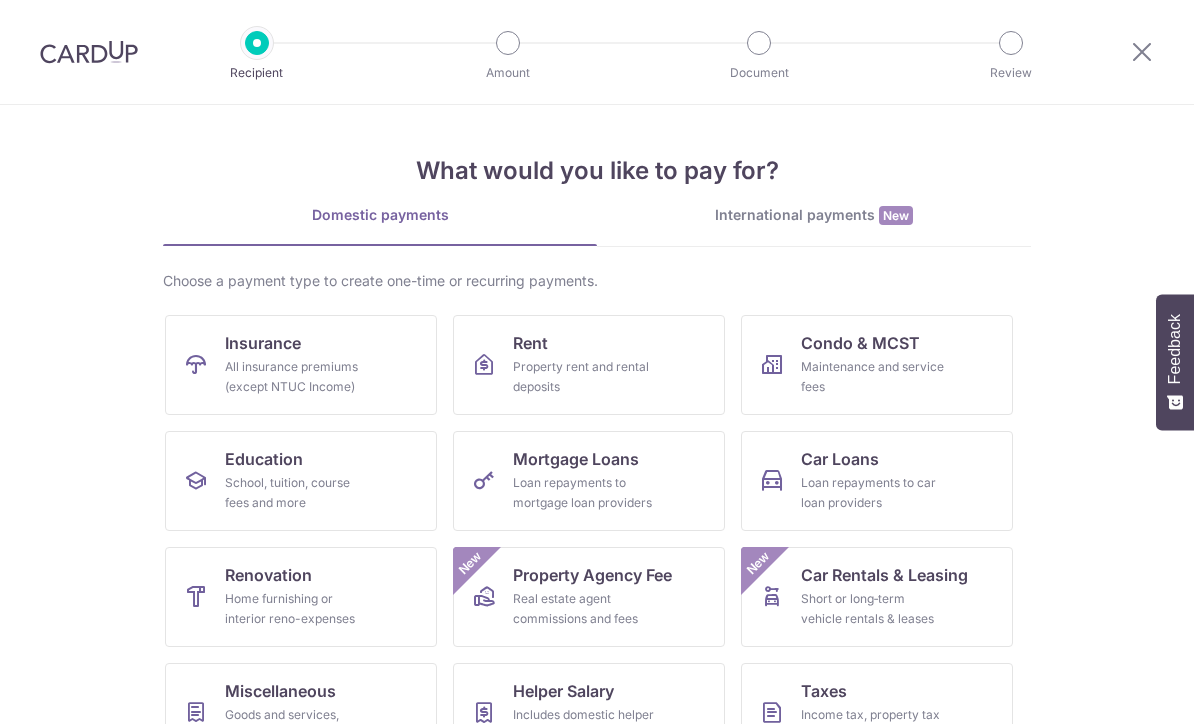 scroll, scrollTop: 0, scrollLeft: 0, axis: both 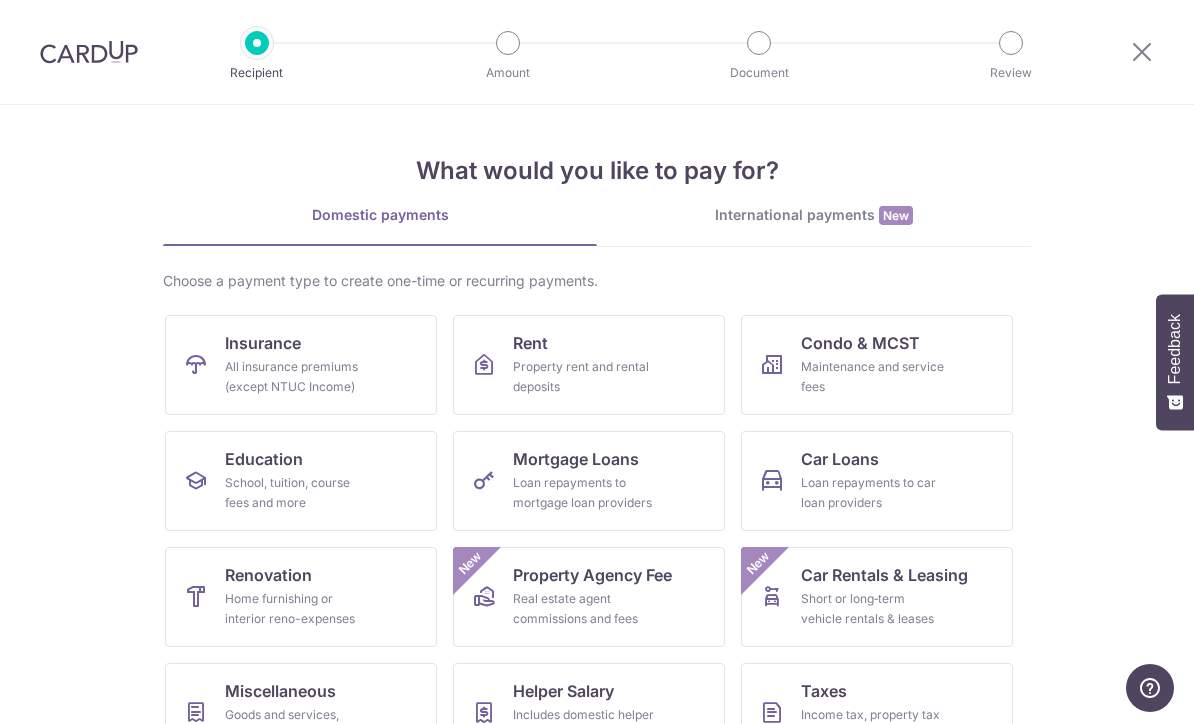 click on "Insurance" at bounding box center (263, 343) 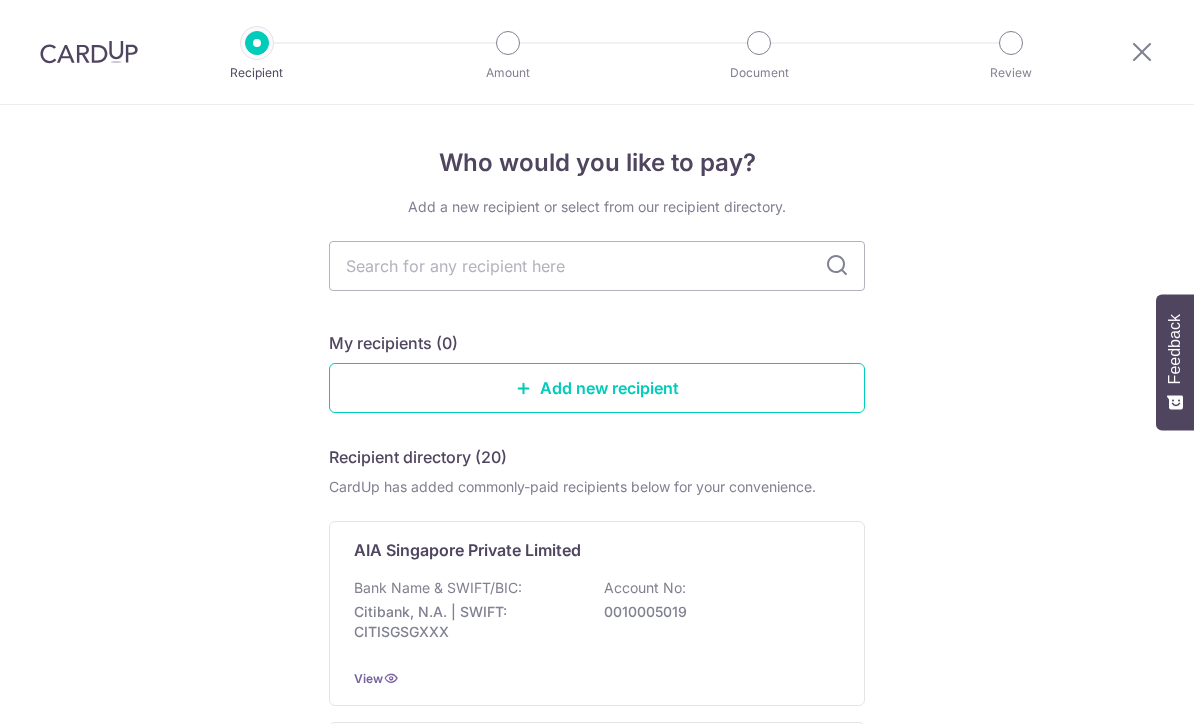 scroll, scrollTop: 0, scrollLeft: 0, axis: both 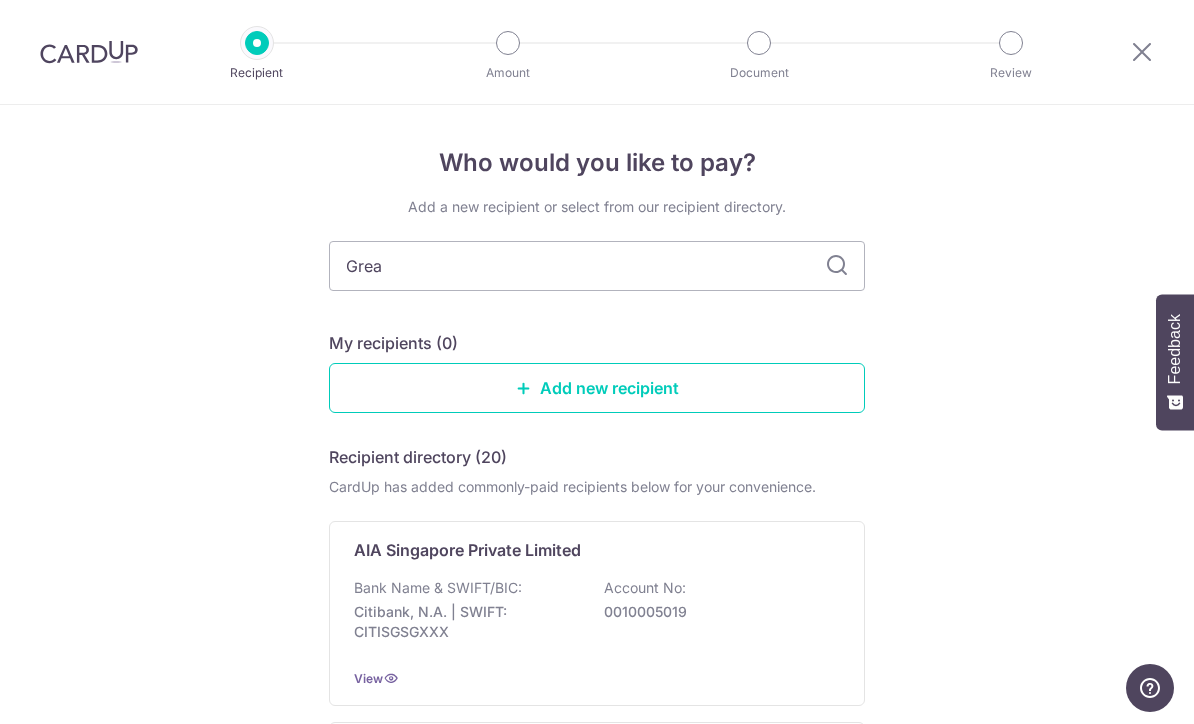type on "Great" 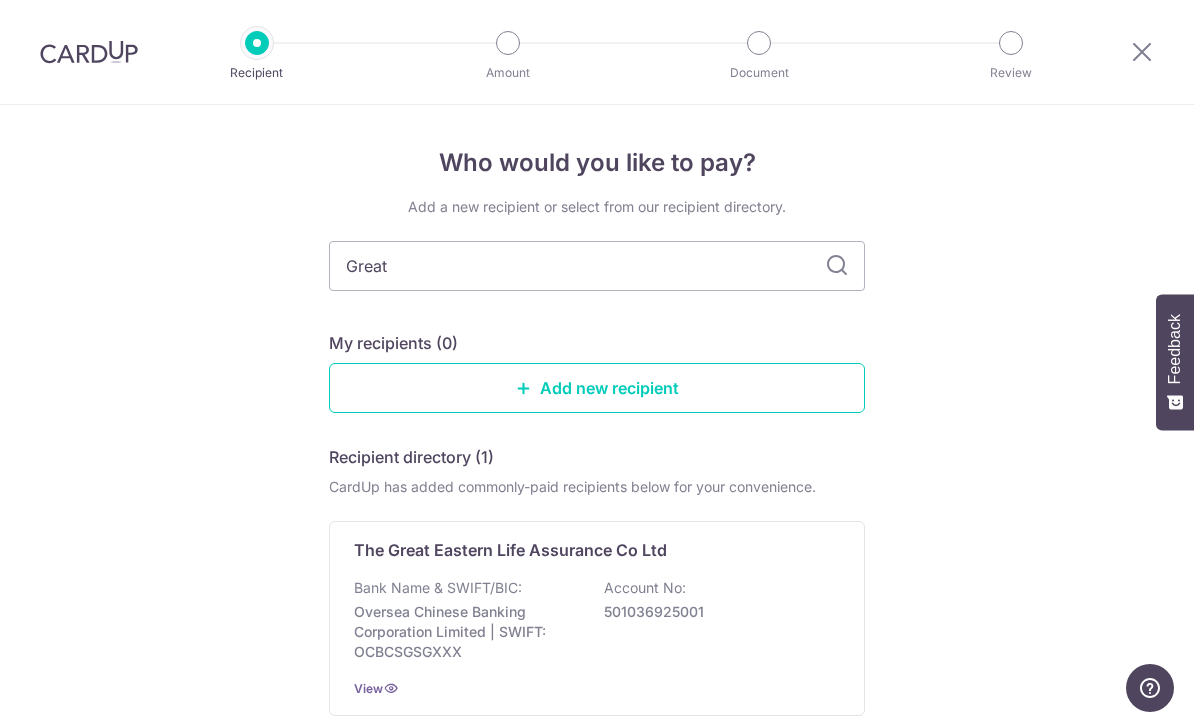 click on "The Great Eastern Life Assurance Co Ltd
Bank Name & SWIFT/BIC:
Oversea Chinese Banking Corporation Limited | SWIFT: OCBCSGSGXXX
Account No:
501036925001
View" at bounding box center [597, 618] 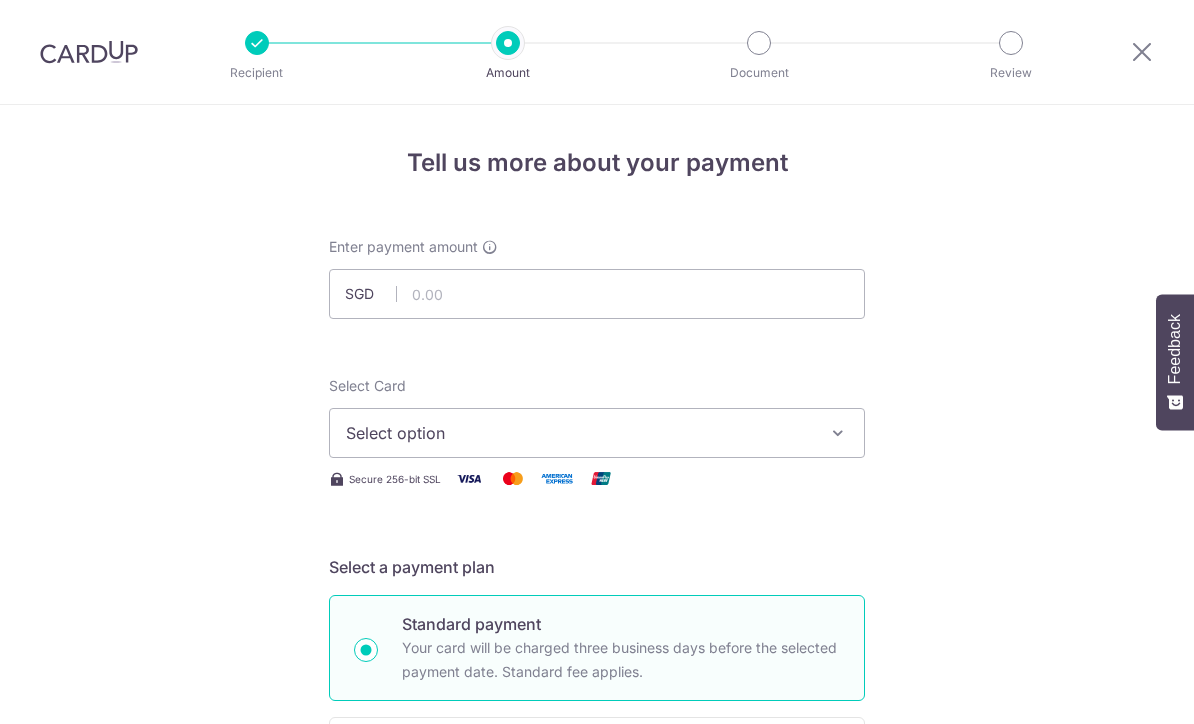 scroll, scrollTop: 0, scrollLeft: 0, axis: both 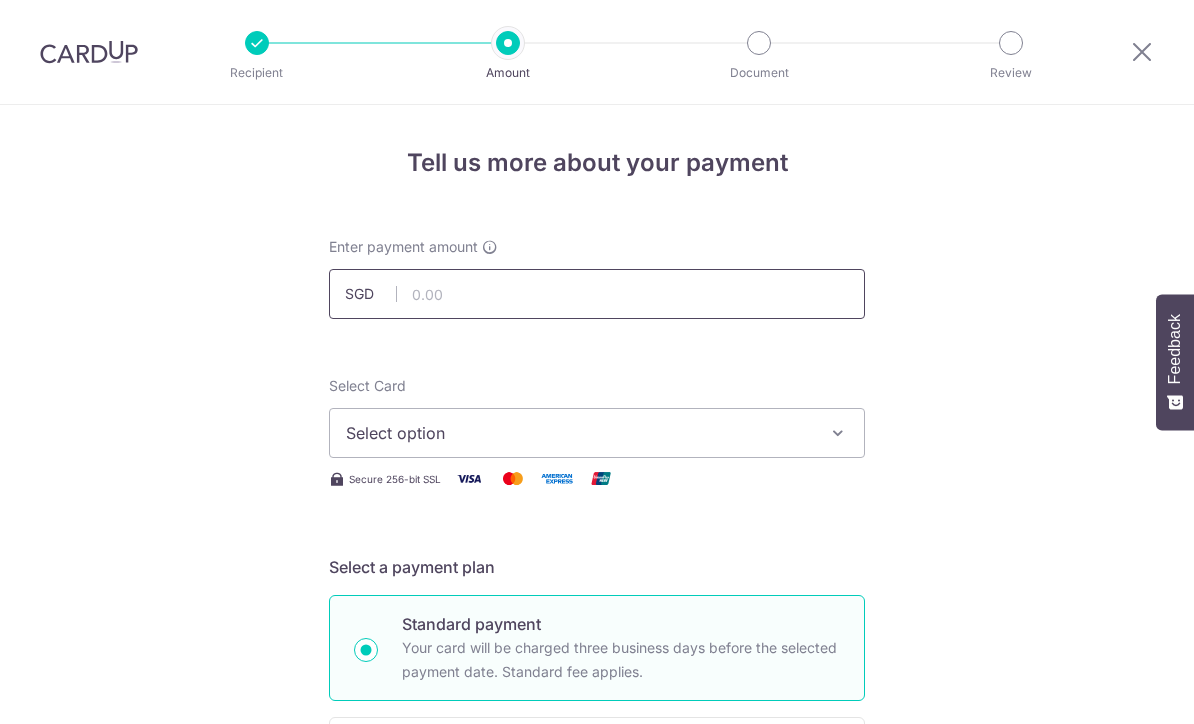 click at bounding box center [597, 294] 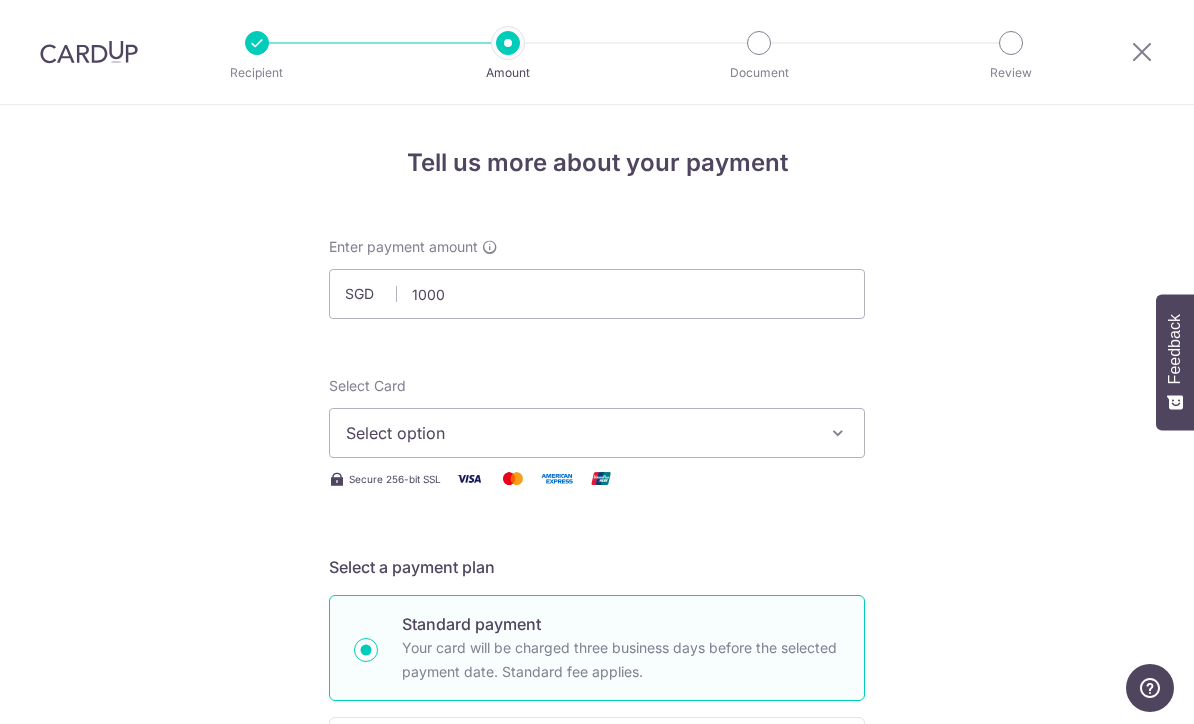 click on "Select option" at bounding box center [579, 433] 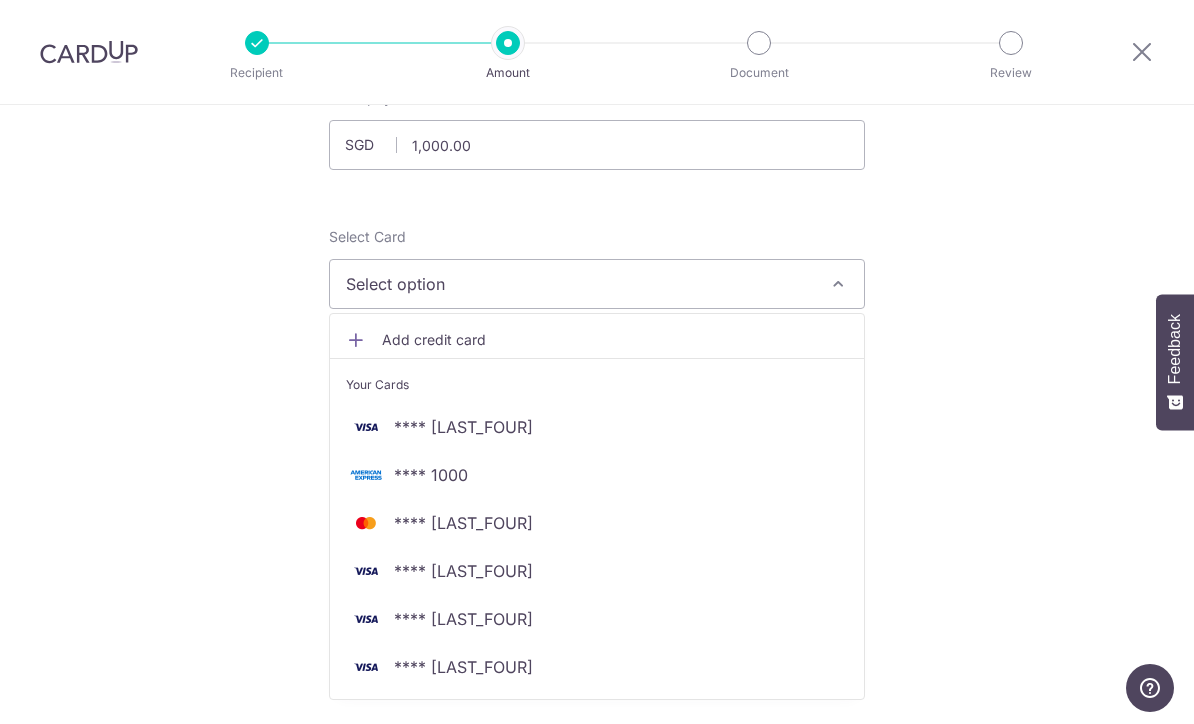 scroll, scrollTop: 166, scrollLeft: 0, axis: vertical 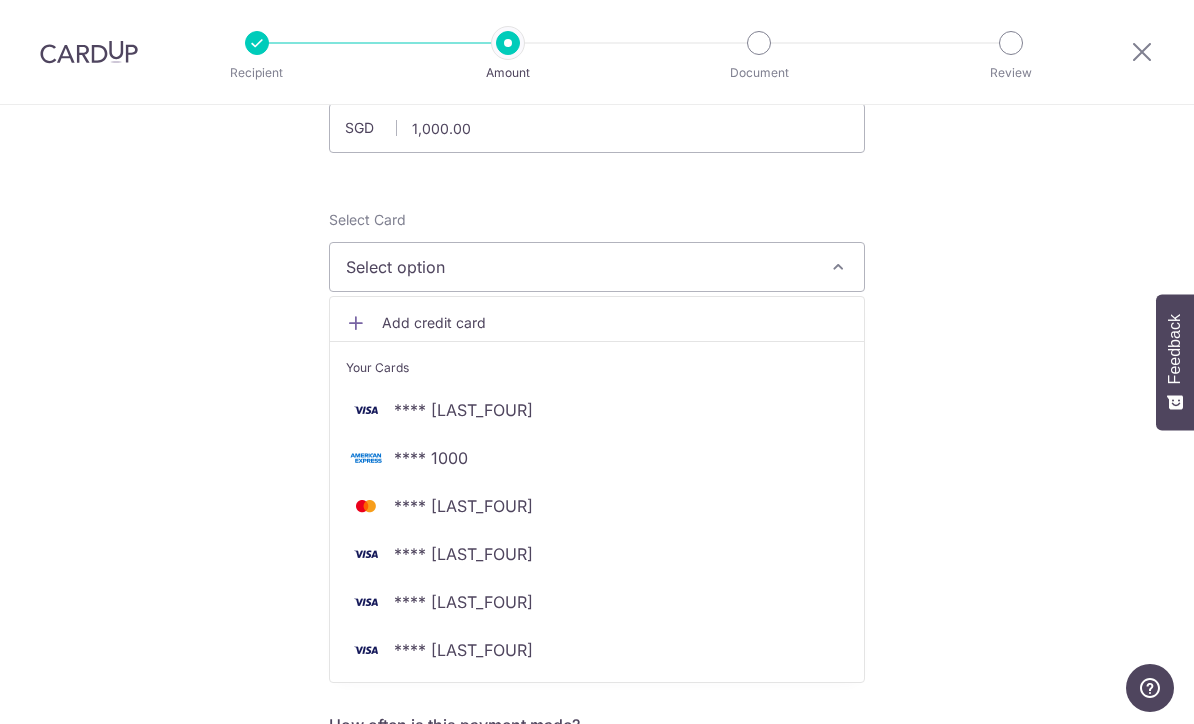 click at bounding box center [366, 602] 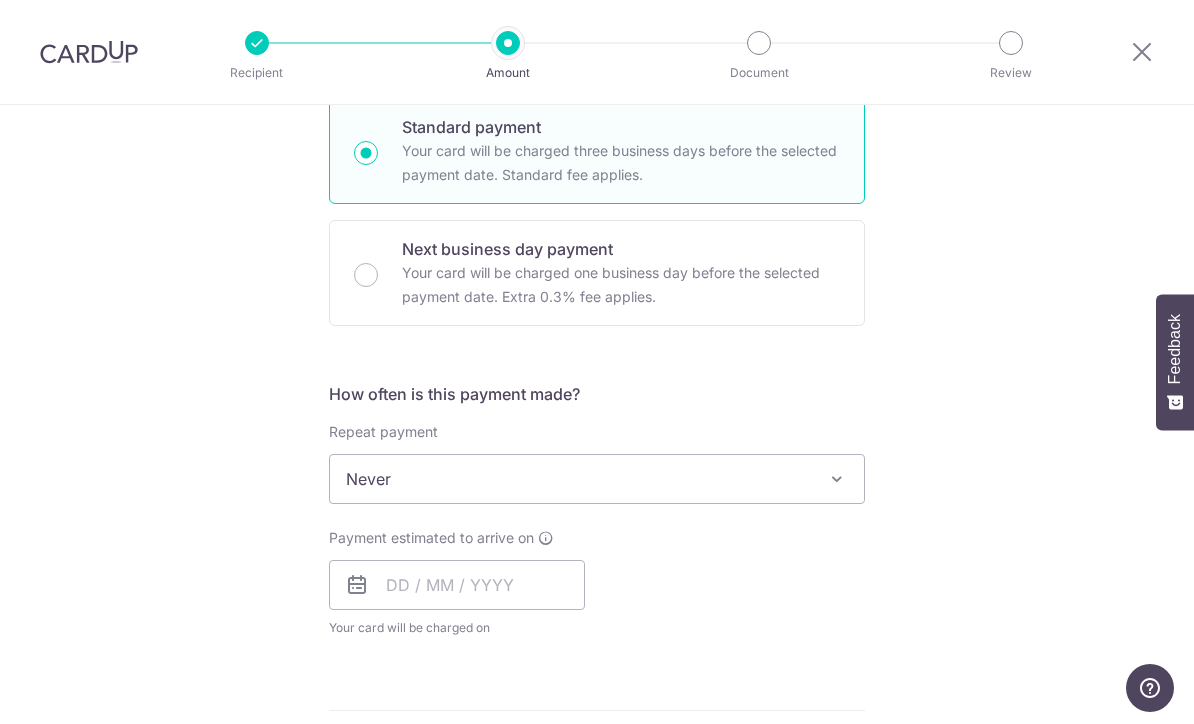 scroll, scrollTop: 498, scrollLeft: 0, axis: vertical 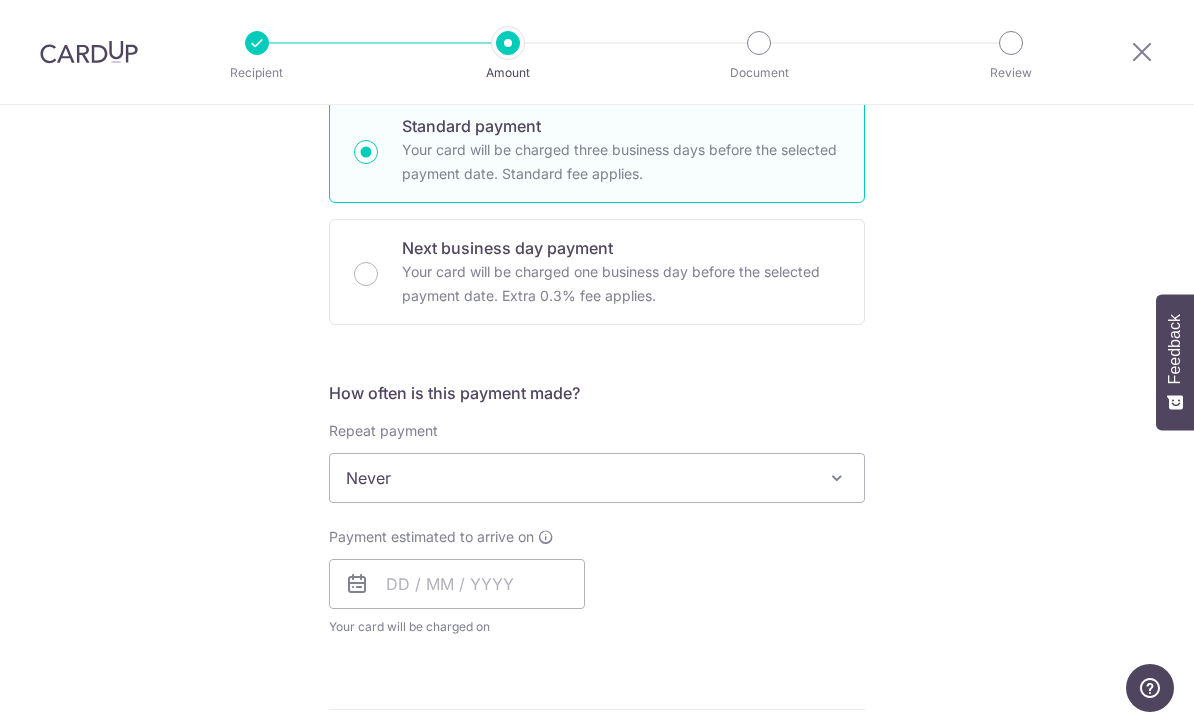 click on "Never" at bounding box center (597, 478) 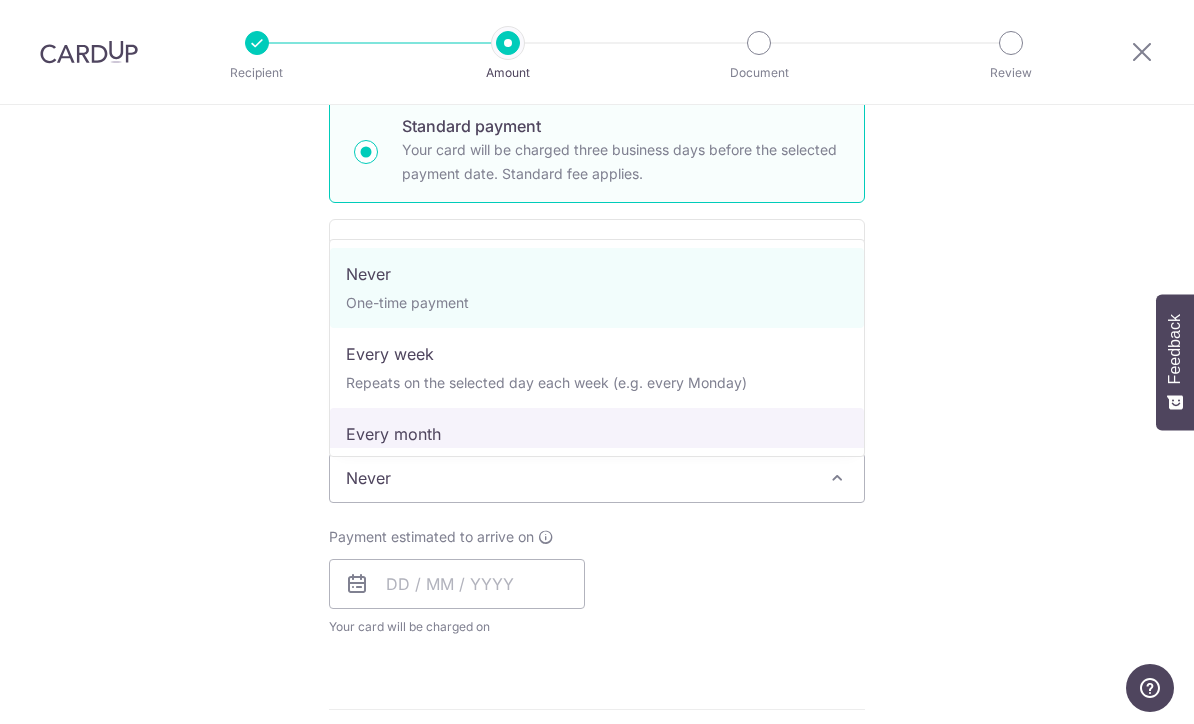 select on "3" 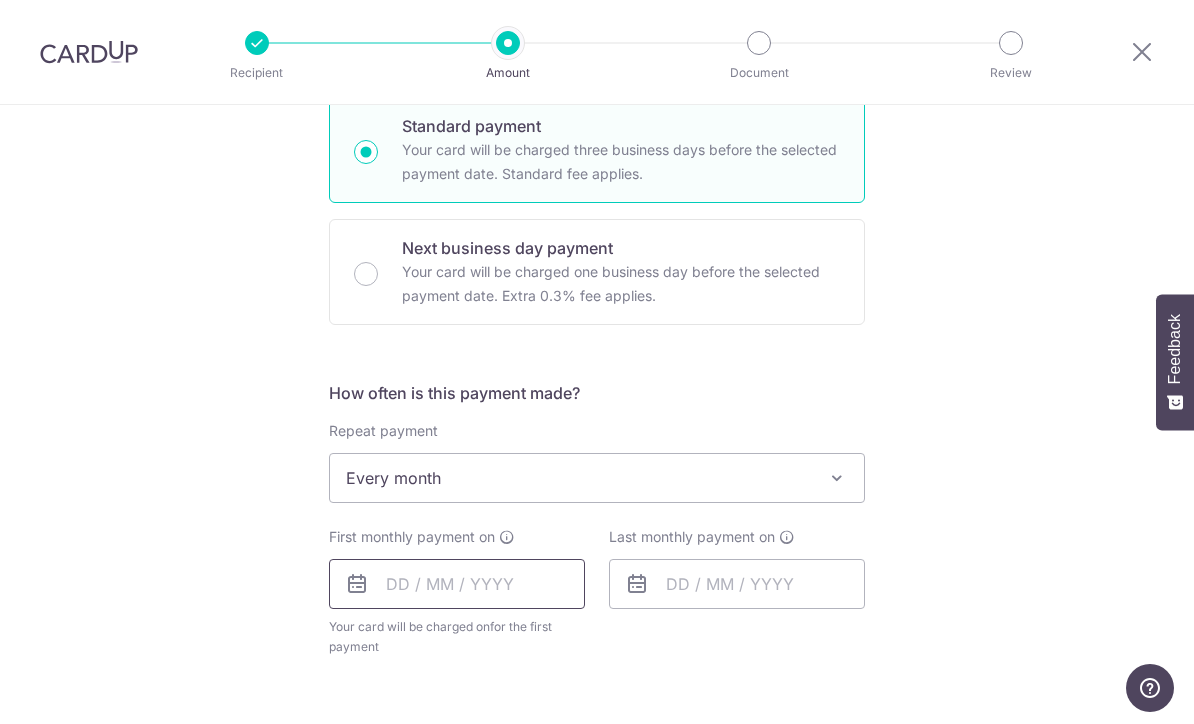 click at bounding box center (457, 584) 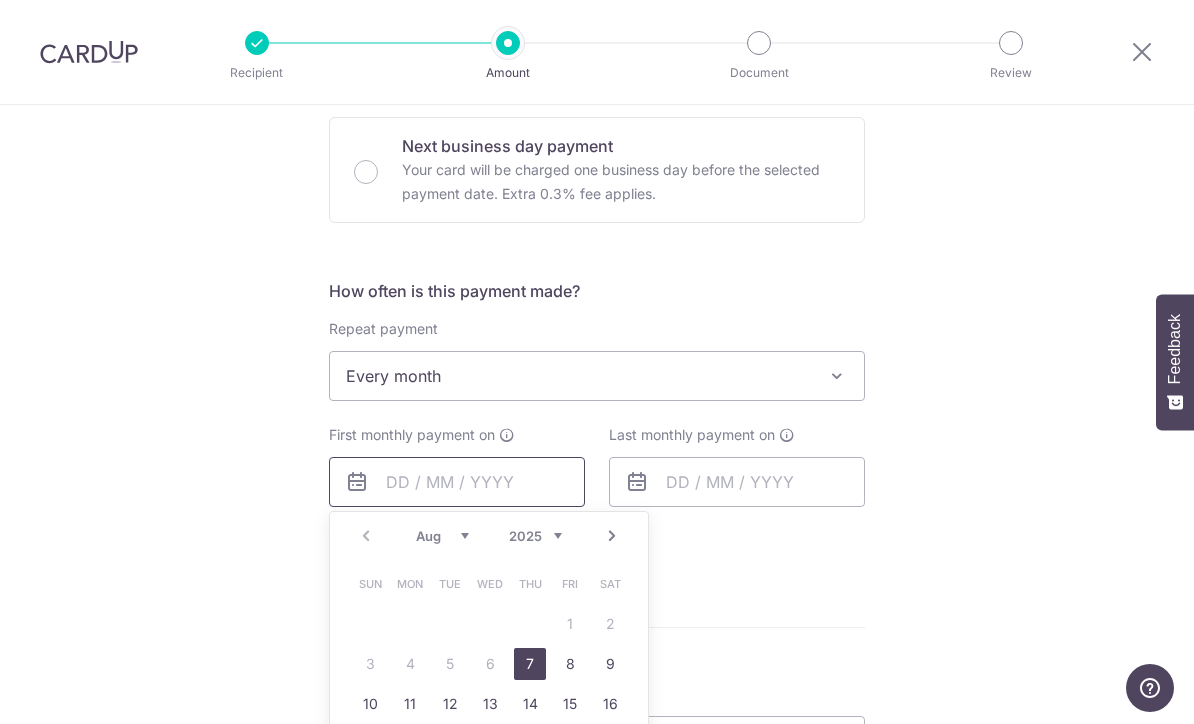 scroll, scrollTop: 605, scrollLeft: 0, axis: vertical 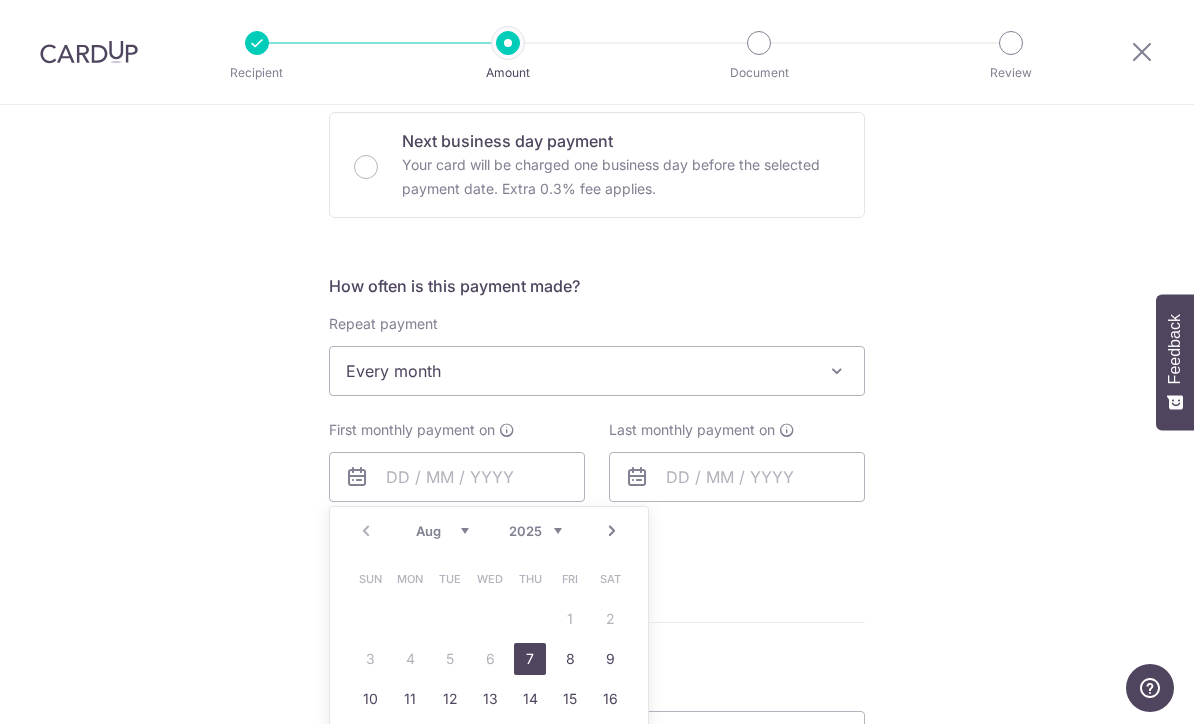click on "Aug Sep Oct Nov Dec" at bounding box center [442, 531] 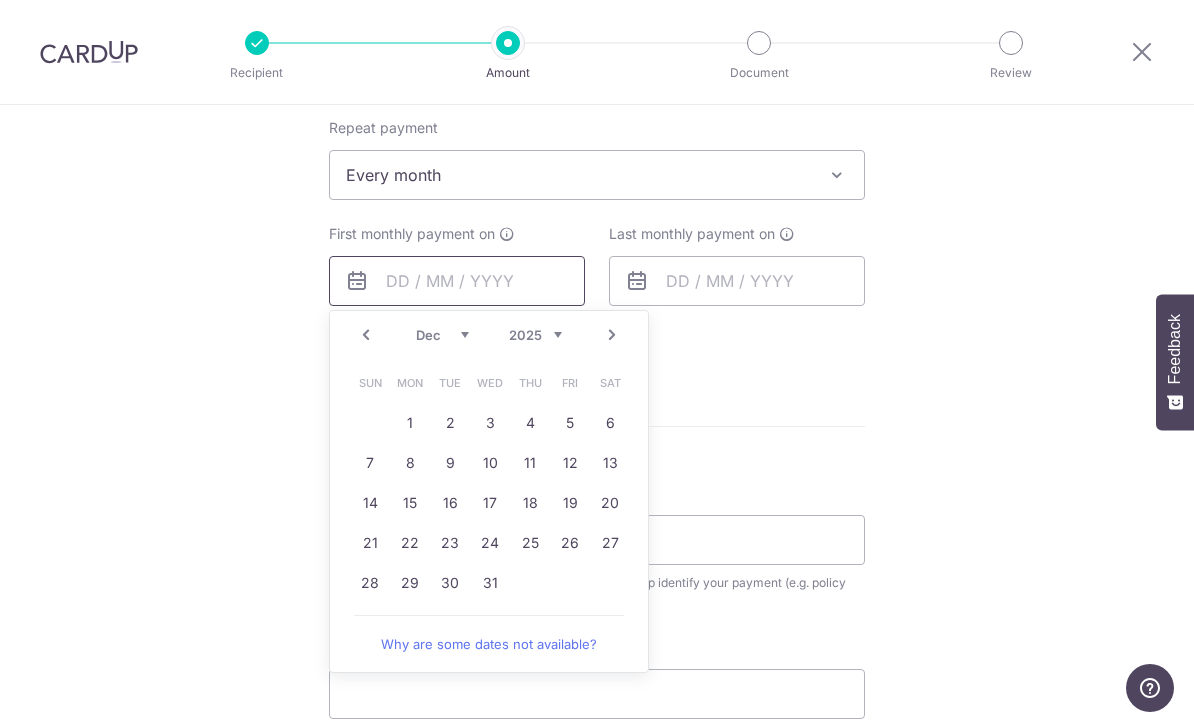 scroll, scrollTop: 804, scrollLeft: 0, axis: vertical 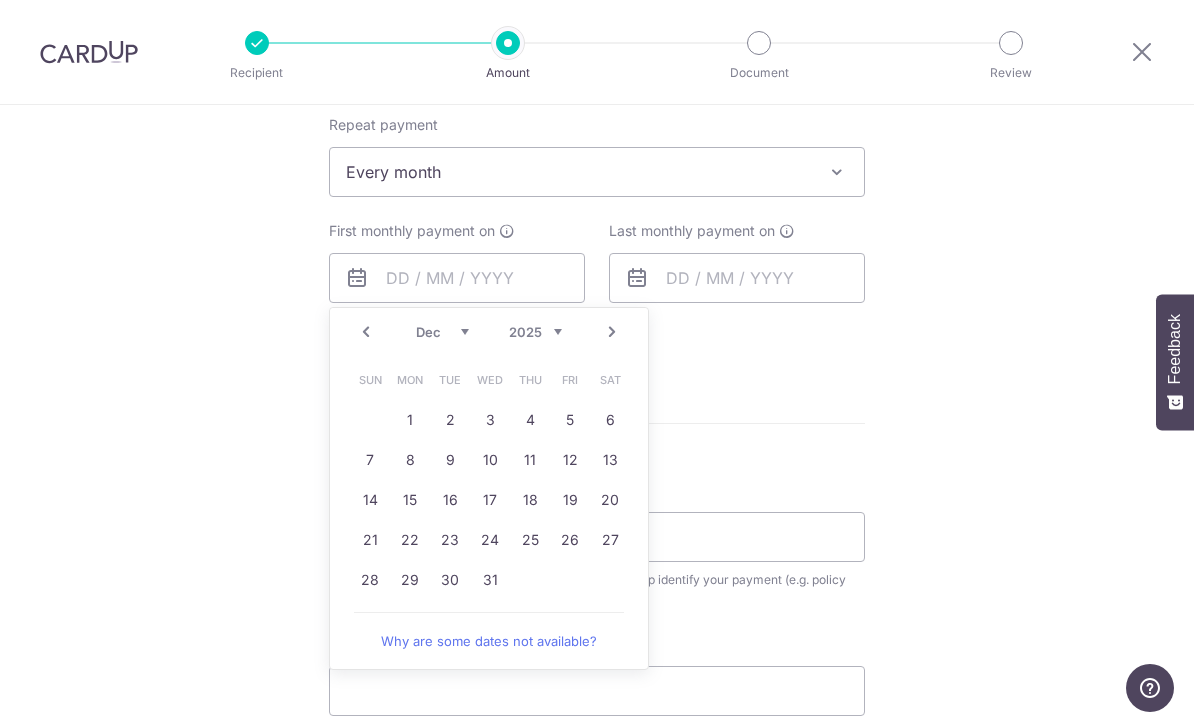 click on "31" at bounding box center [490, 580] 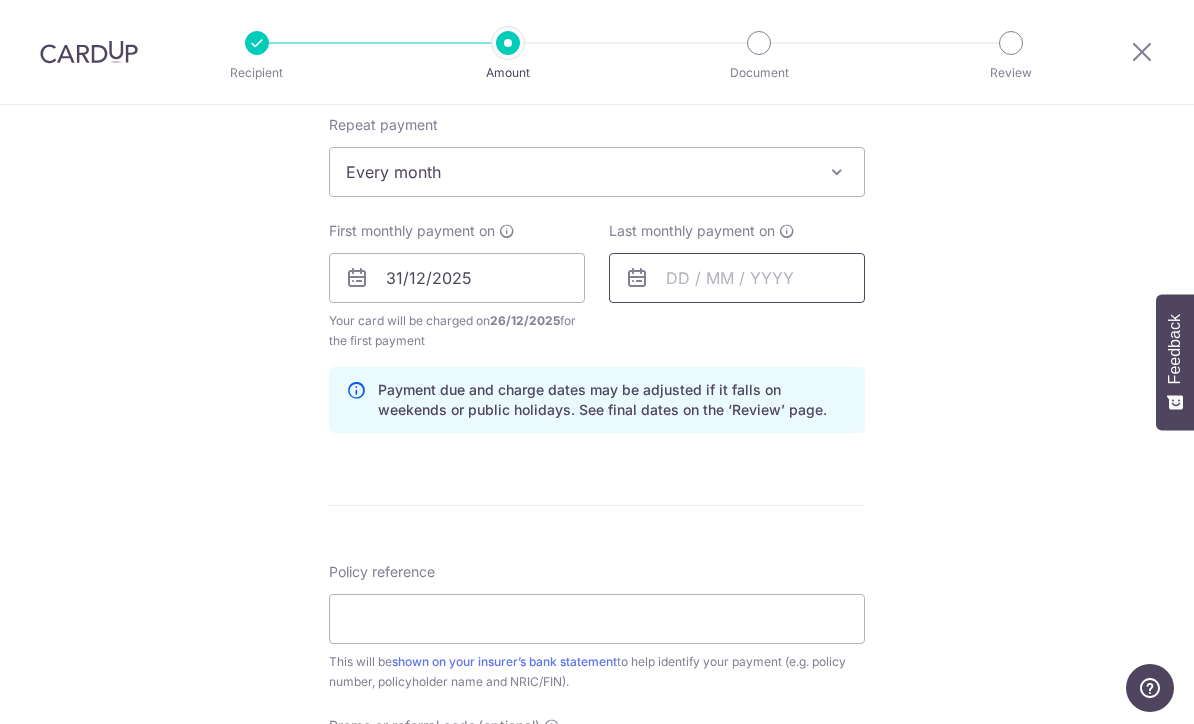 click at bounding box center [737, 278] 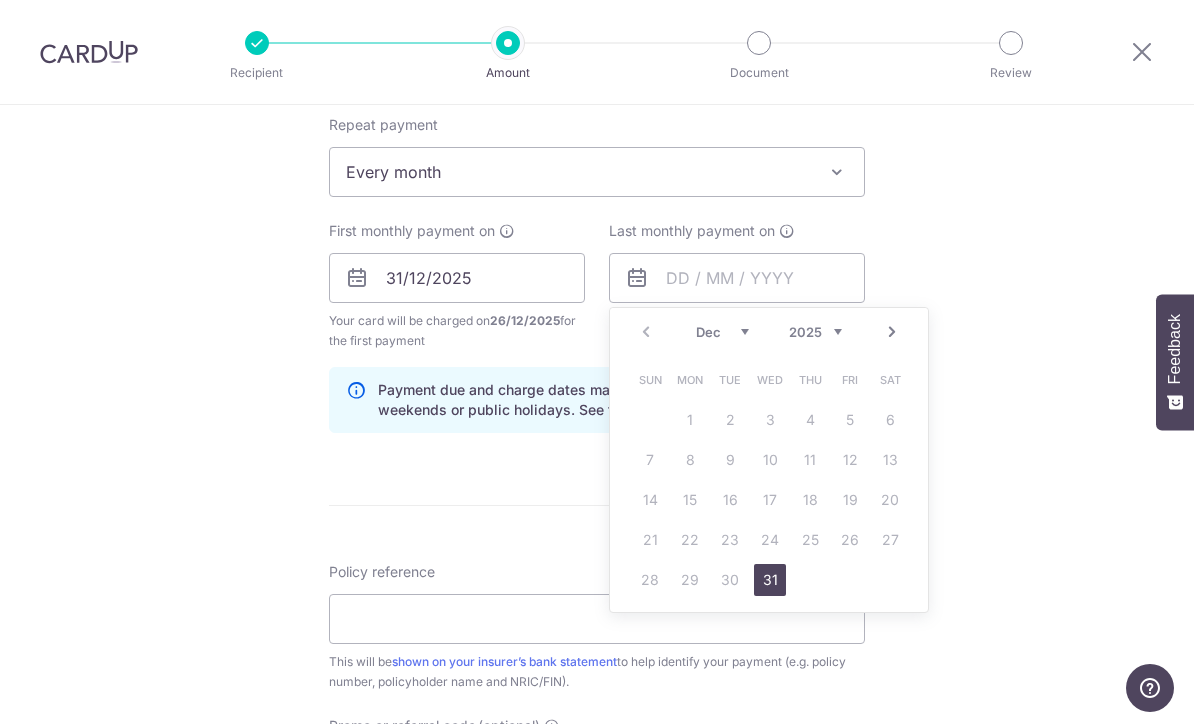 click on "2025 2026 2027 2028 2029 2030 2031 2032 2033 2034 2035" at bounding box center [815, 332] 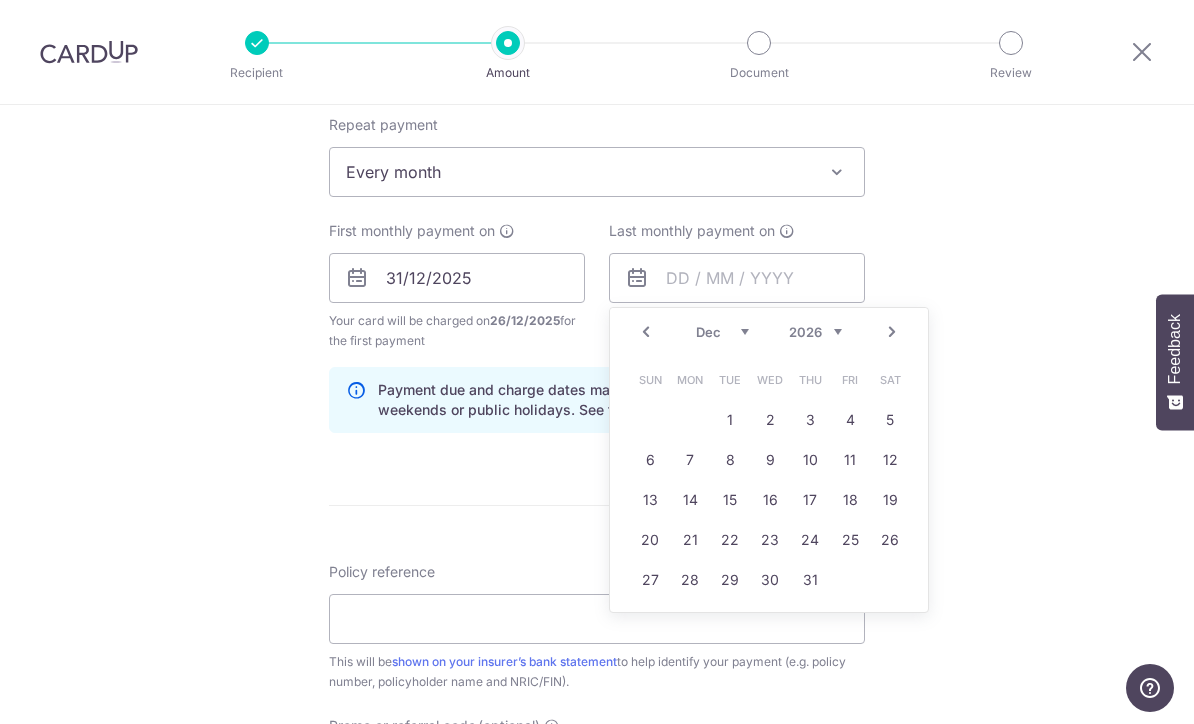 click on "Jan Feb Mar Apr May Jun Jul Aug Sep Oct Nov Dec" at bounding box center (722, 332) 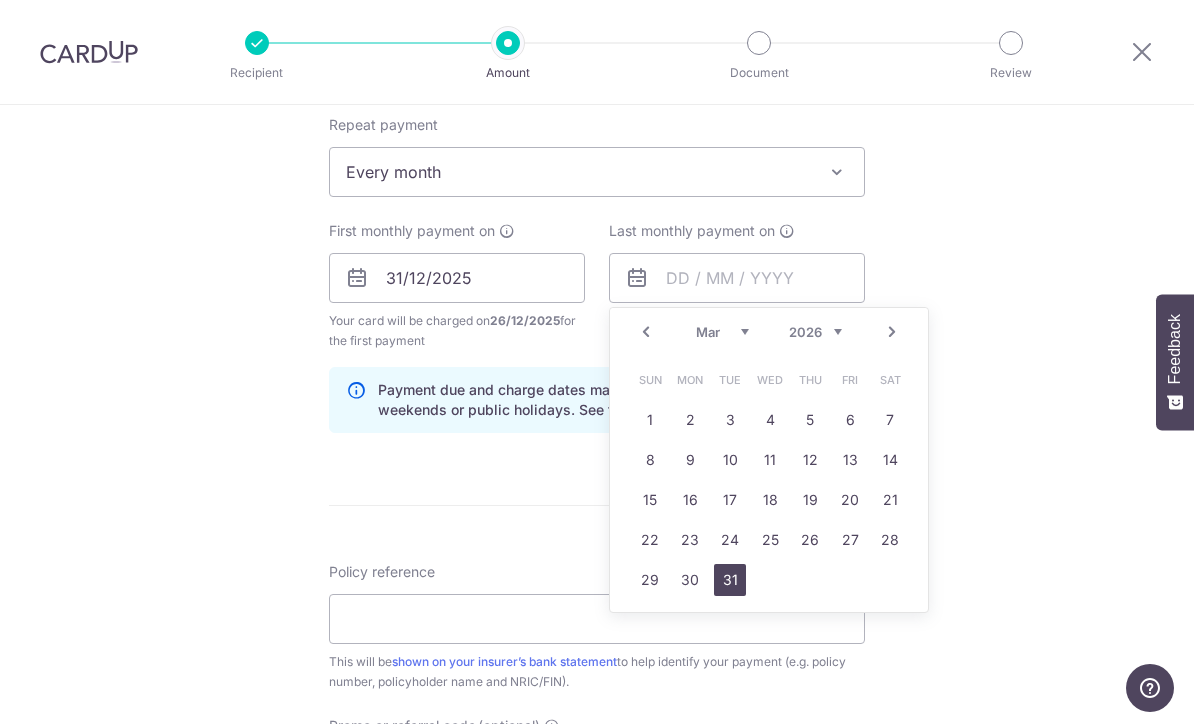 click on "31" at bounding box center [730, 580] 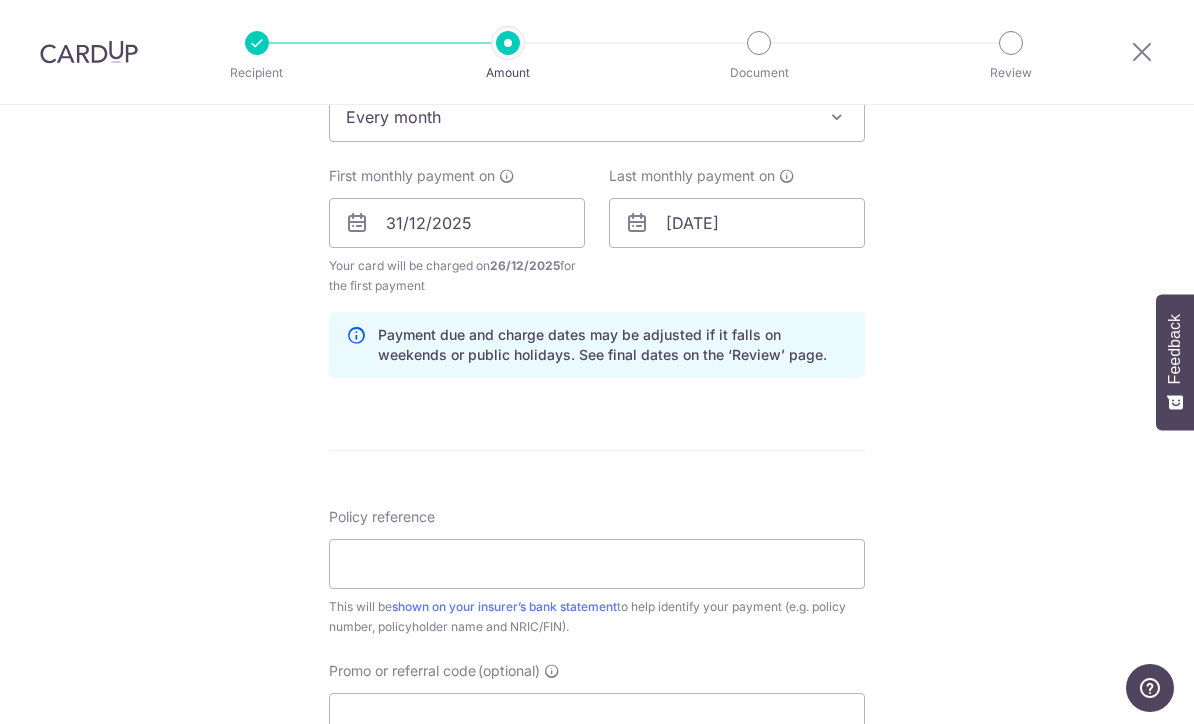 scroll, scrollTop: 860, scrollLeft: 0, axis: vertical 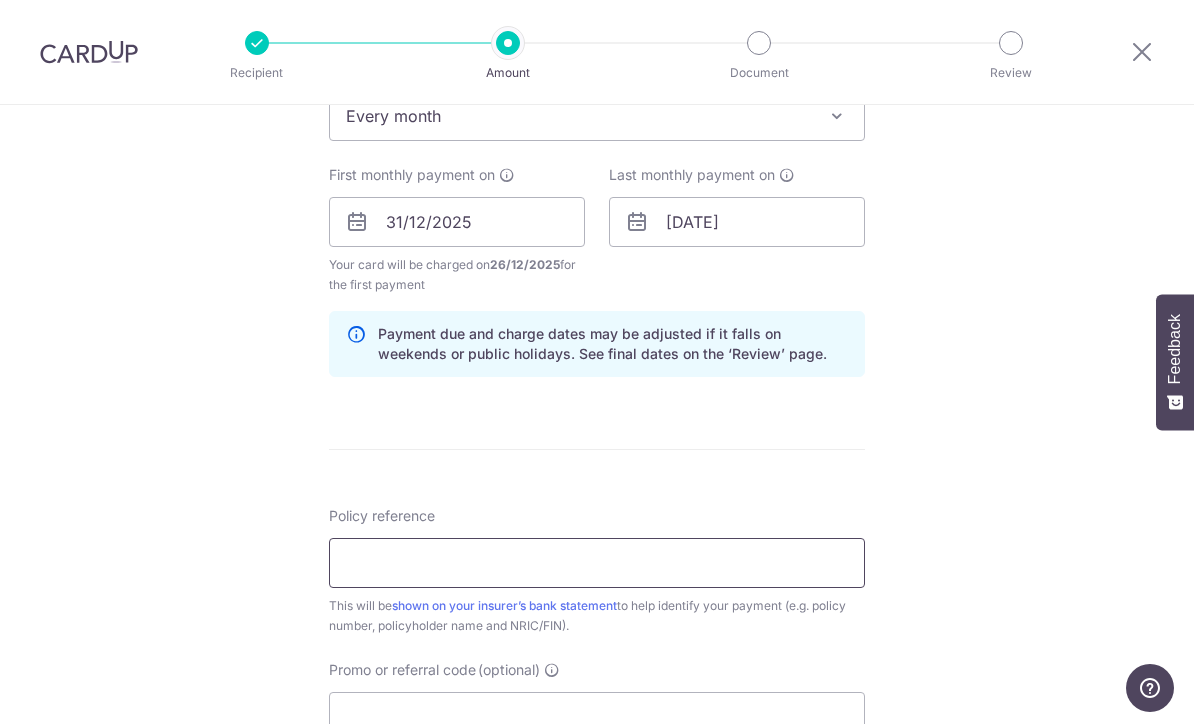 click on "Policy reference" at bounding box center (597, 563) 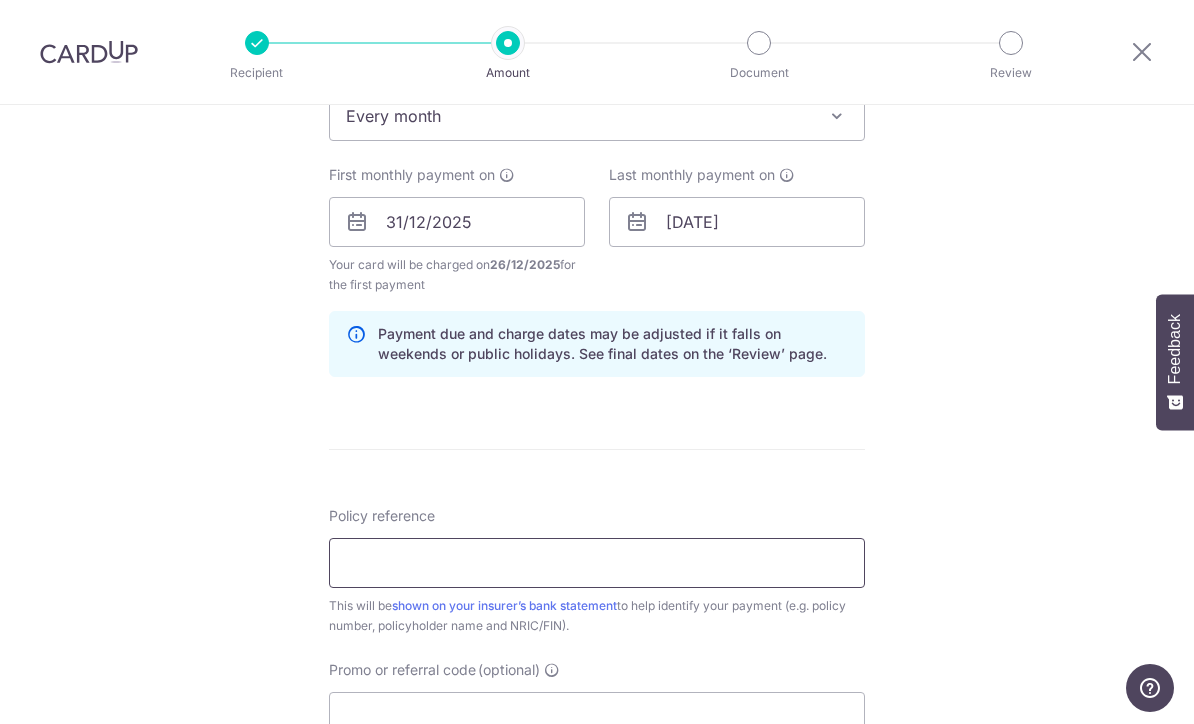 paste on "[PHONE]" 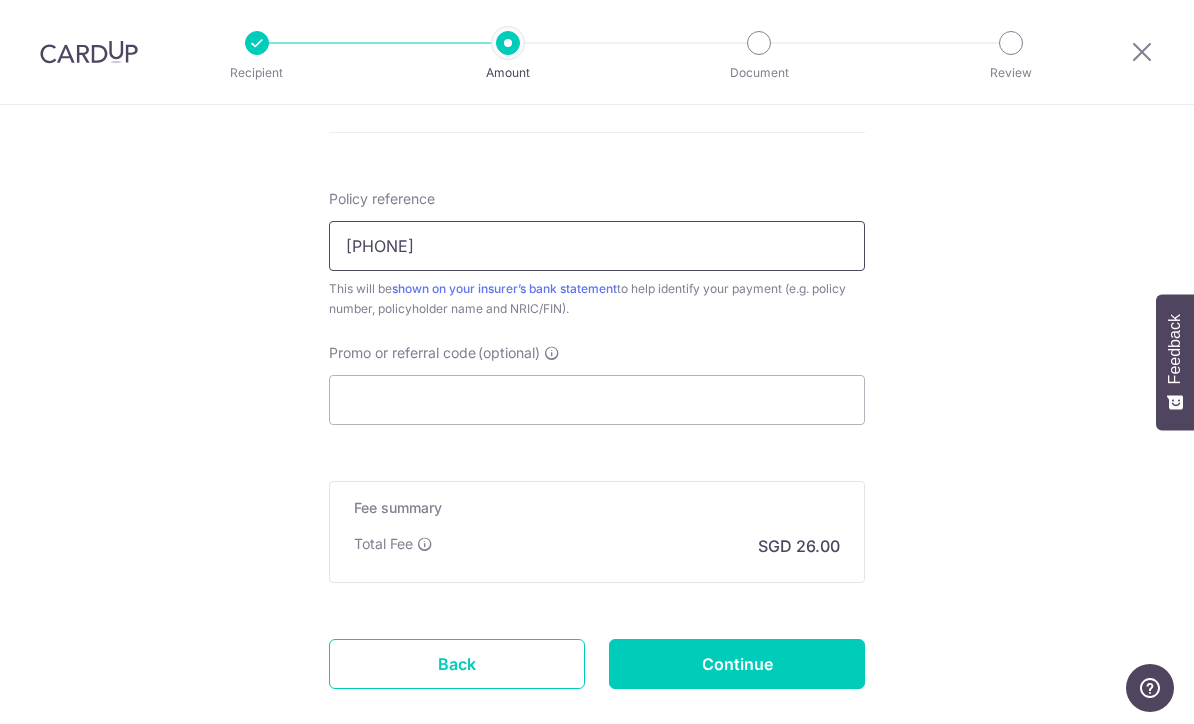 scroll, scrollTop: 1178, scrollLeft: 0, axis: vertical 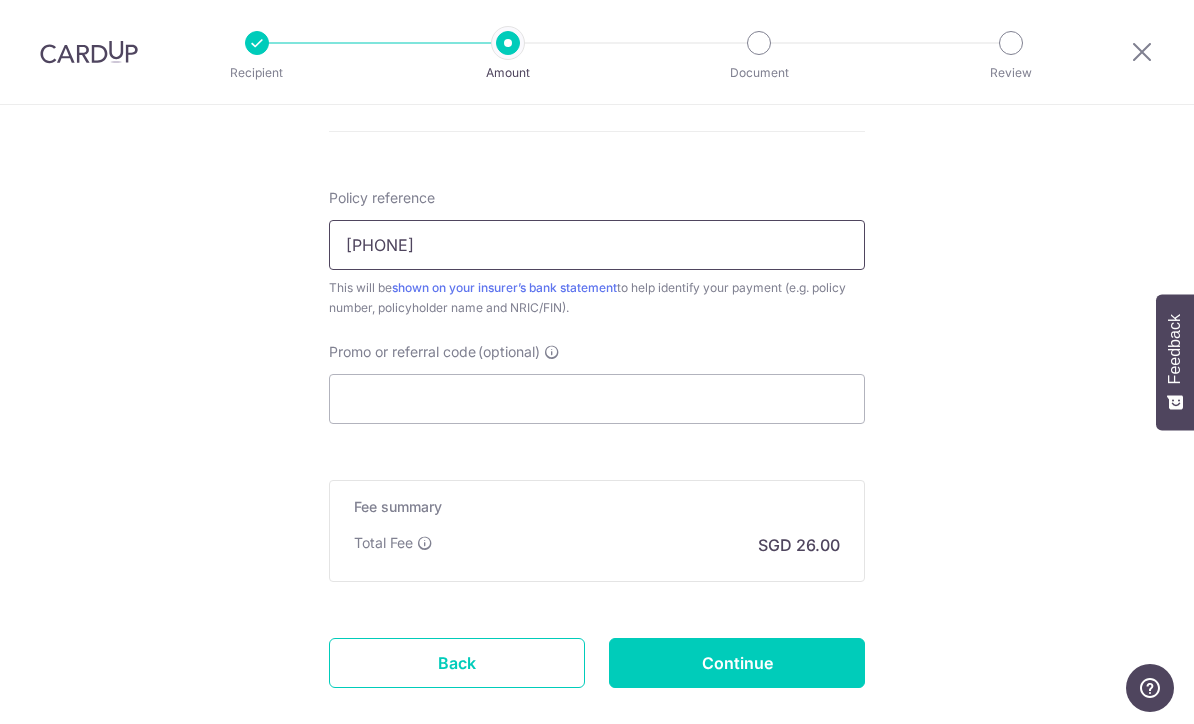 type on "[PHONE]" 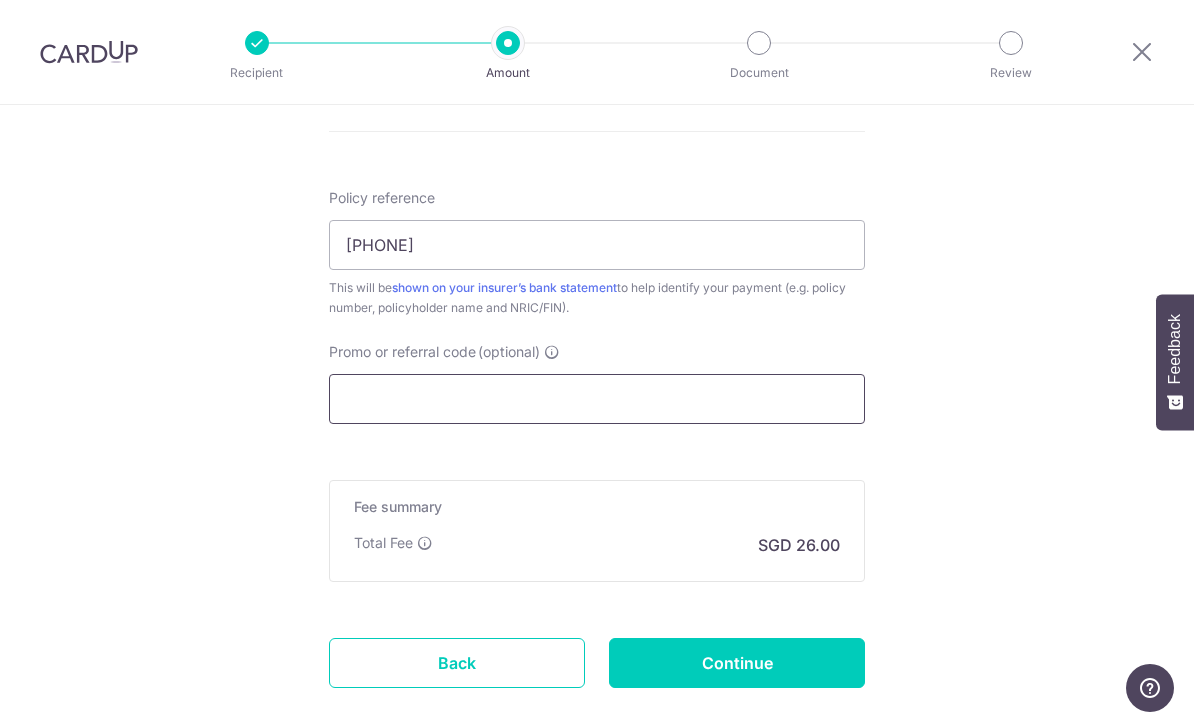 click on "Promo or referral code
(optional)" at bounding box center [597, 399] 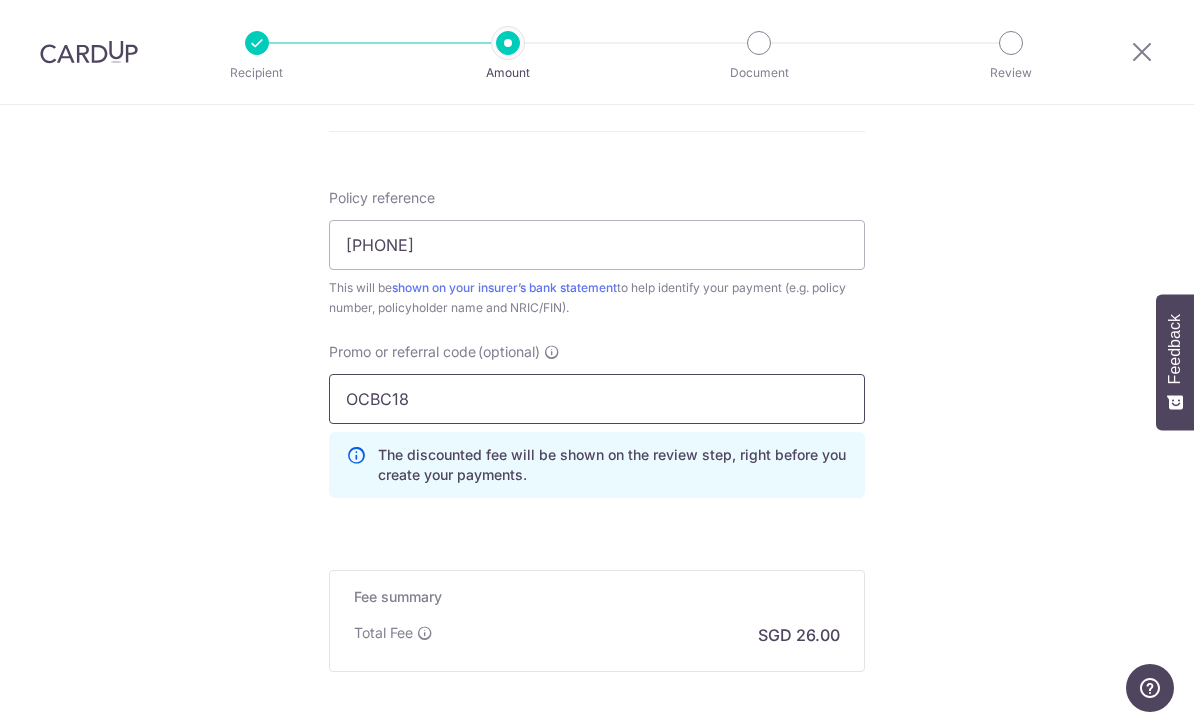 type on "OCBC18" 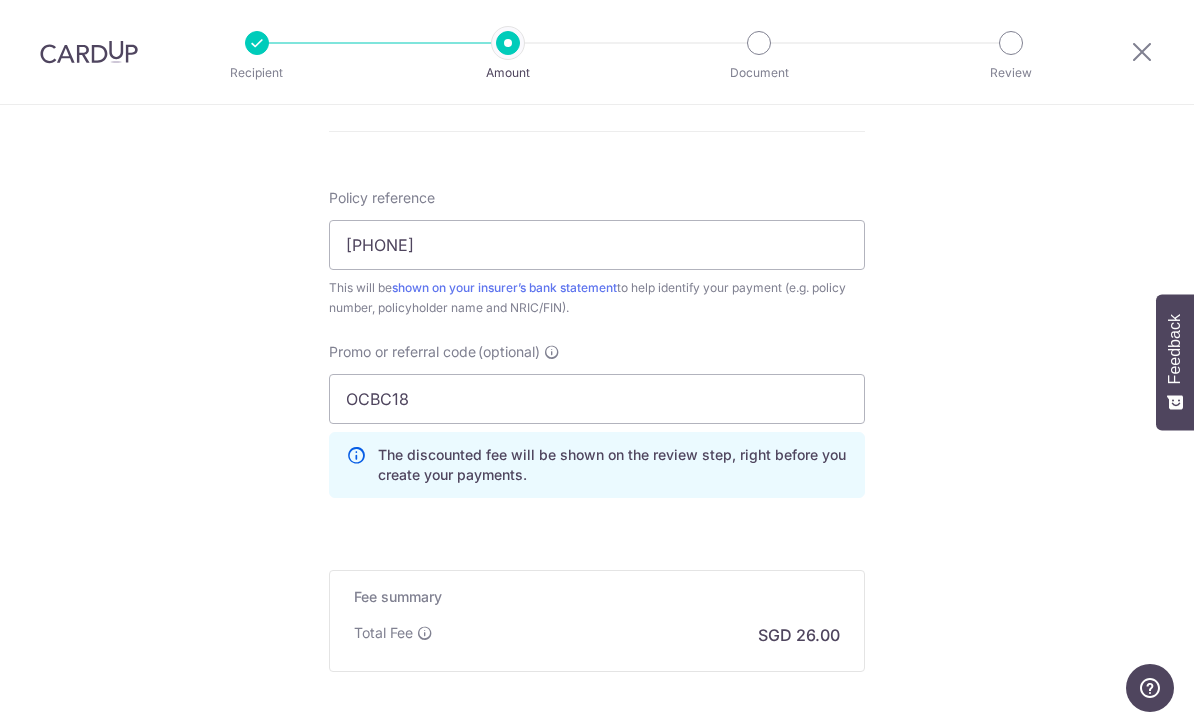 click on "Tell us more about your payment
SGD
1,000.00
1000.00
Select Card
**** [LAST_FOUR]
Add credit card
Your Cards
**** [LAST_FOUR]
**** [LAST_FOUR]
**** [LAST_FOUR]
**** [LAST_FOUR]
**** [LAST_FOUR]
**** [LAST_FOUR]
Secure 256-bit SSL
Text" at bounding box center [597, -73] 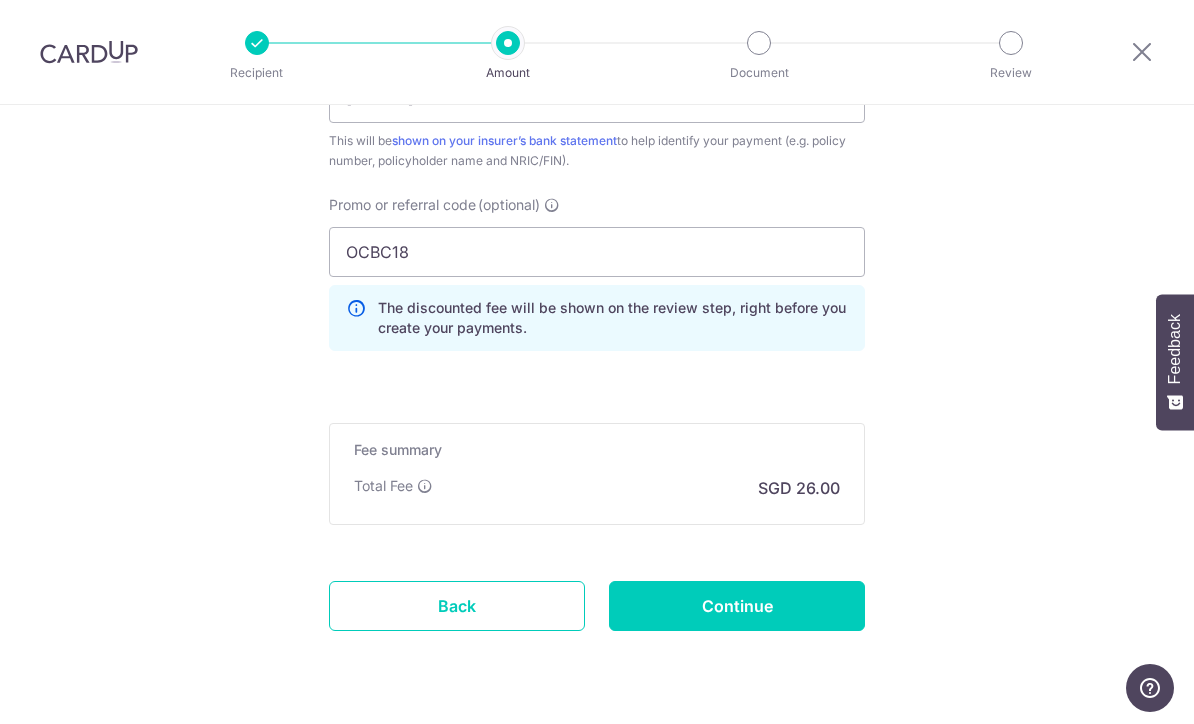 scroll, scrollTop: 1324, scrollLeft: 0, axis: vertical 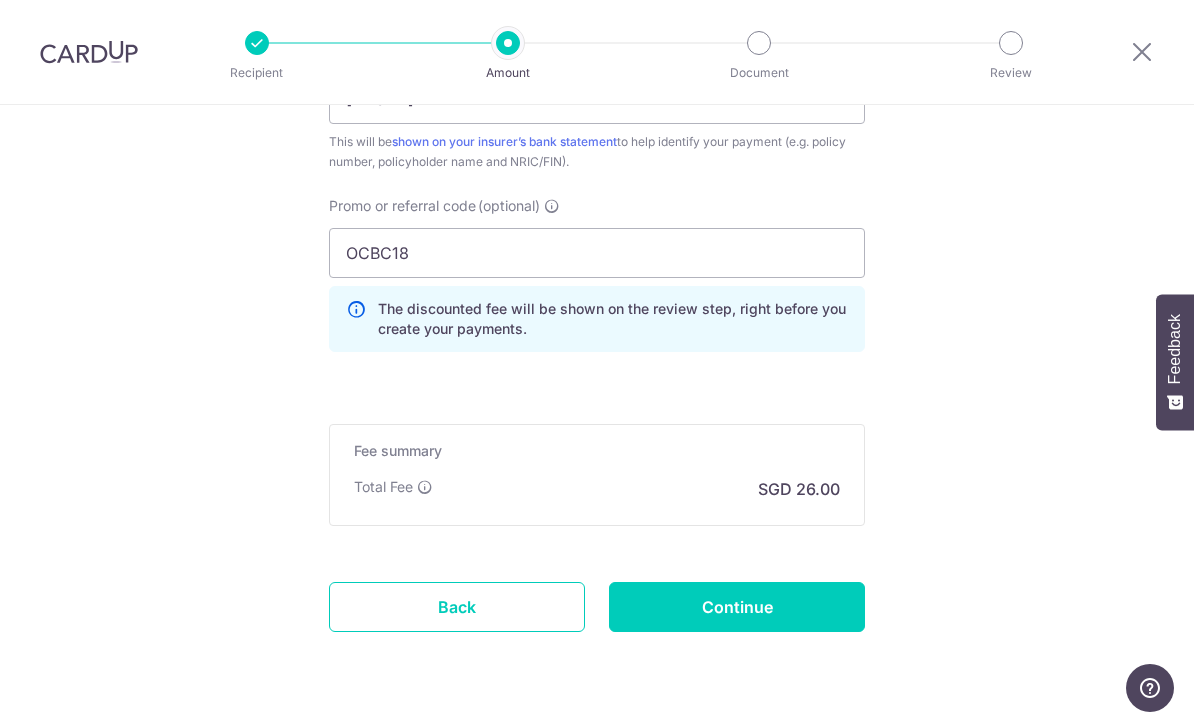 click on "Continue" at bounding box center (737, 607) 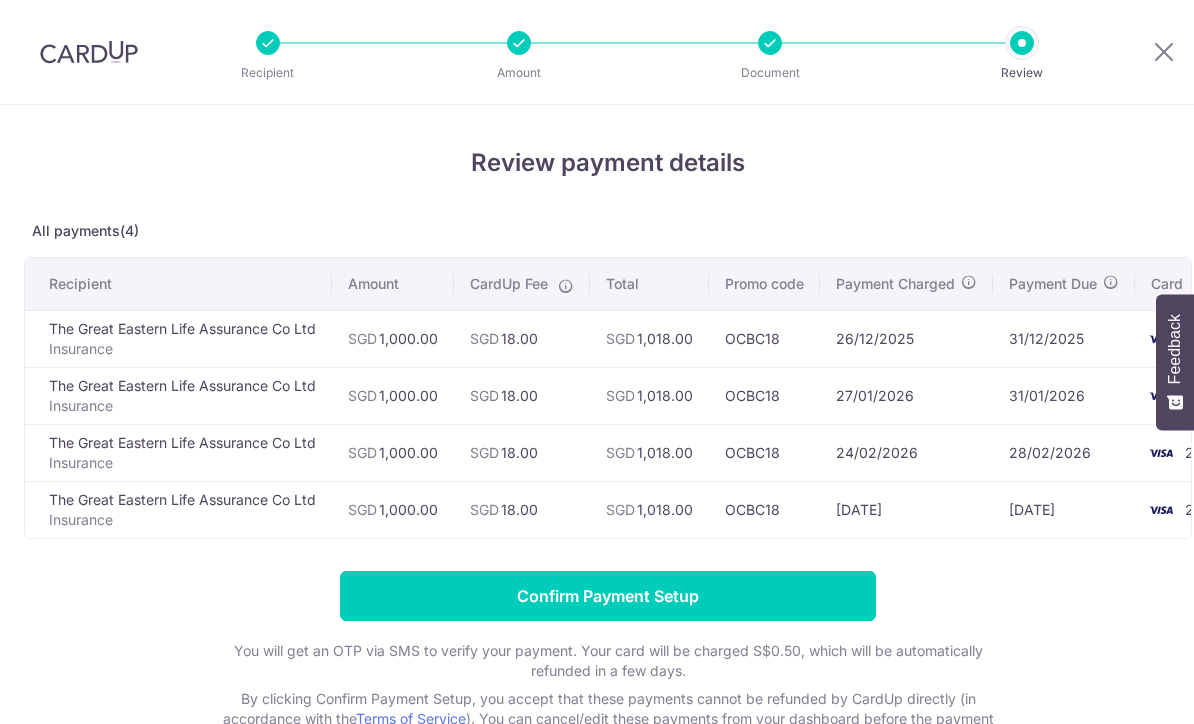 scroll, scrollTop: 0, scrollLeft: 0, axis: both 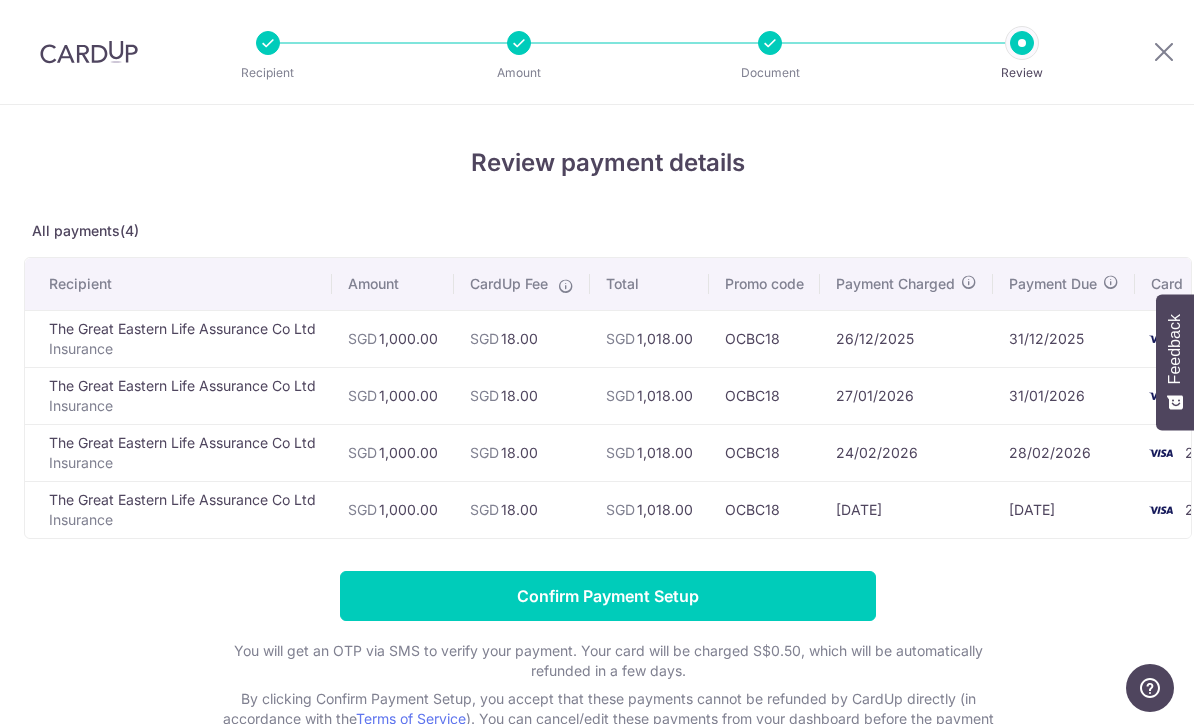 click on "Confirm Payment Setup" at bounding box center (608, 596) 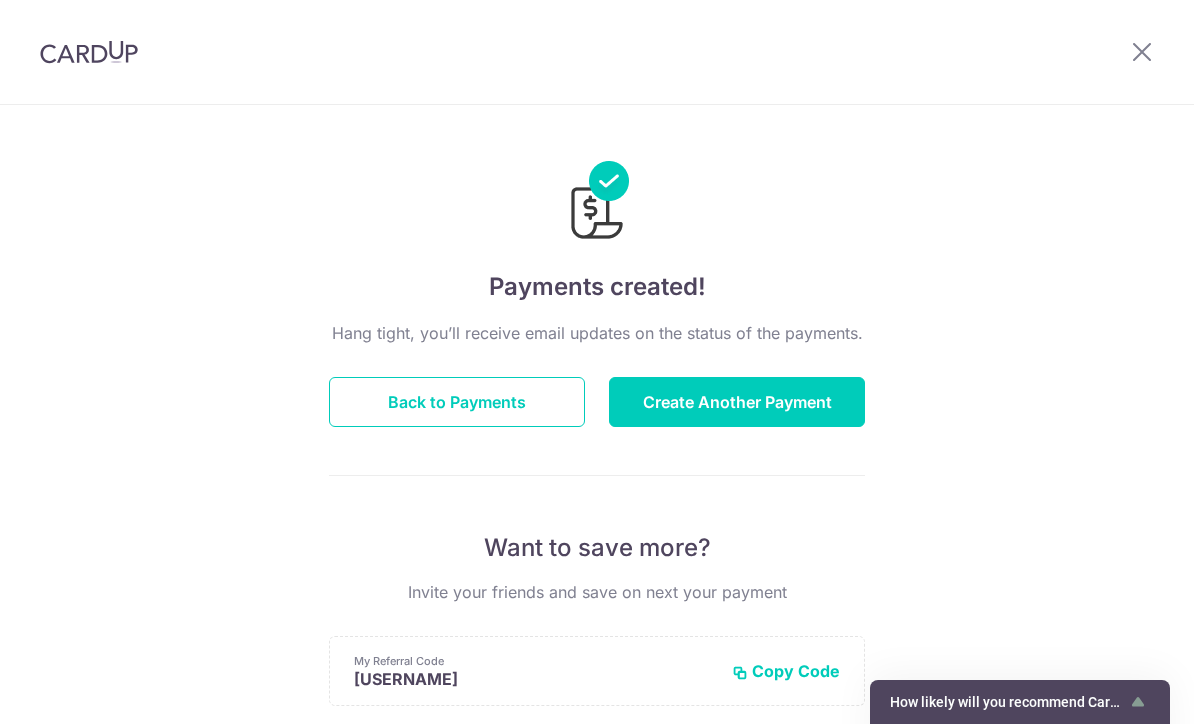 scroll, scrollTop: 0, scrollLeft: 0, axis: both 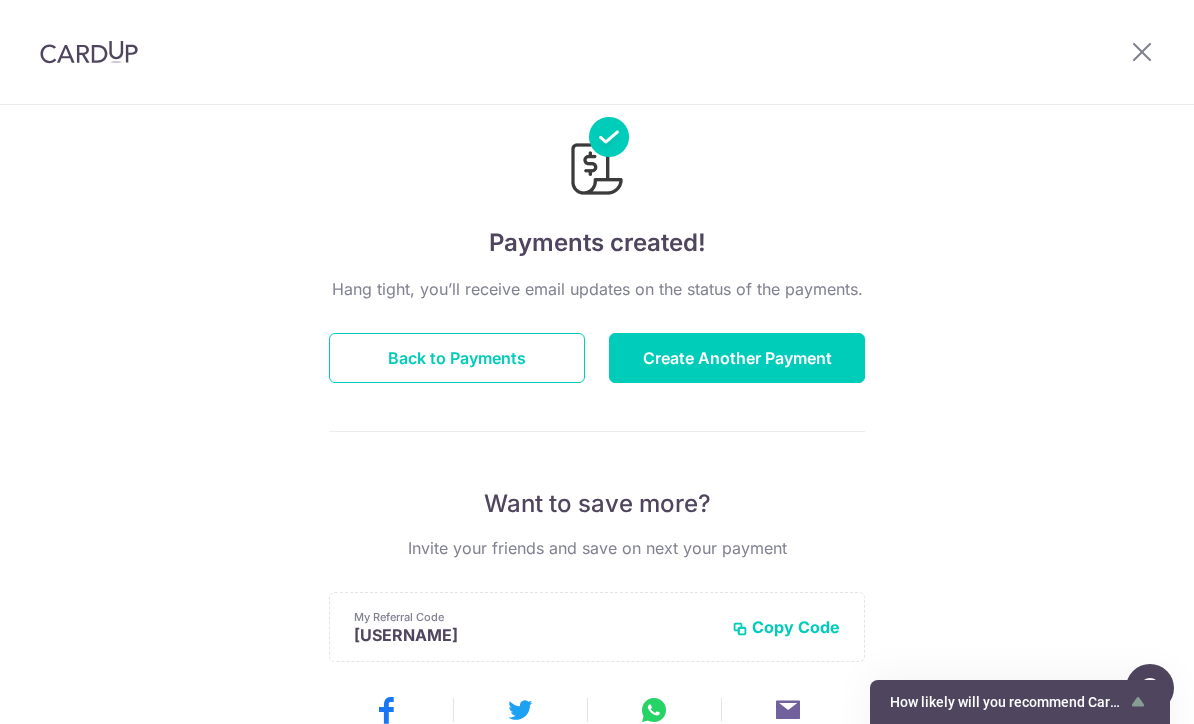 click on "Back to Payments" at bounding box center [457, 358] 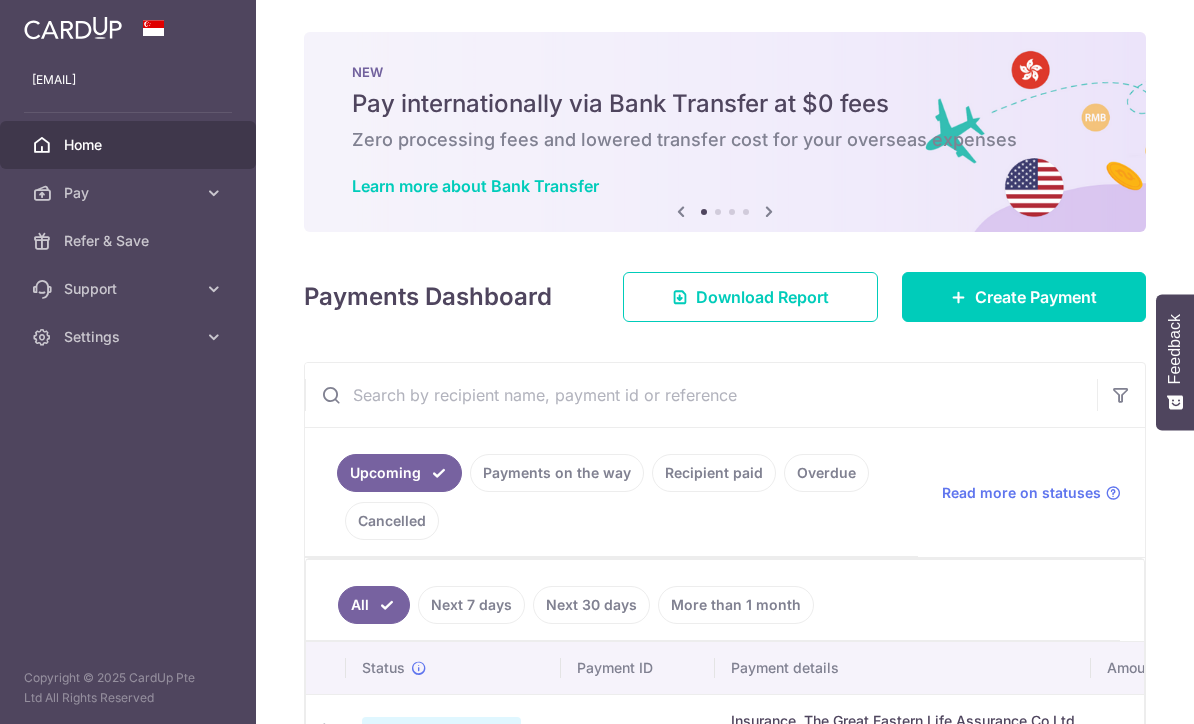 scroll, scrollTop: 0, scrollLeft: 0, axis: both 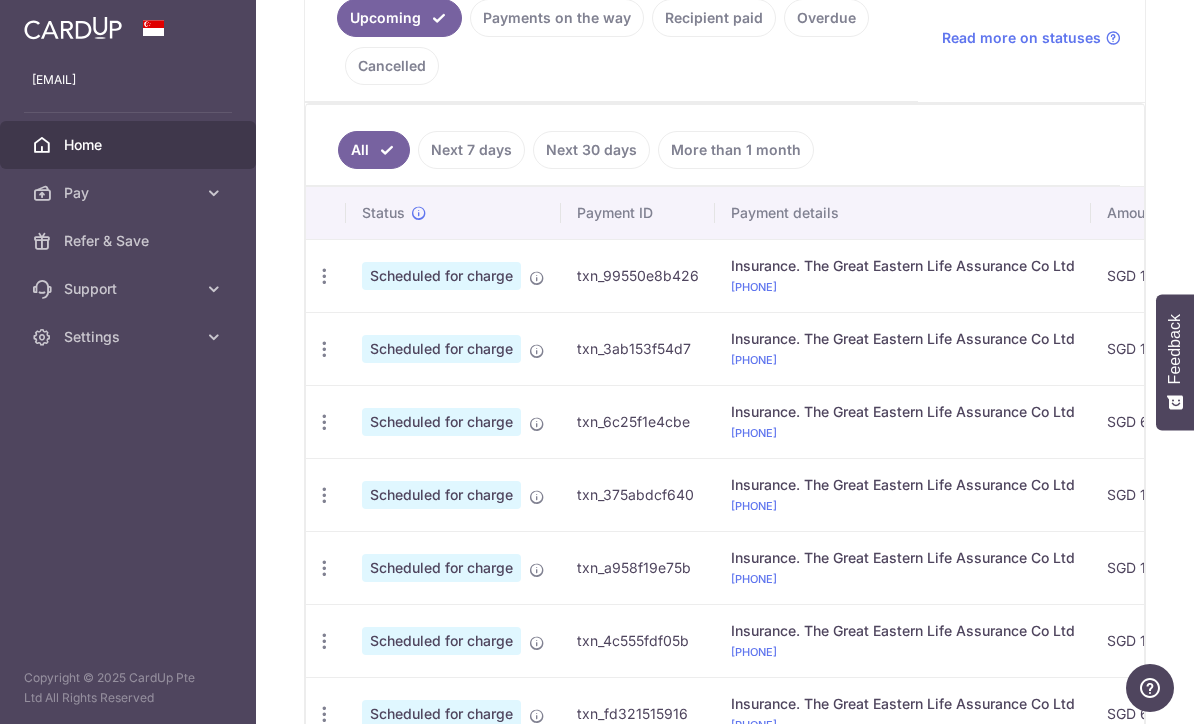 click at bounding box center [324, 276] 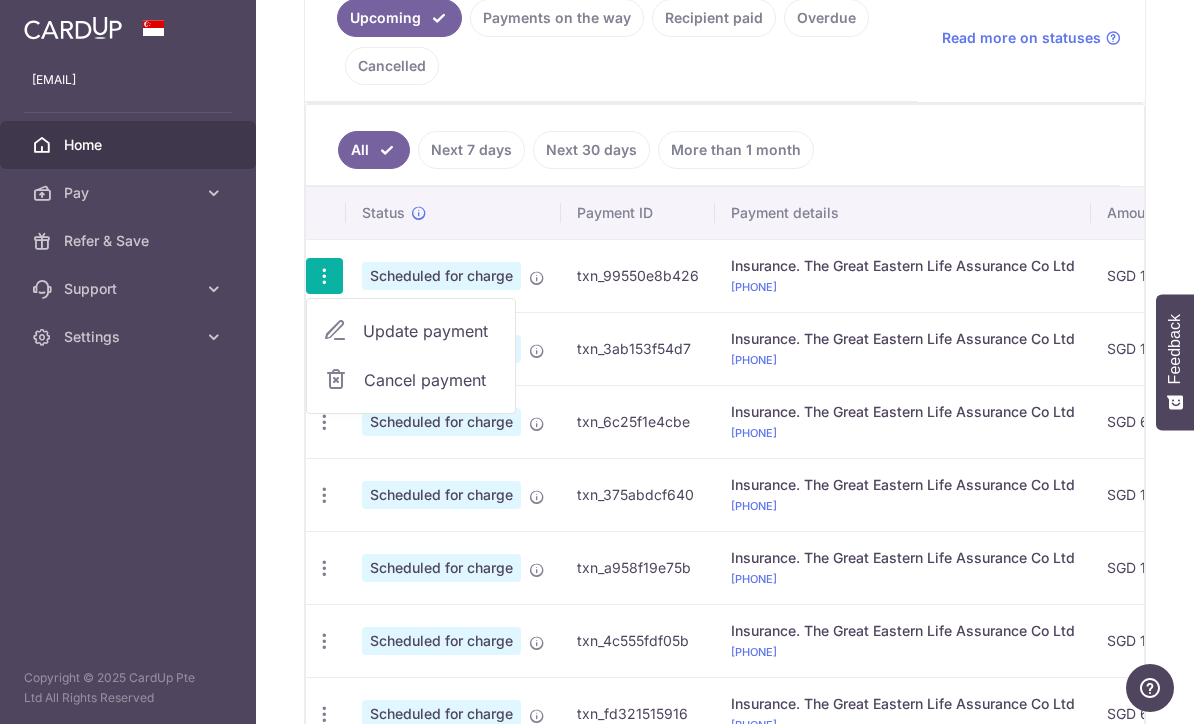 click on "Cancel payment" at bounding box center [431, 380] 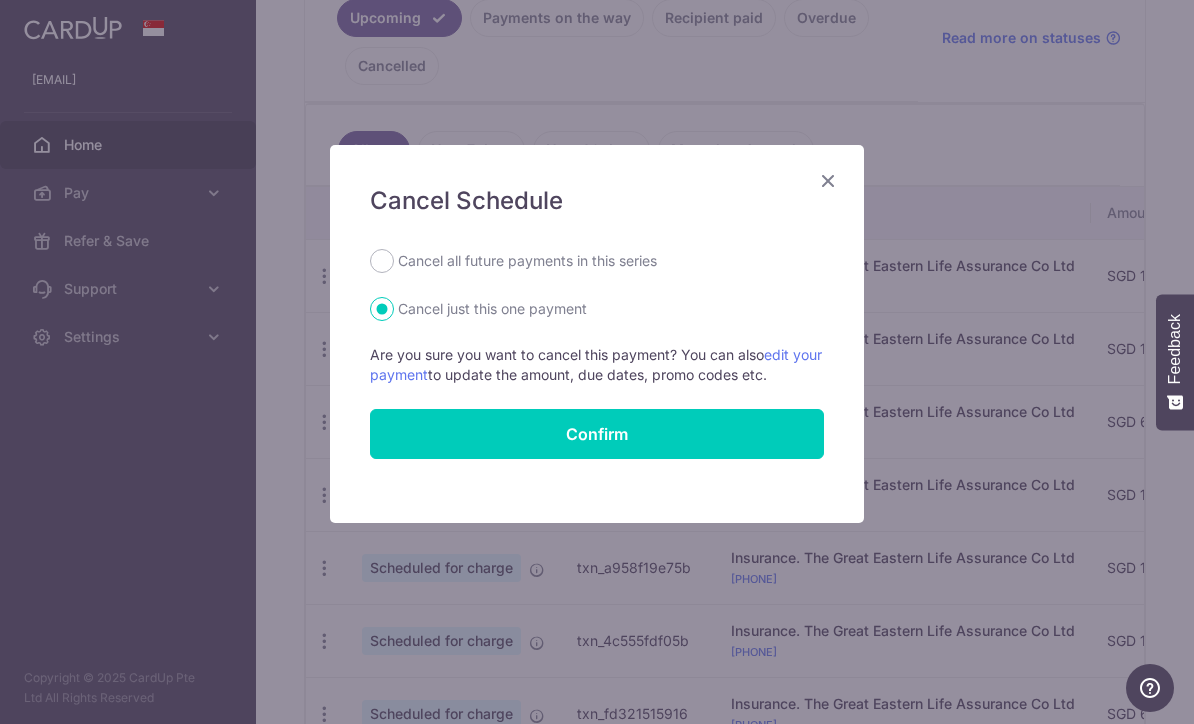 click on "Cancel all future payments in this series" at bounding box center [382, 261] 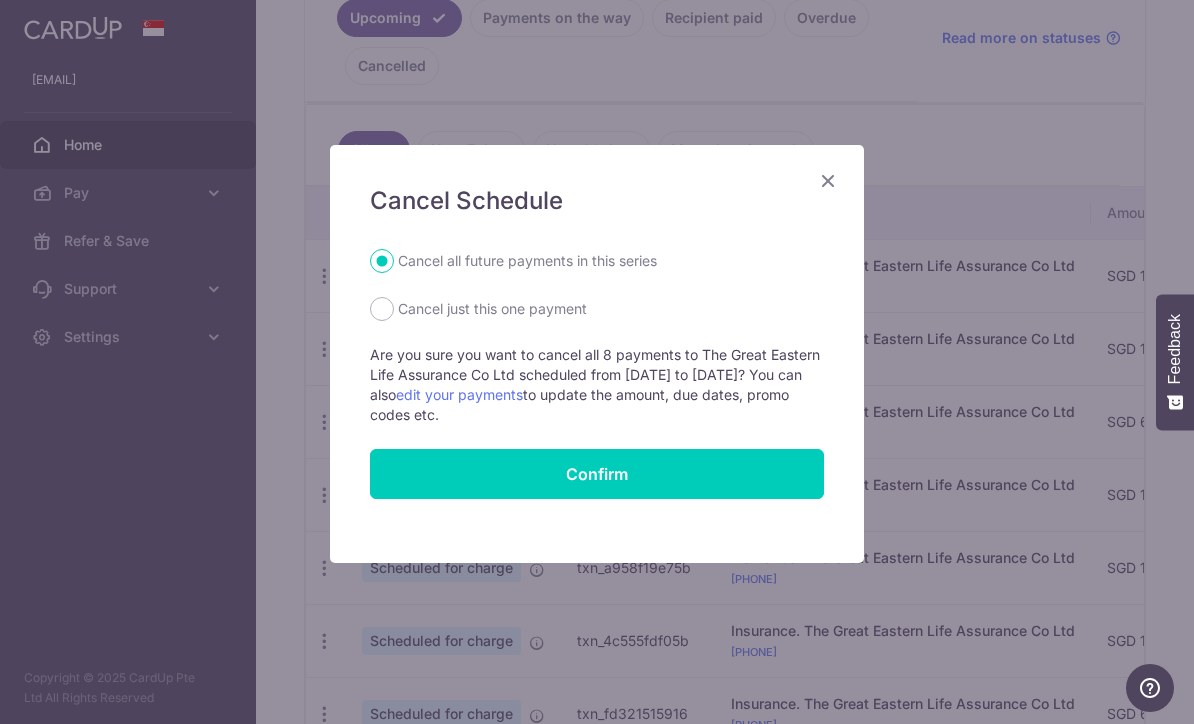 click on "Confirm" at bounding box center (597, 474) 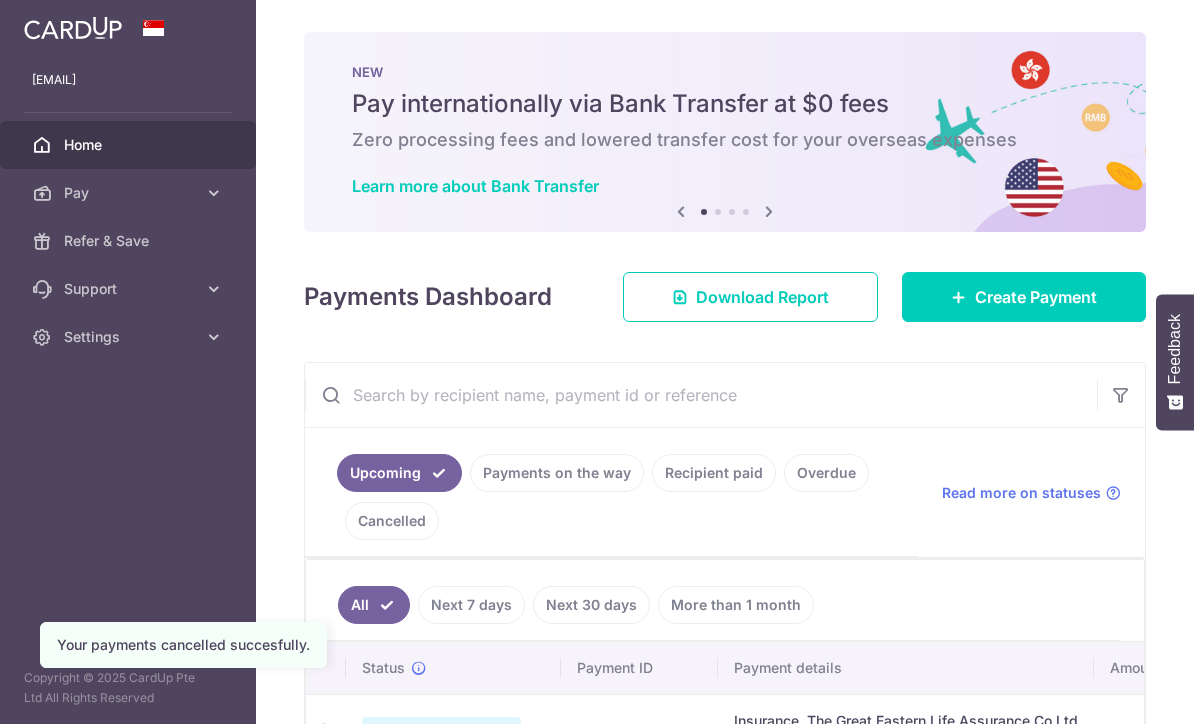 scroll, scrollTop: 0, scrollLeft: 0, axis: both 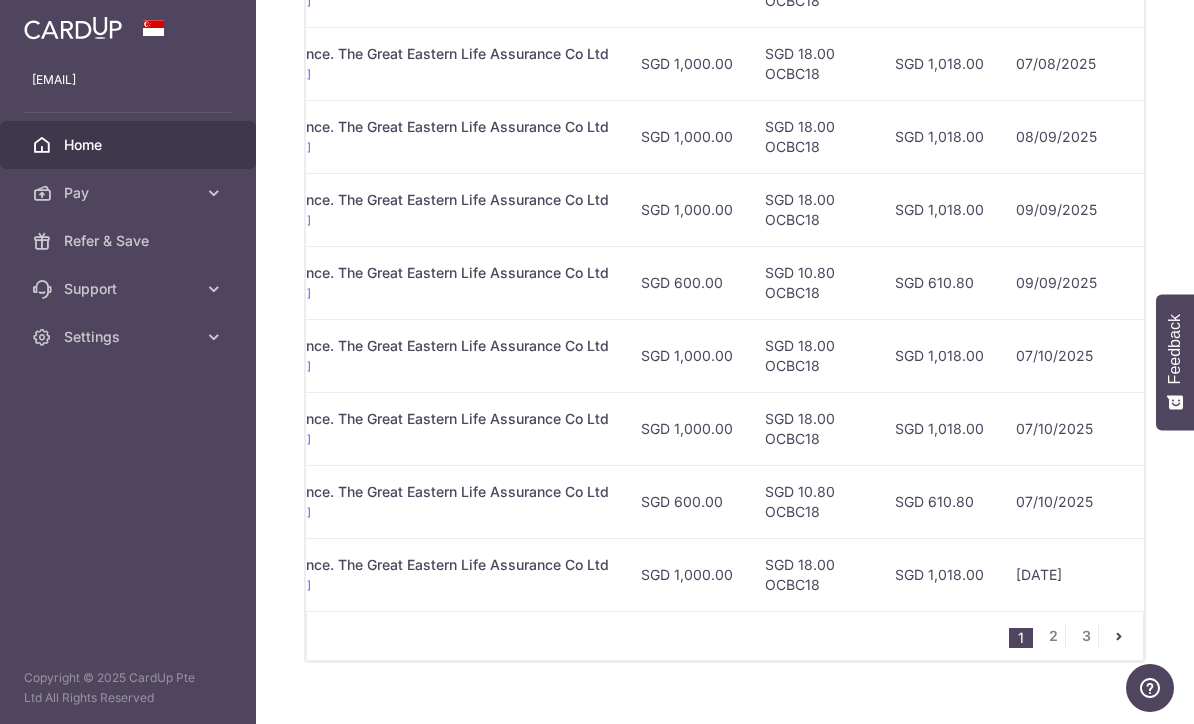 click on "2" at bounding box center (1053, 636) 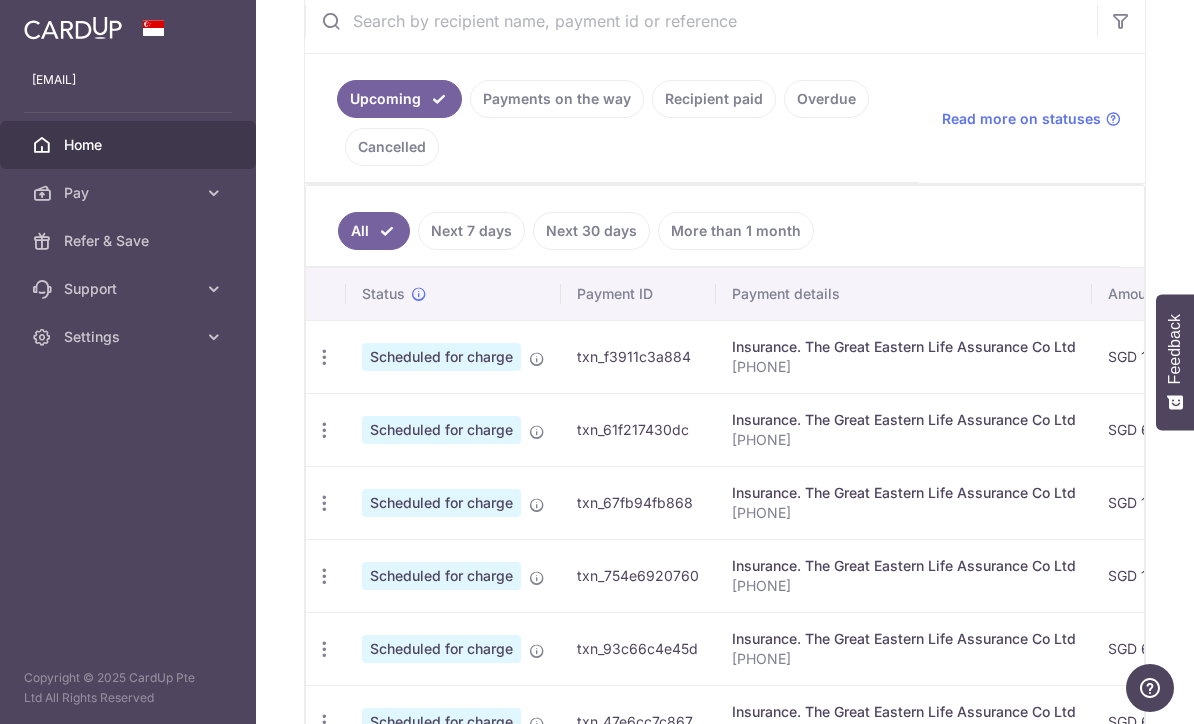 scroll, scrollTop: 401, scrollLeft: 0, axis: vertical 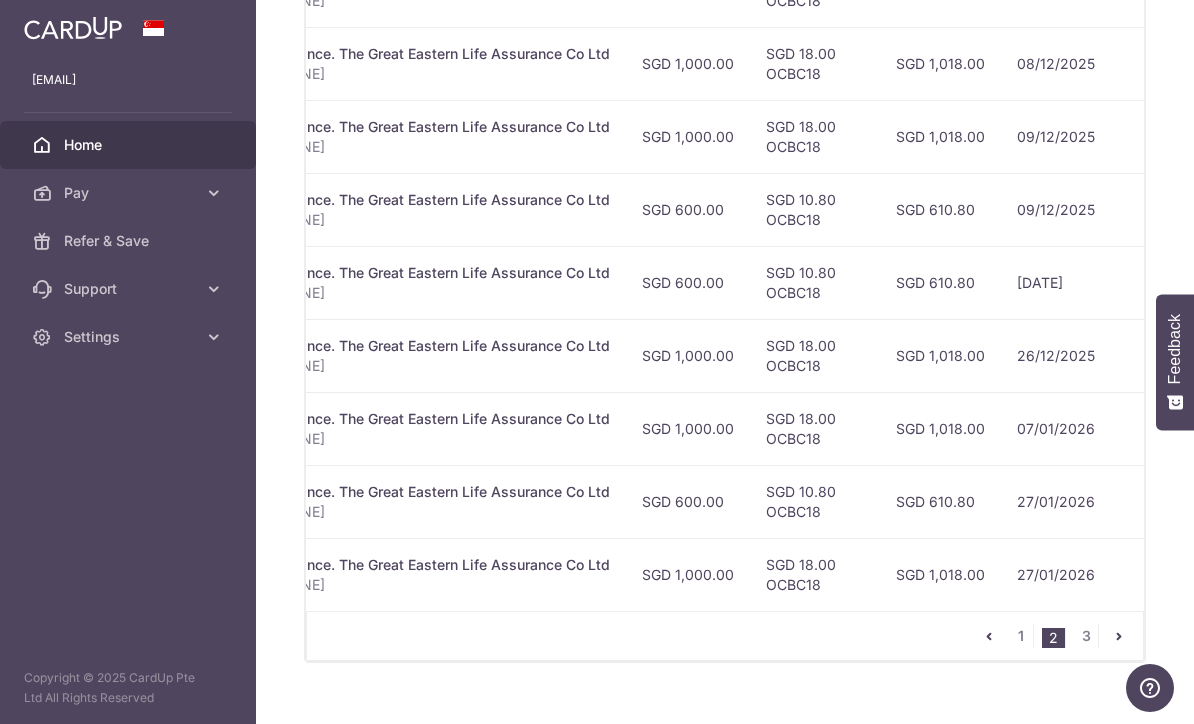 click on "3" at bounding box center (1086, 636) 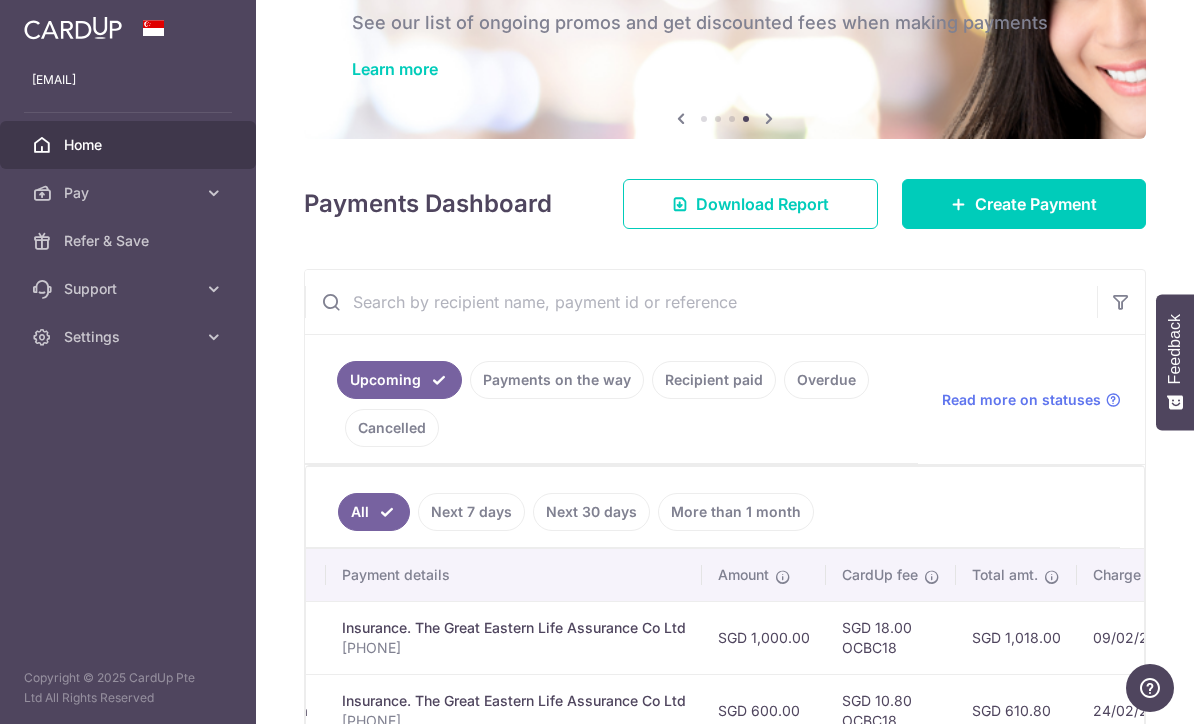 scroll, scrollTop: 0, scrollLeft: 436, axis: horizontal 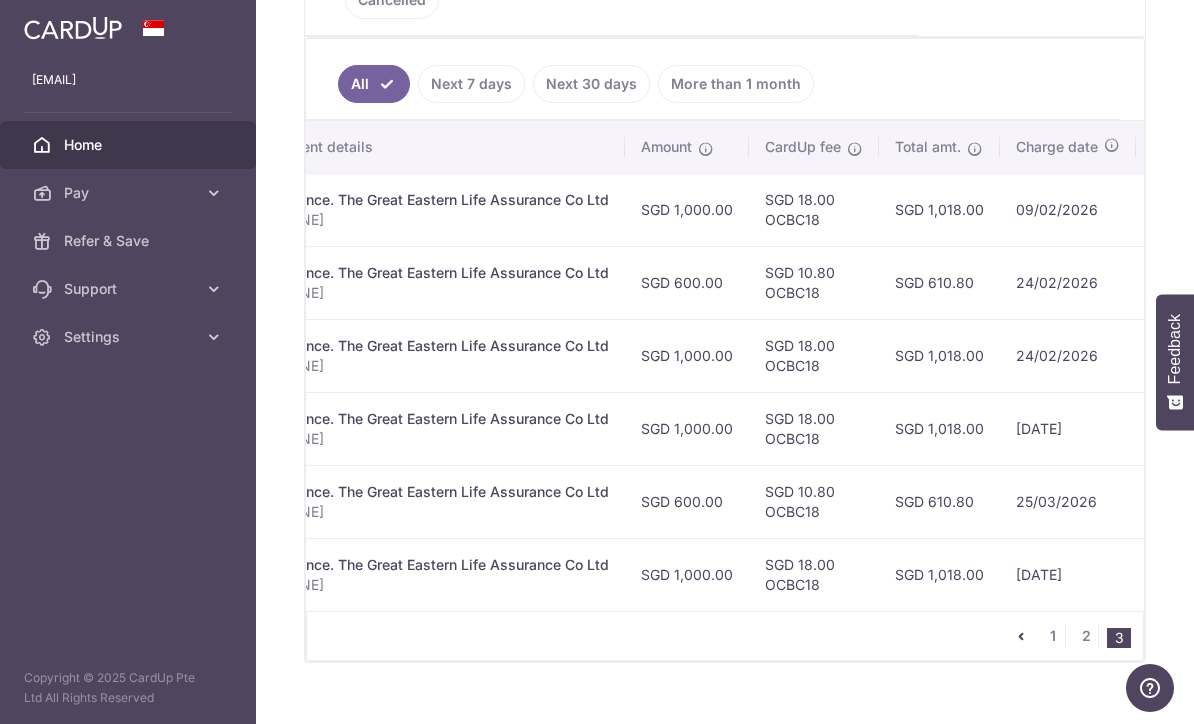 click on "2" at bounding box center [1086, 636] 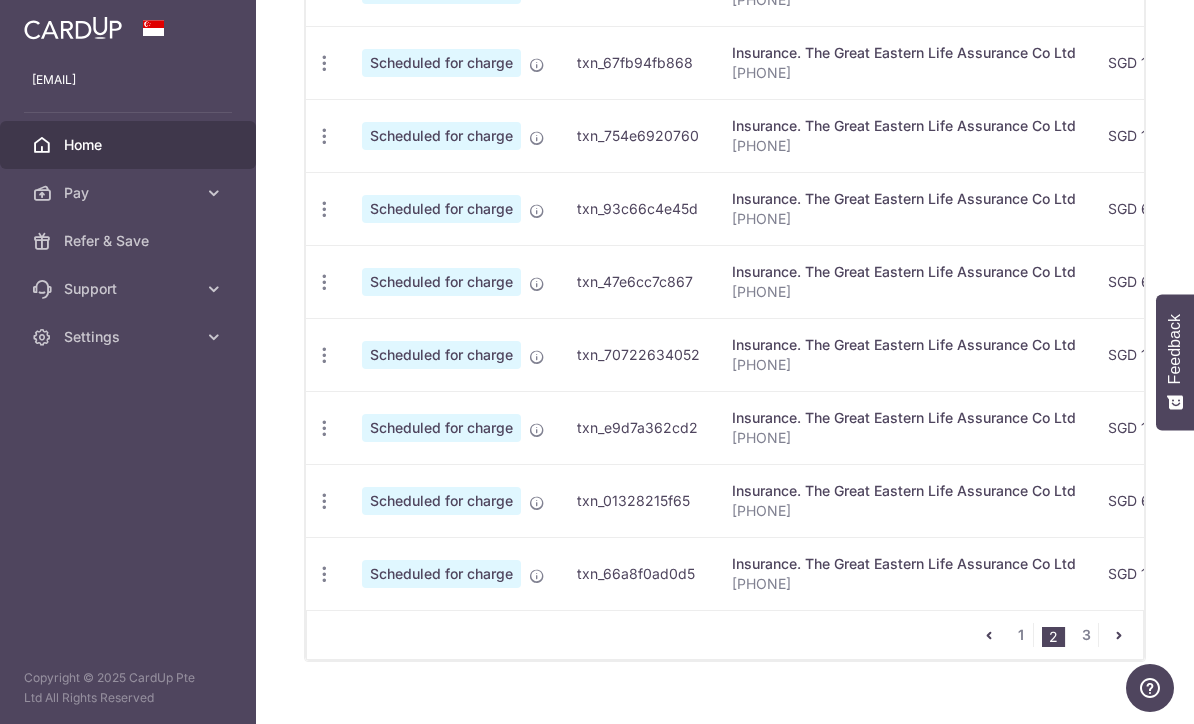 scroll, scrollTop: 837, scrollLeft: 0, axis: vertical 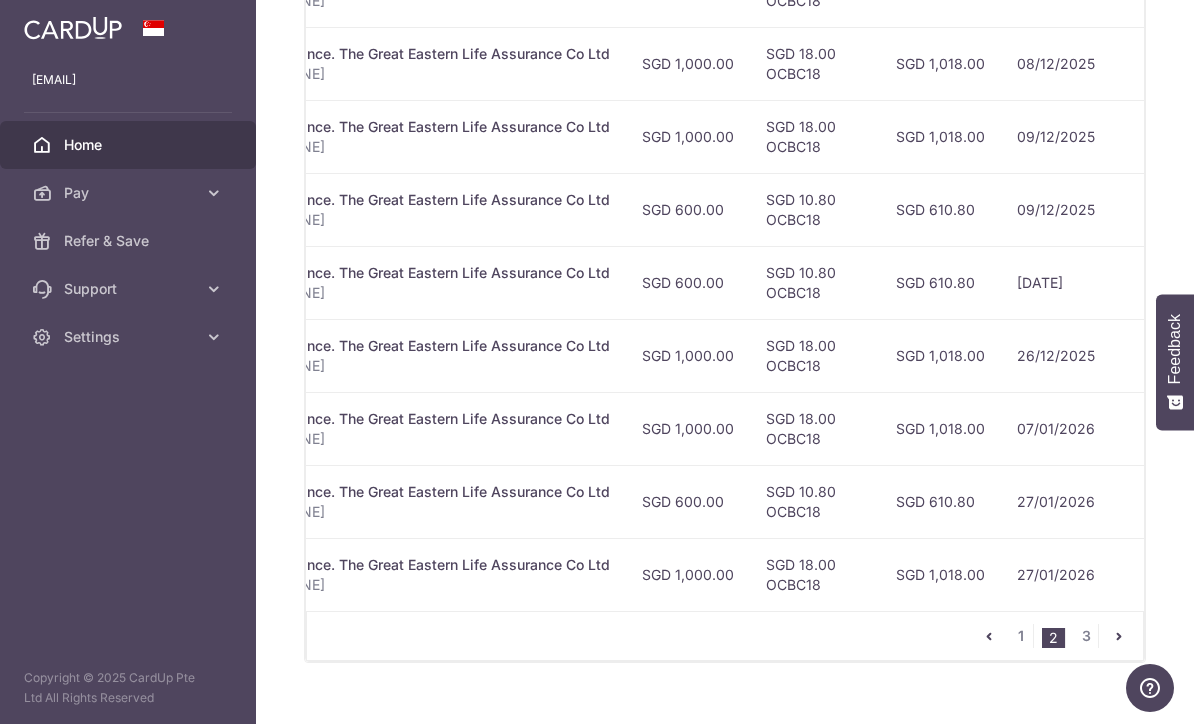 click on "3" at bounding box center (1086, 636) 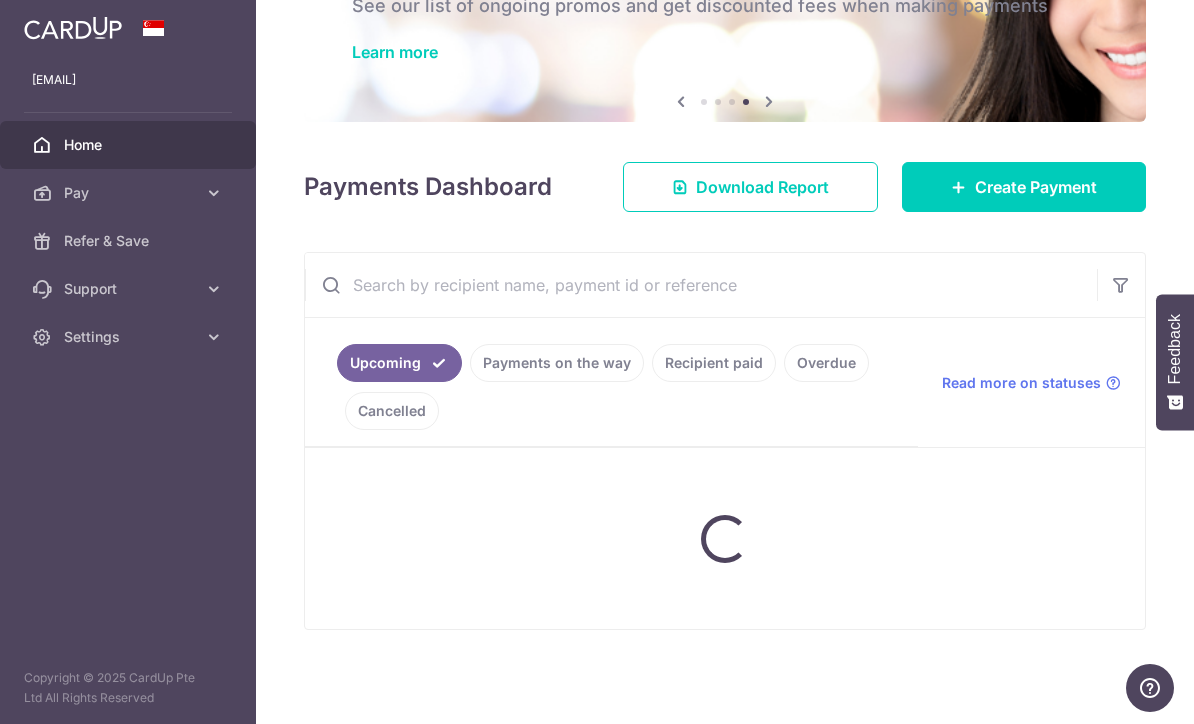 scroll, scrollTop: 117, scrollLeft: 0, axis: vertical 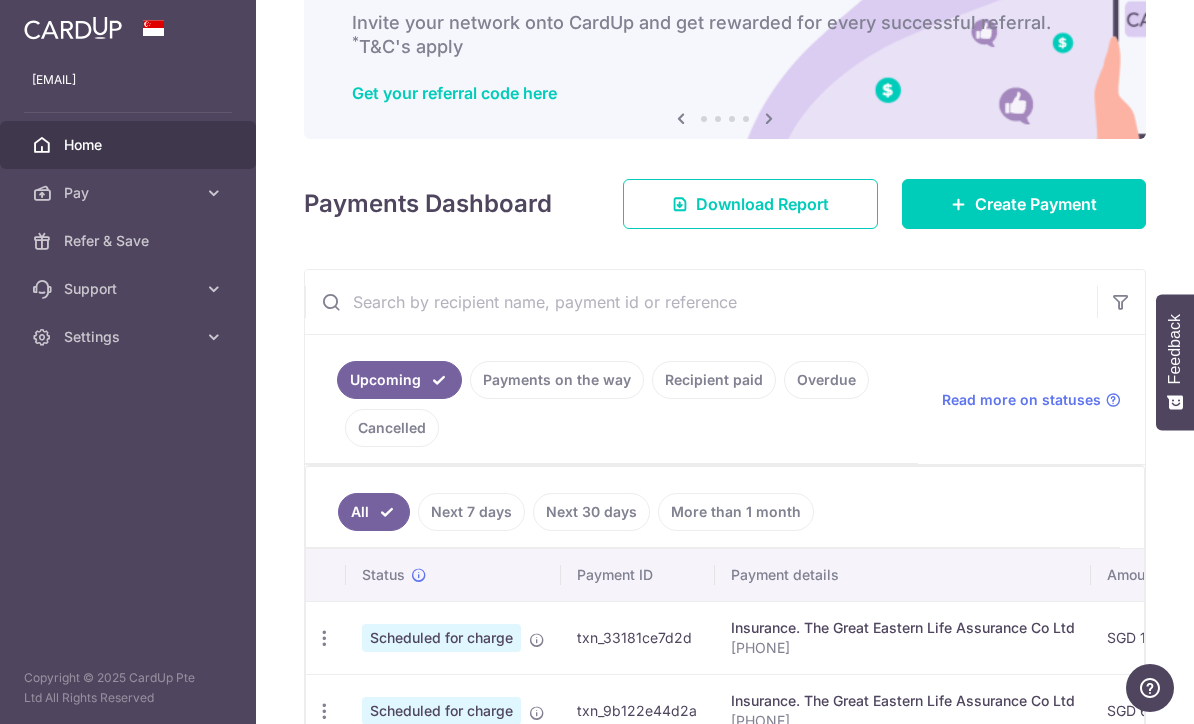 click on "Payment details" at bounding box center (903, 575) 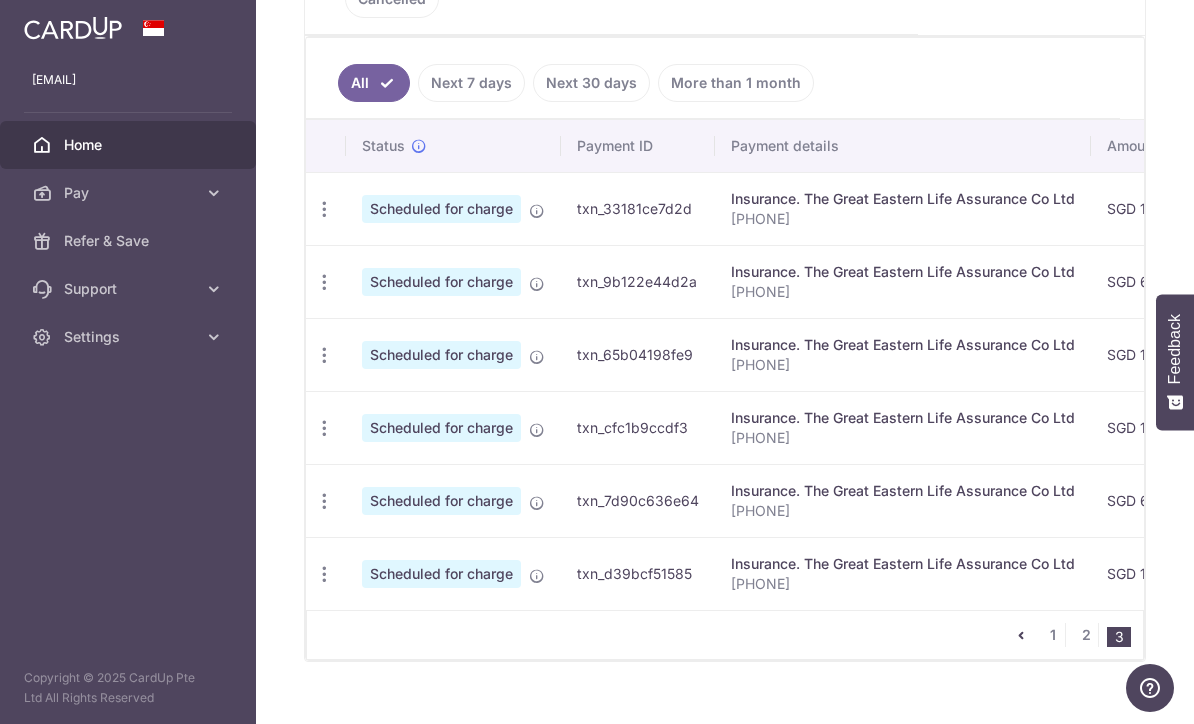 scroll, scrollTop: 545, scrollLeft: 0, axis: vertical 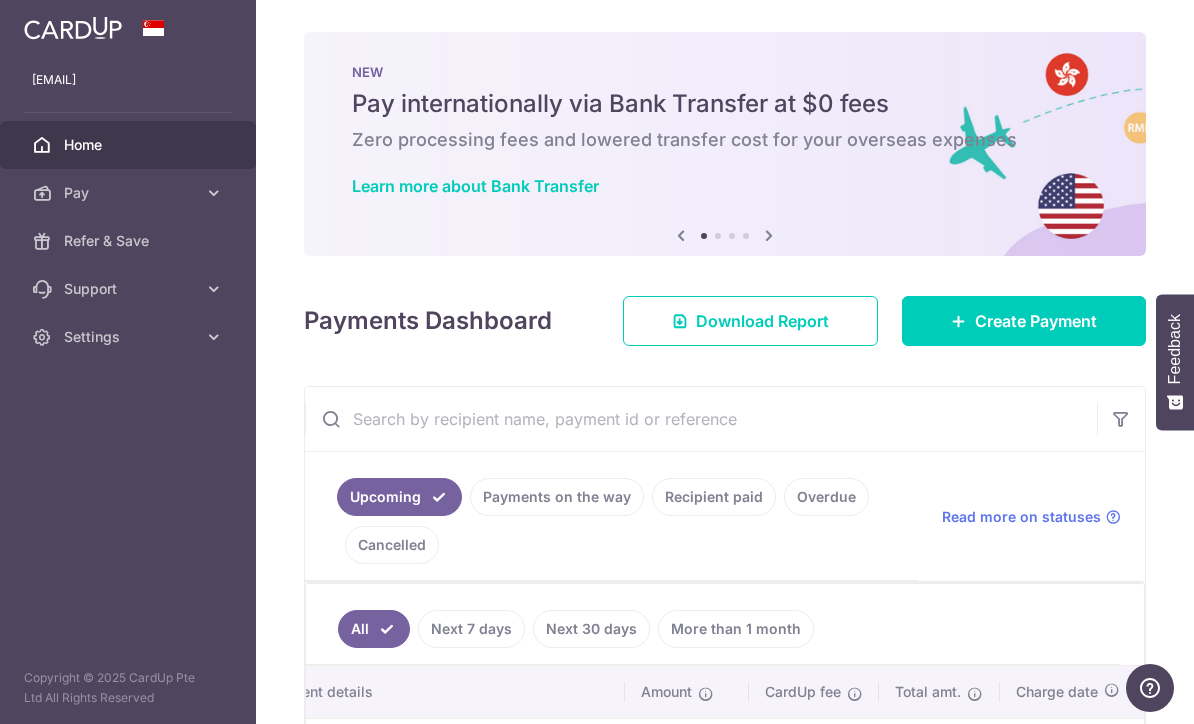 click at bounding box center [0, 0] 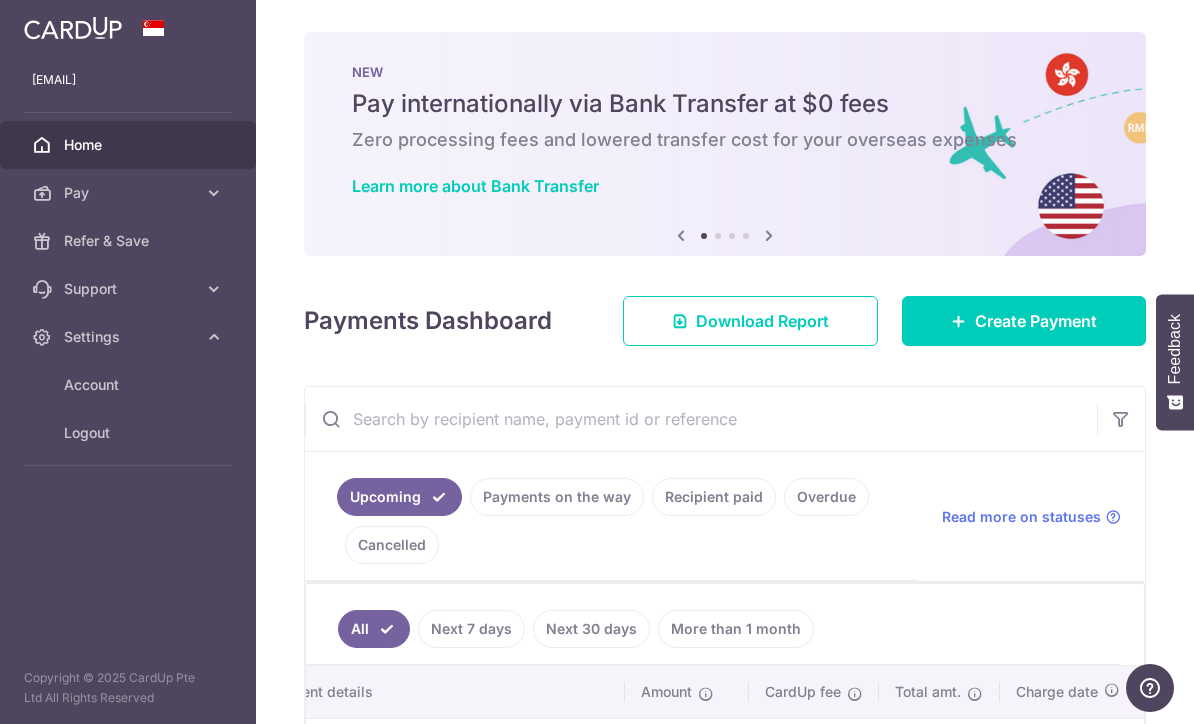 click on "Logout" at bounding box center [130, 433] 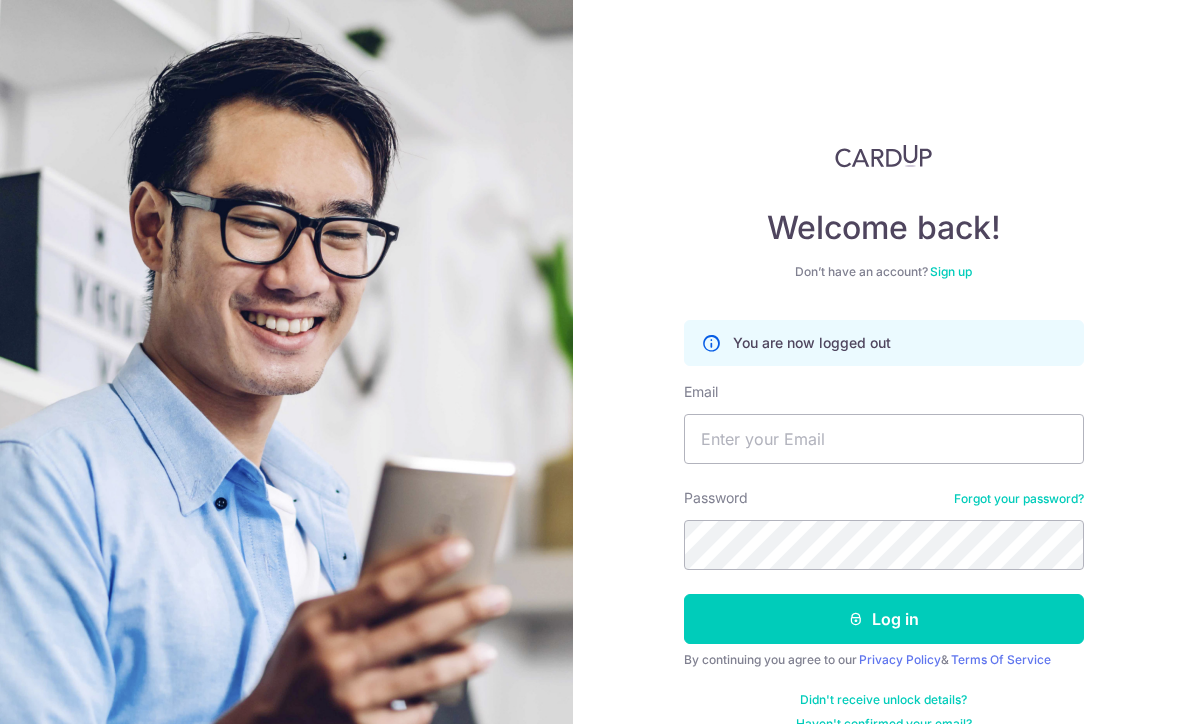 scroll, scrollTop: 258, scrollLeft: 0, axis: vertical 